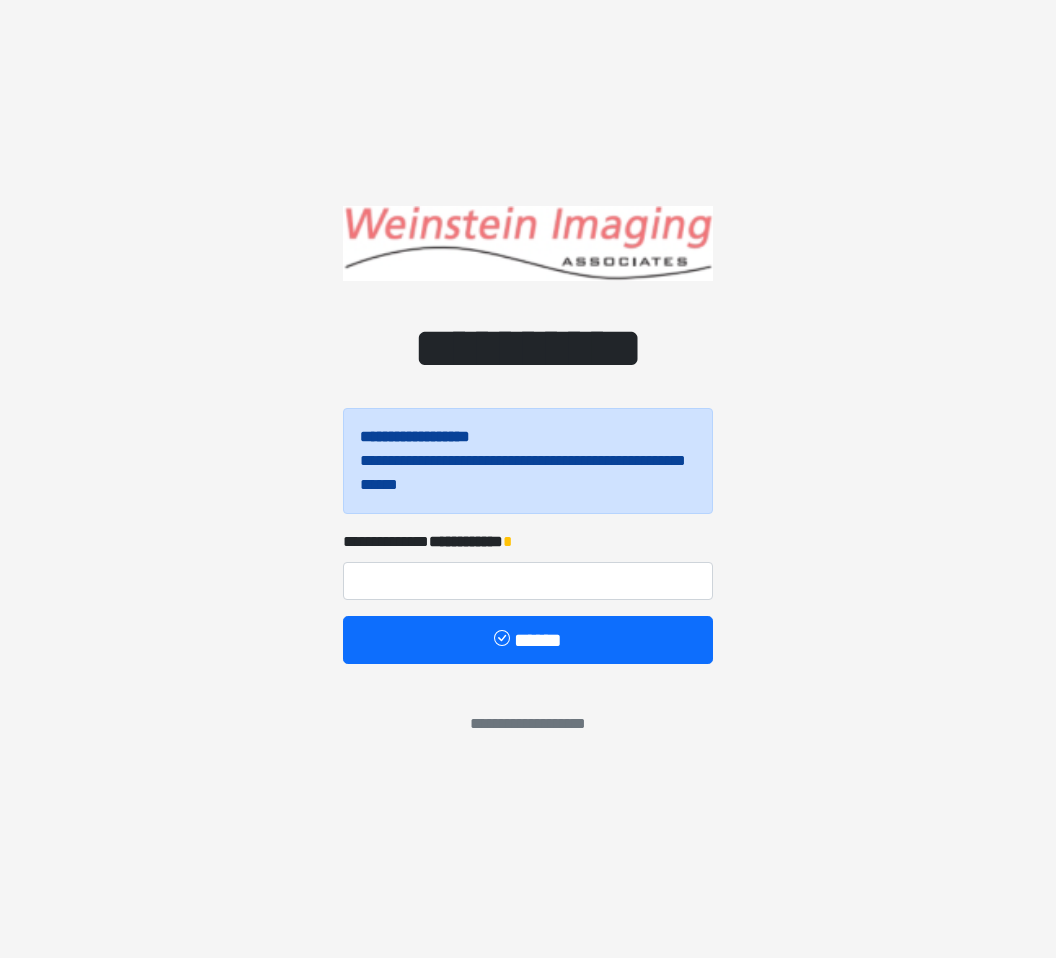 scroll, scrollTop: 0, scrollLeft: 0, axis: both 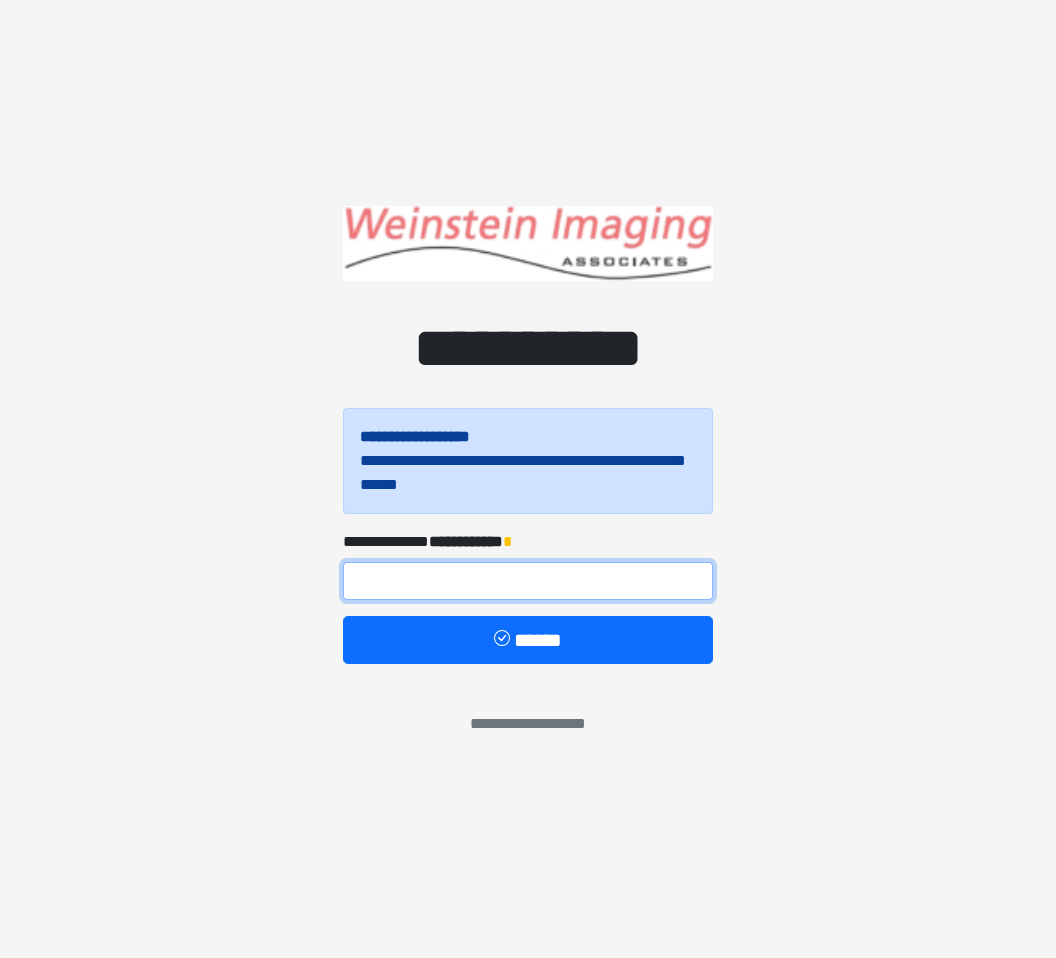 click at bounding box center [528, 581] 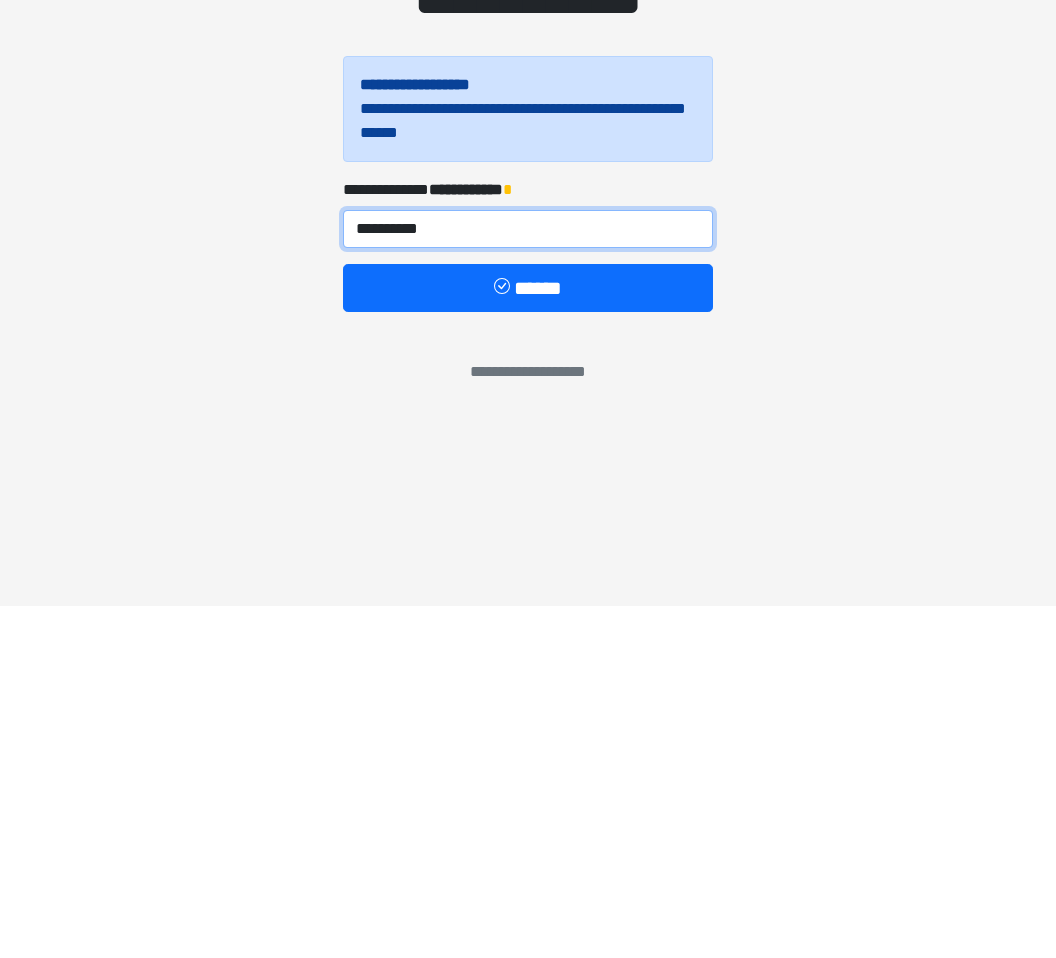 type on "**********" 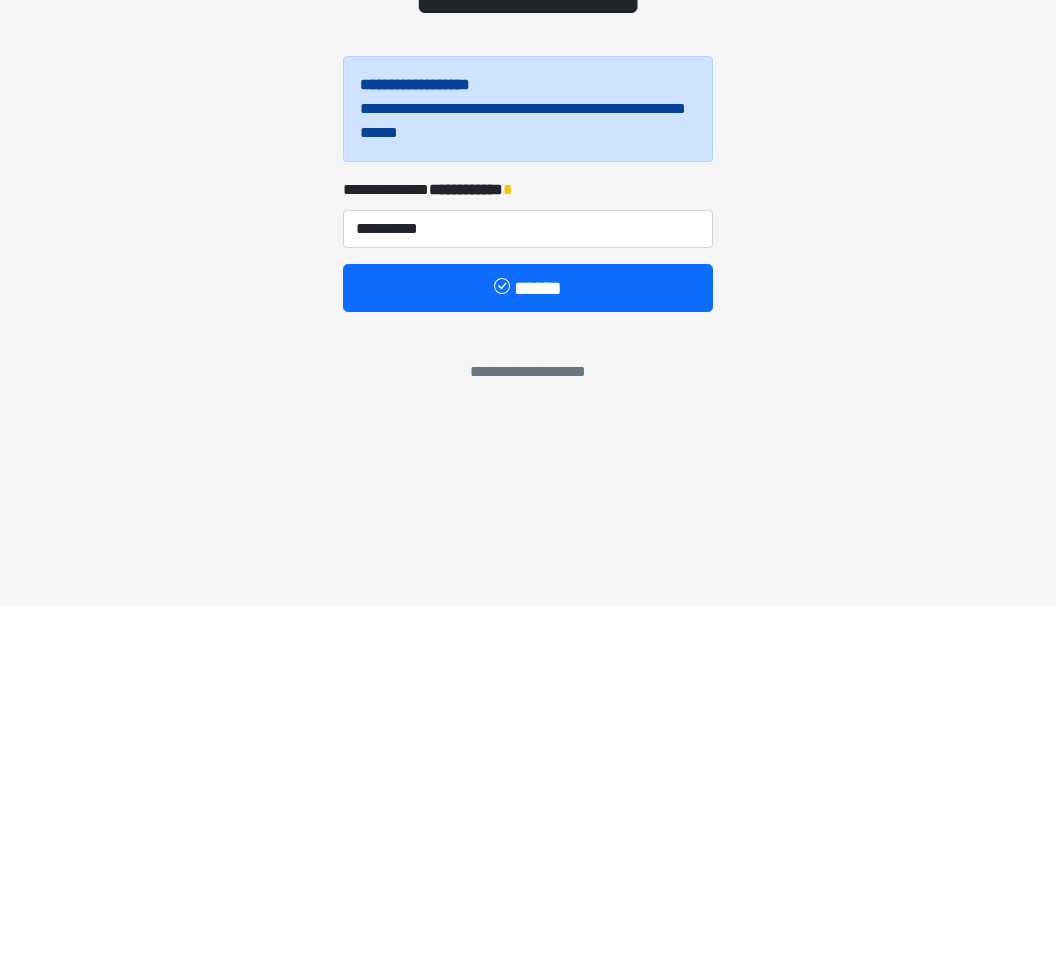 click on "******" at bounding box center [528, 640] 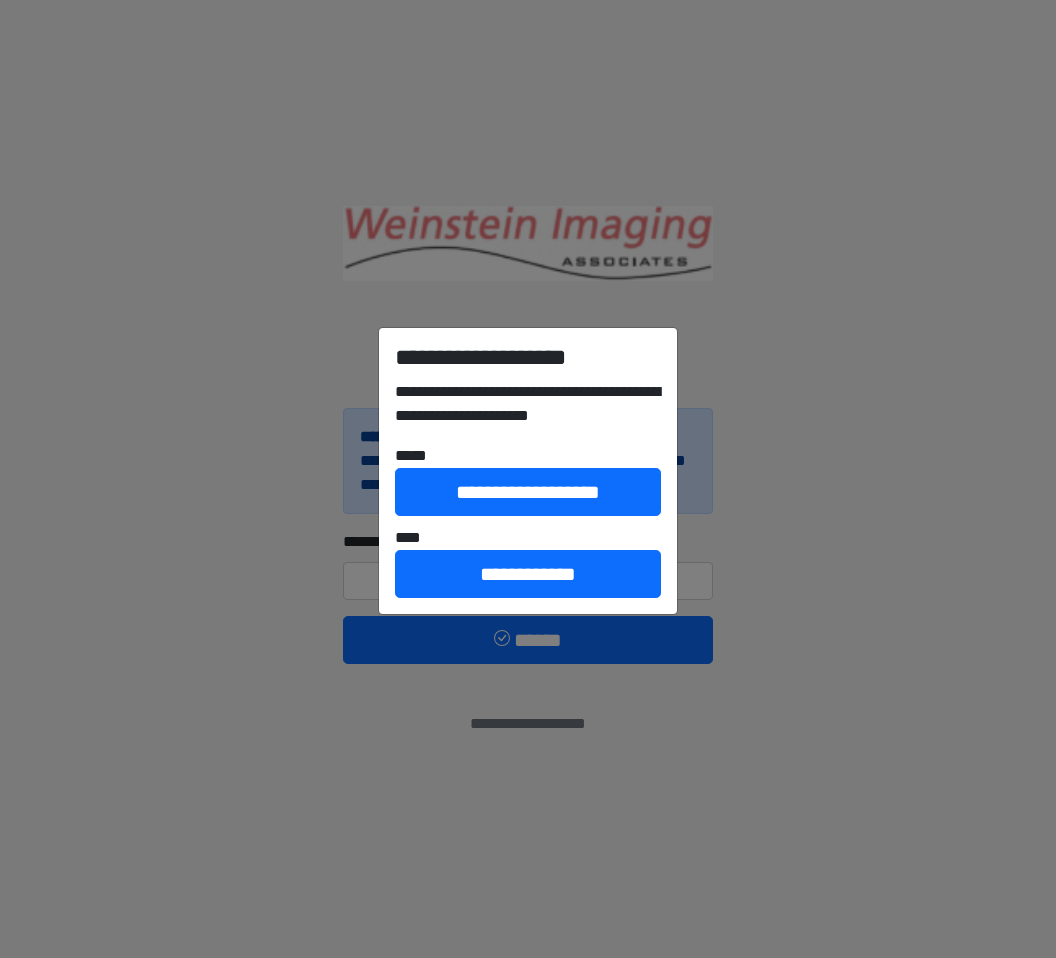 click on "**********" at bounding box center [528, 492] 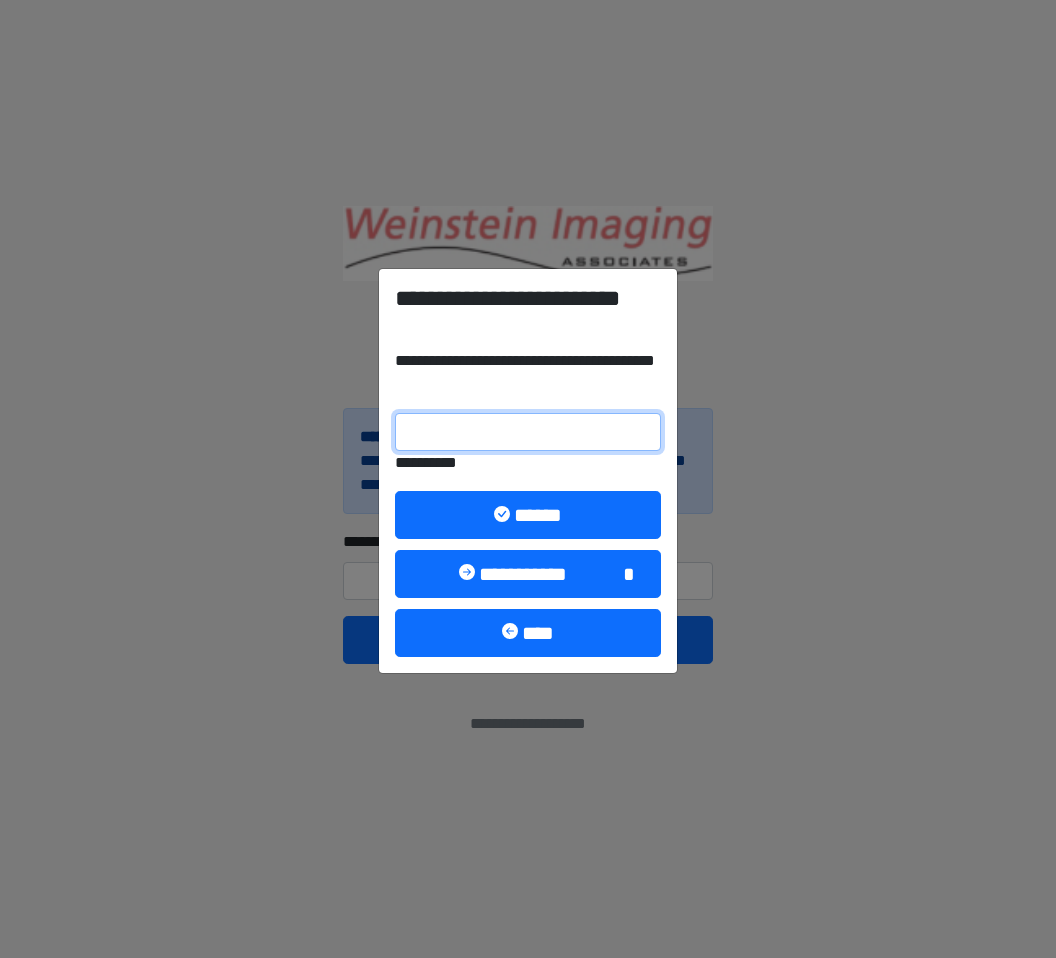 click on "**********" at bounding box center (528, 432) 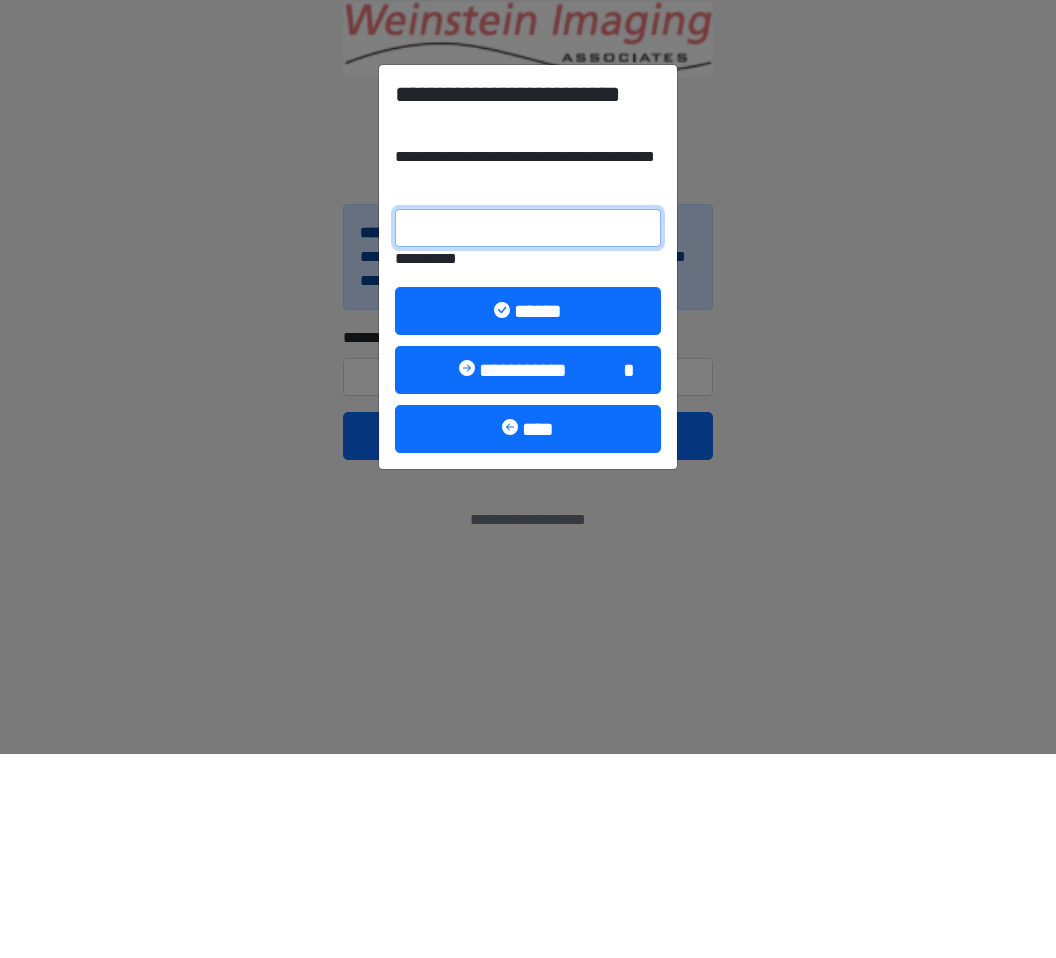paste on "******" 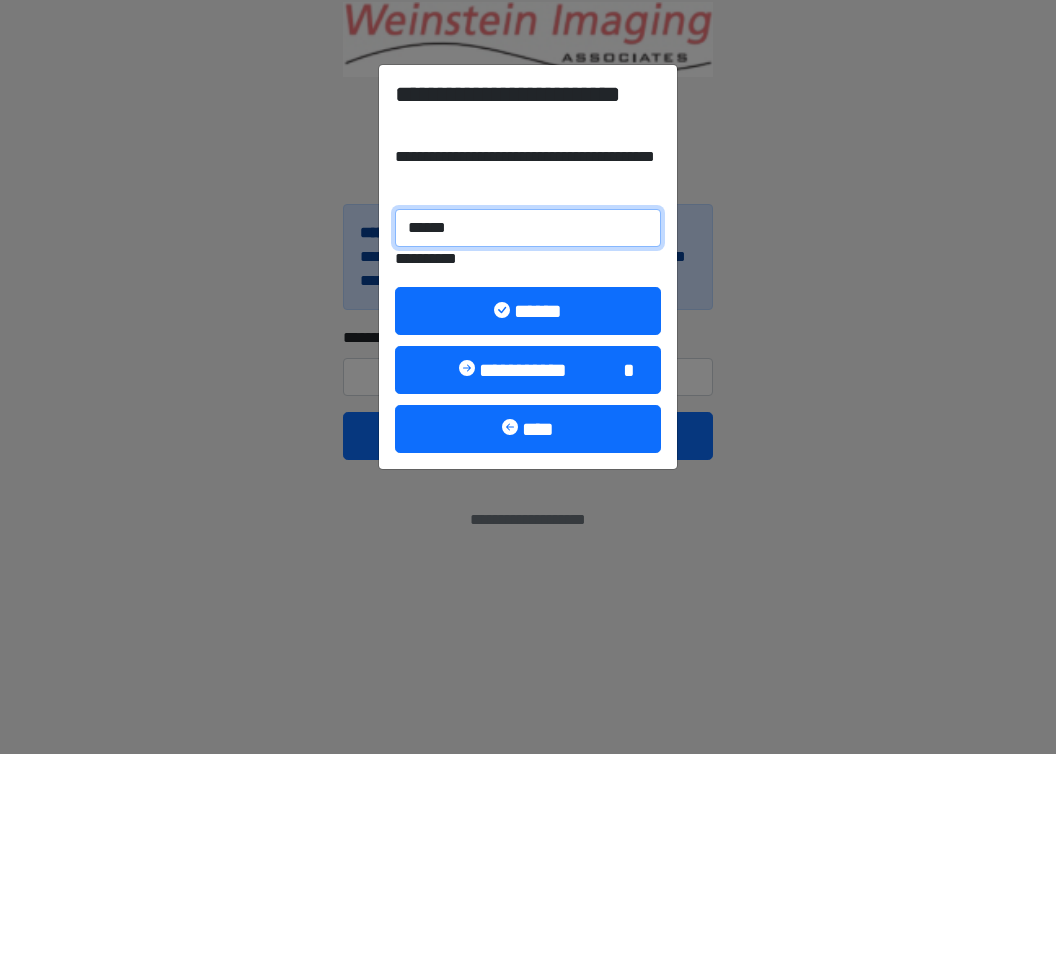 type on "******" 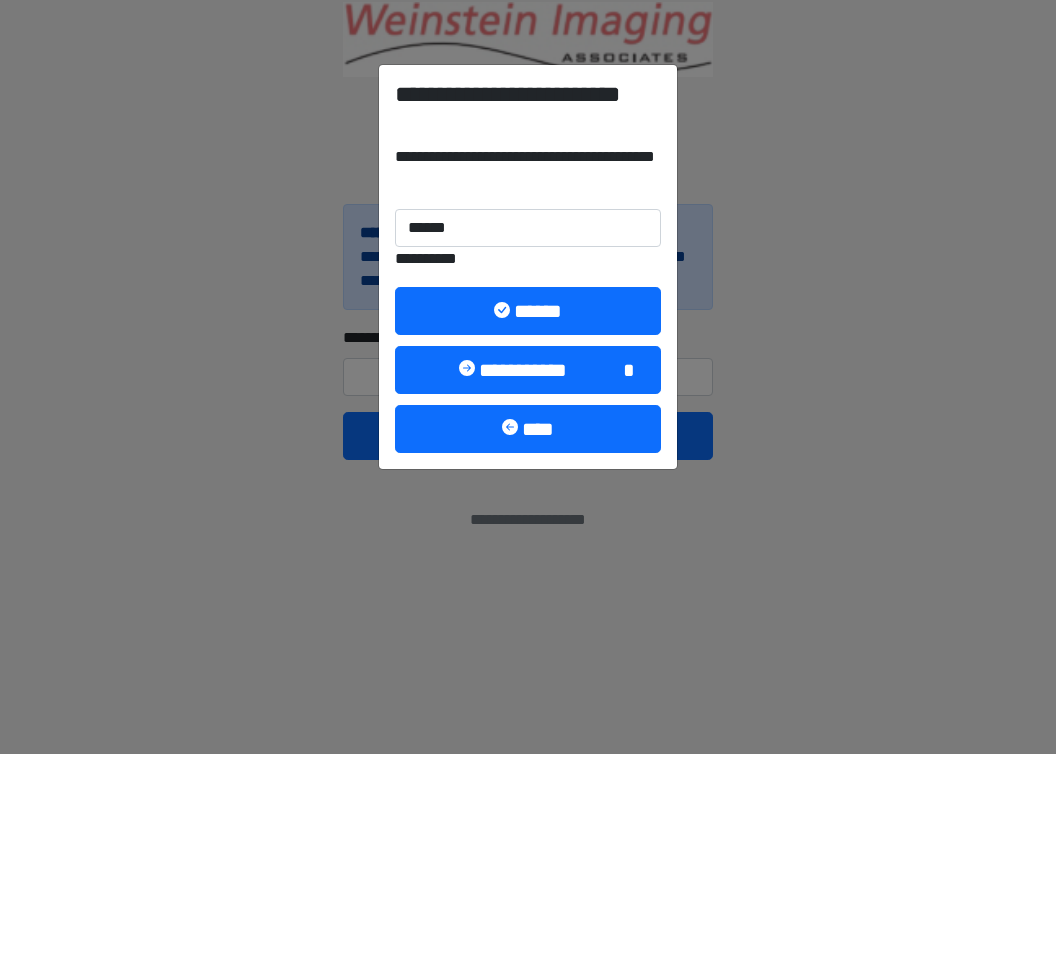 click on "******" at bounding box center (528, 515) 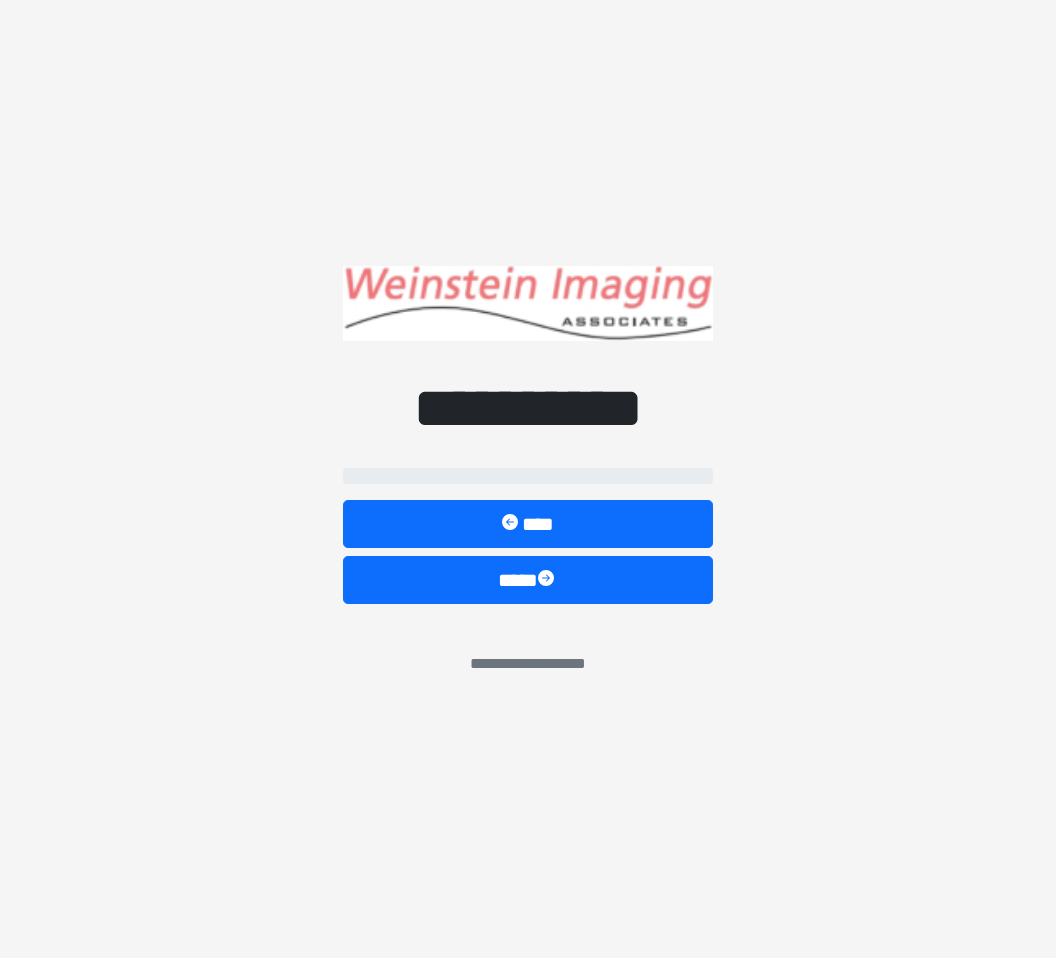 select on "*****" 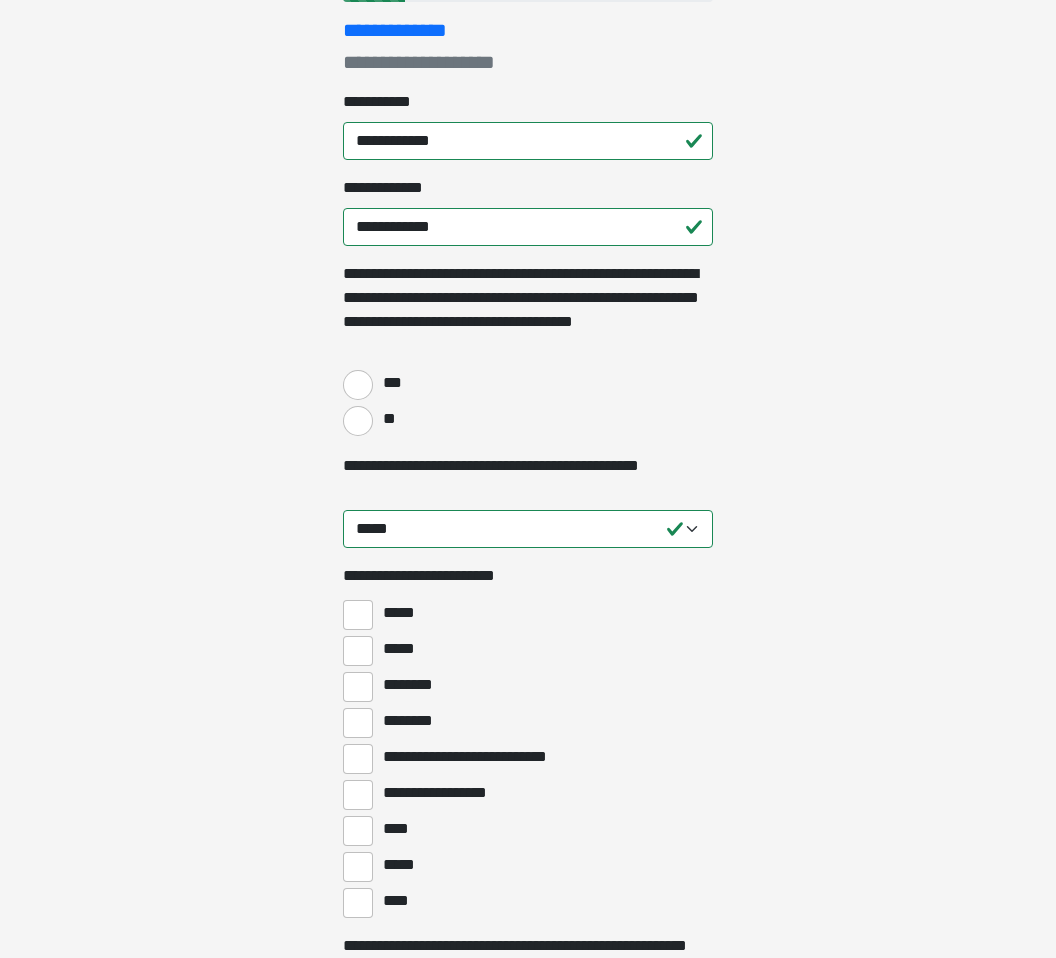 scroll, scrollTop: 271, scrollLeft: 0, axis: vertical 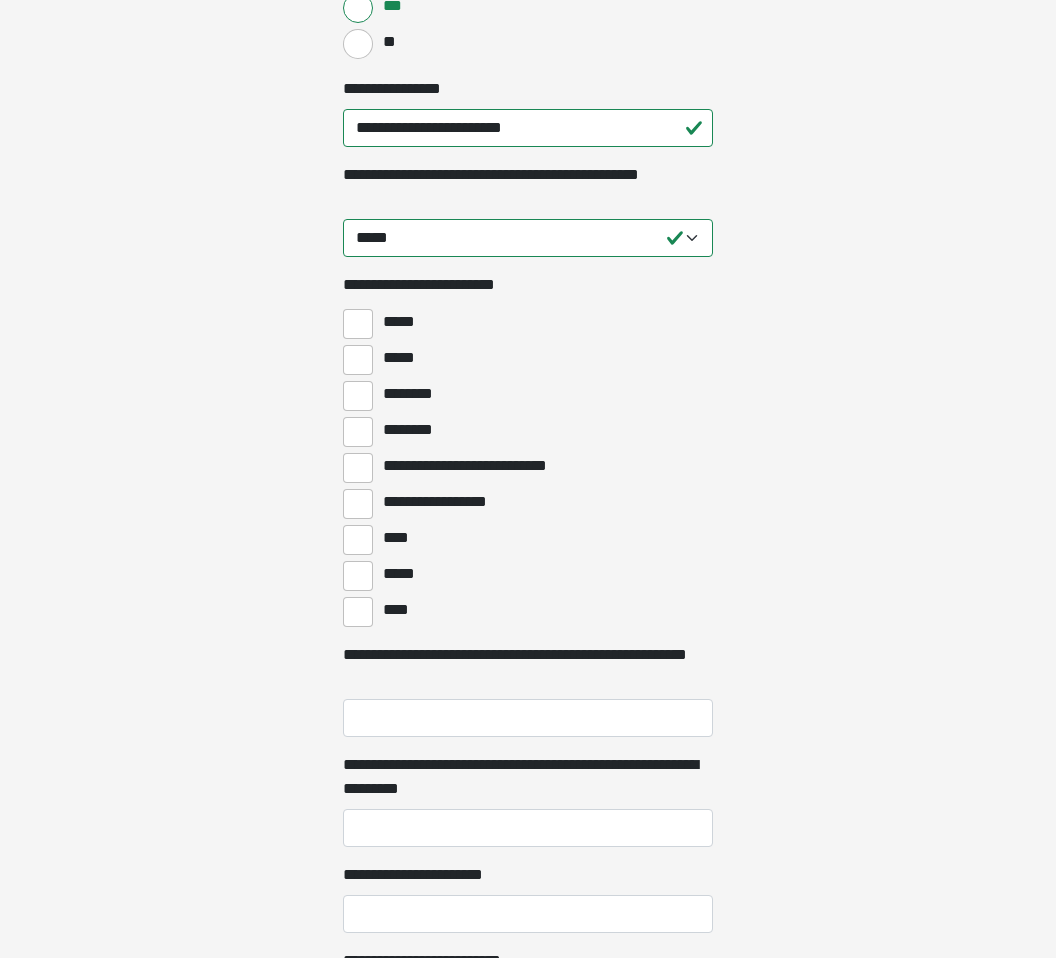 click on "********" at bounding box center [358, 396] 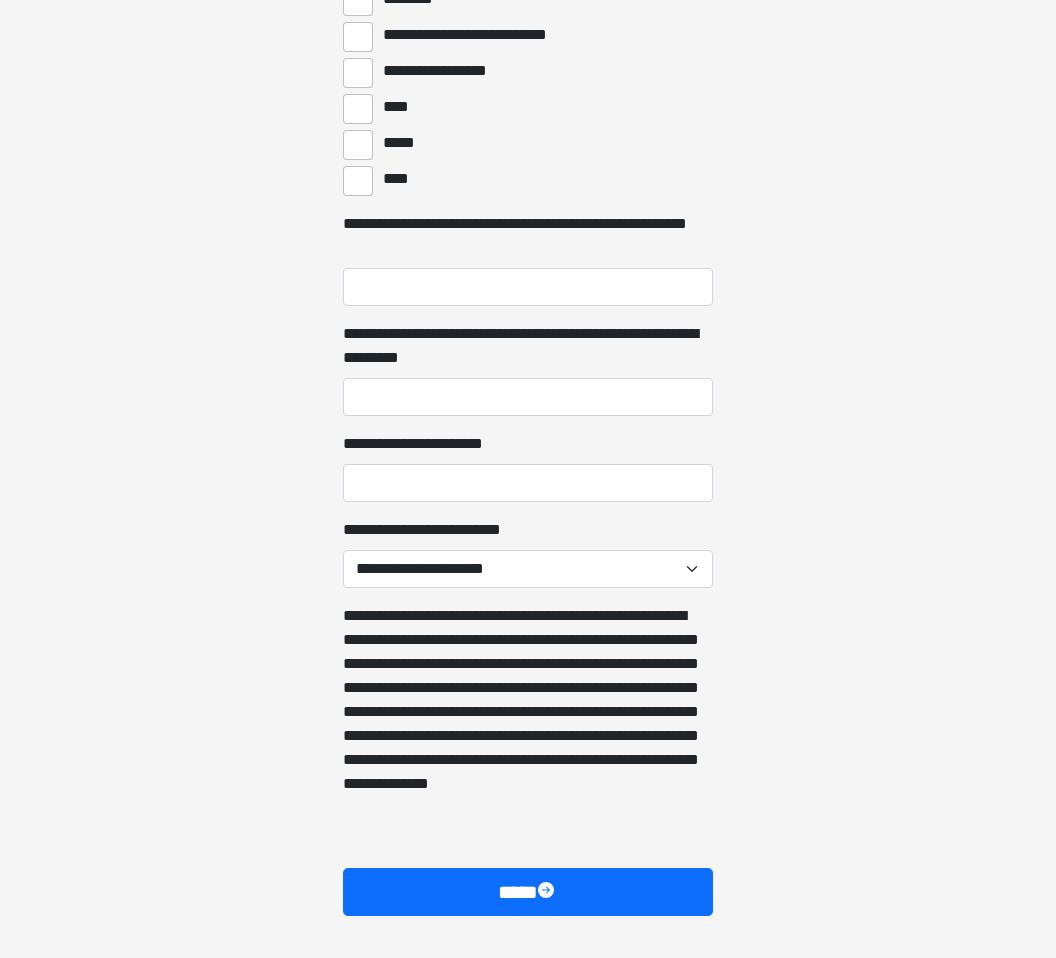 scroll, scrollTop: 1079, scrollLeft: 0, axis: vertical 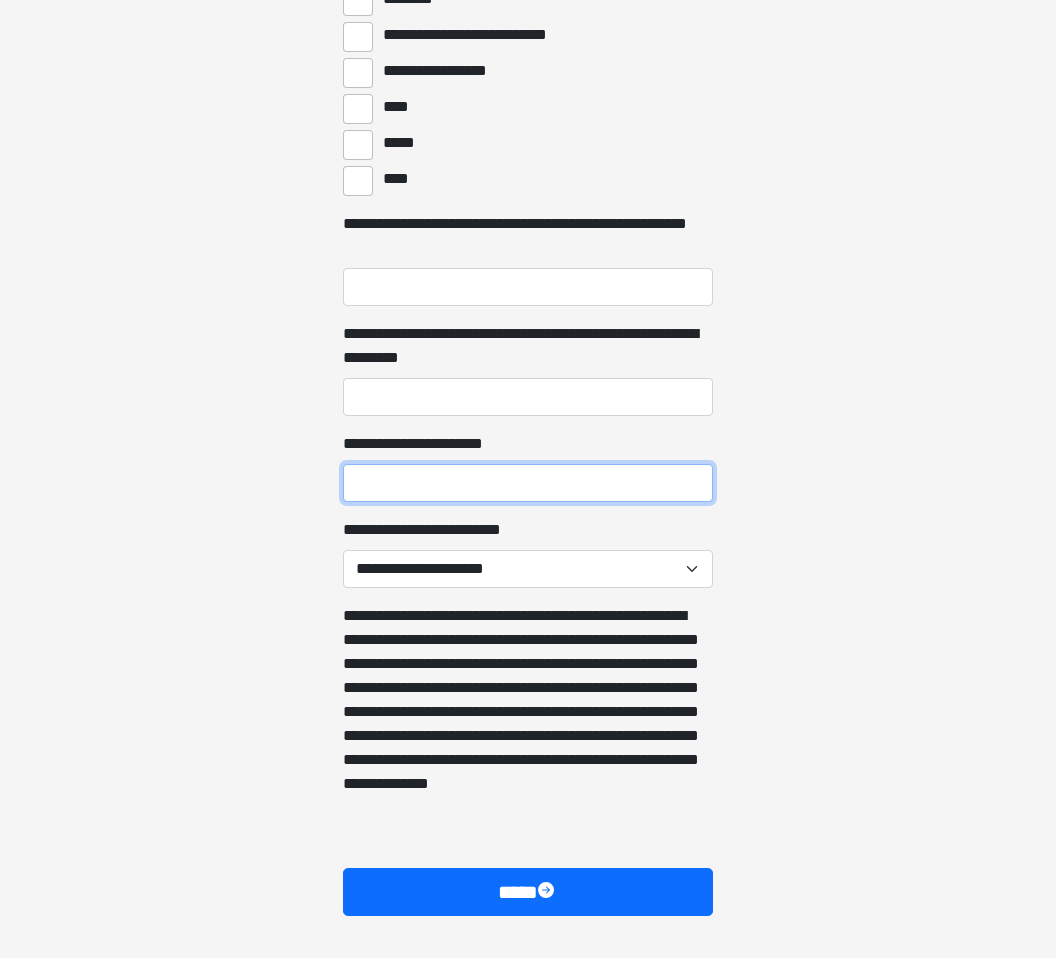click on "**********" at bounding box center (528, 483) 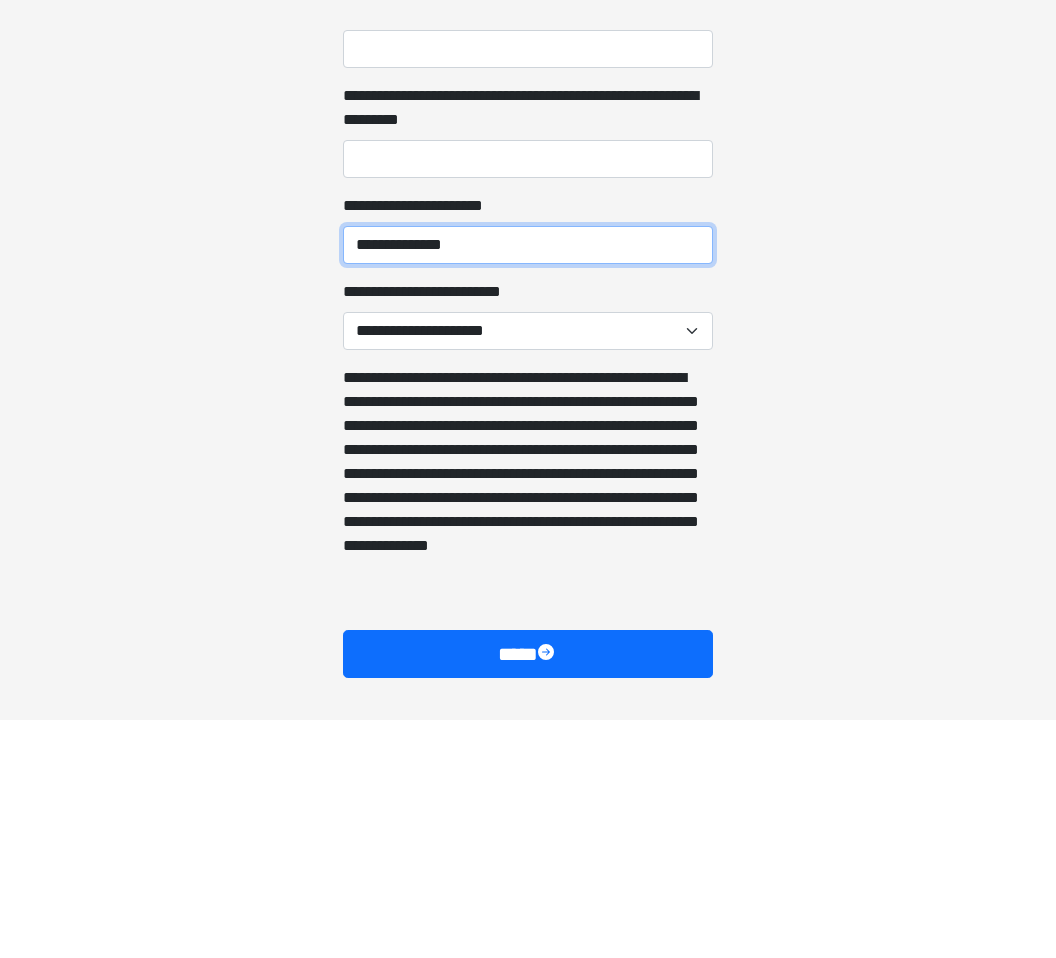 type on "**********" 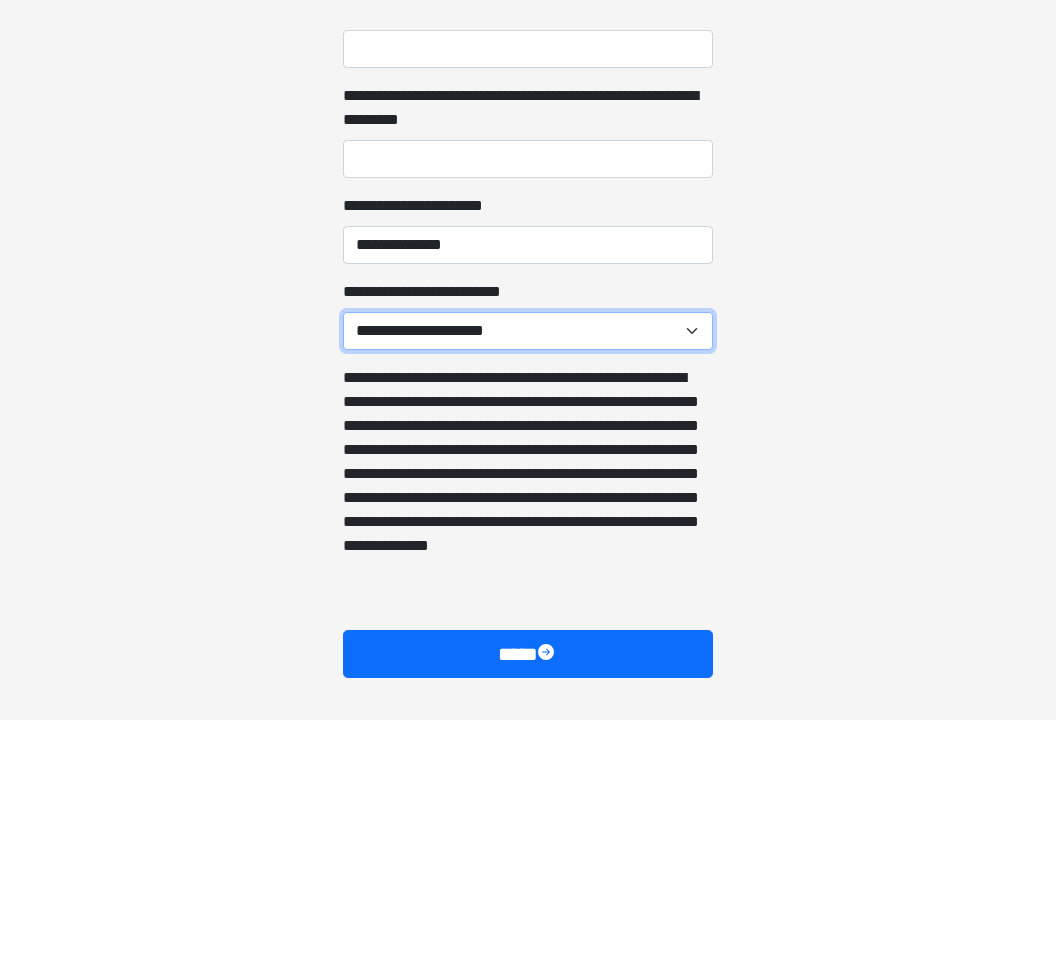 click on "**********" at bounding box center (528, 569) 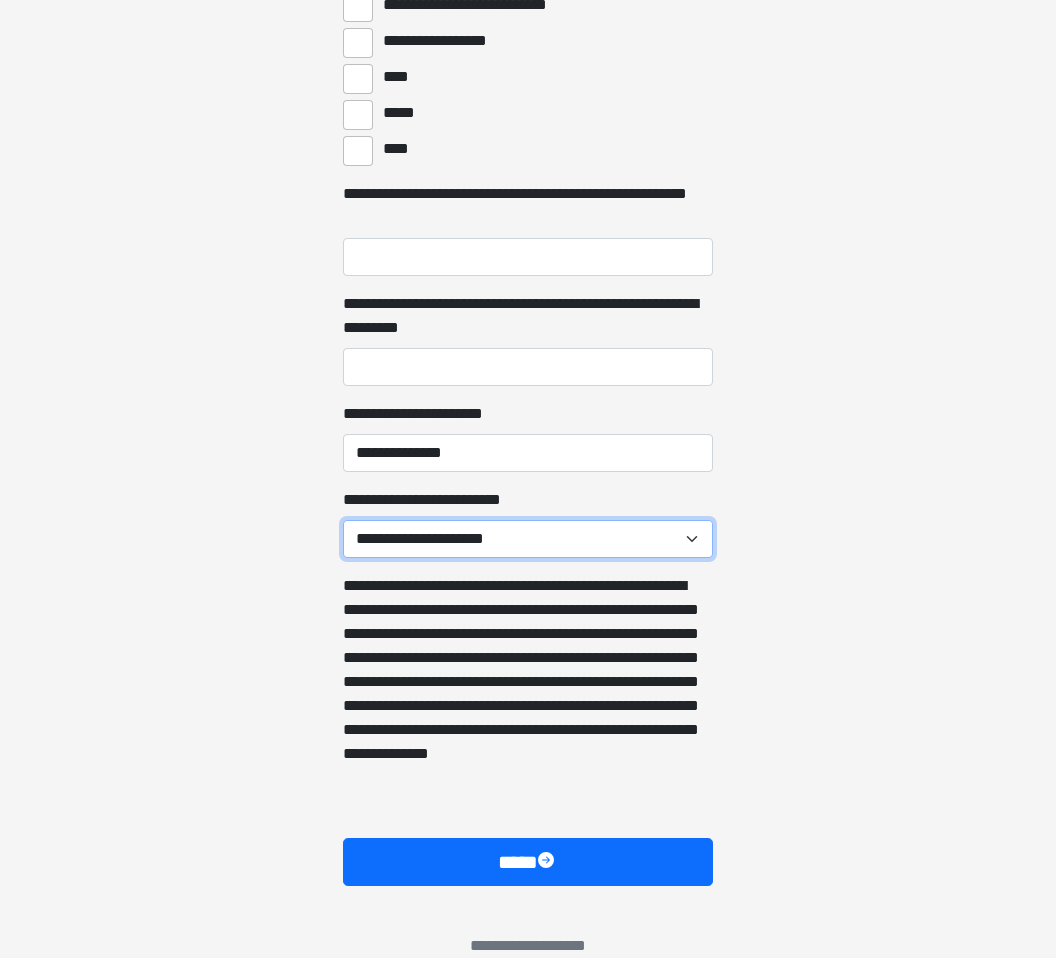 select on "******" 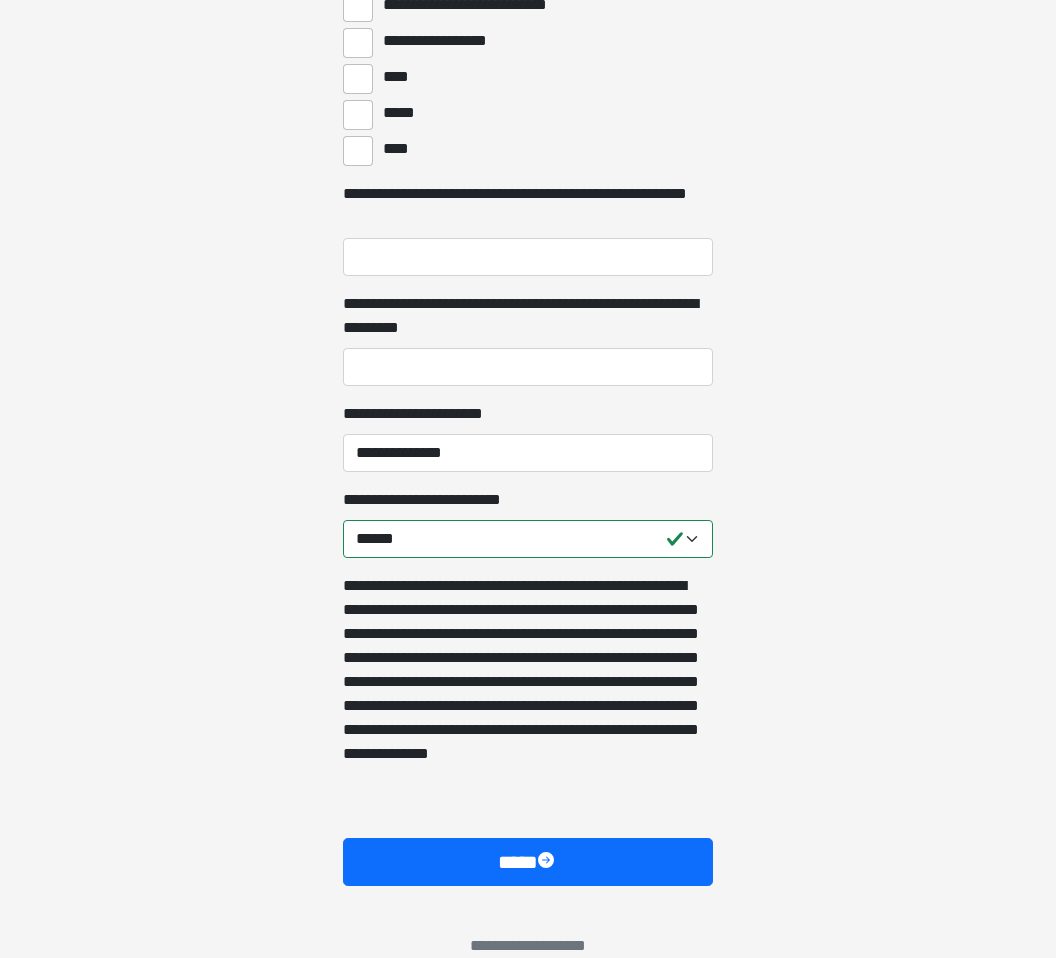click on "****" at bounding box center (528, 862) 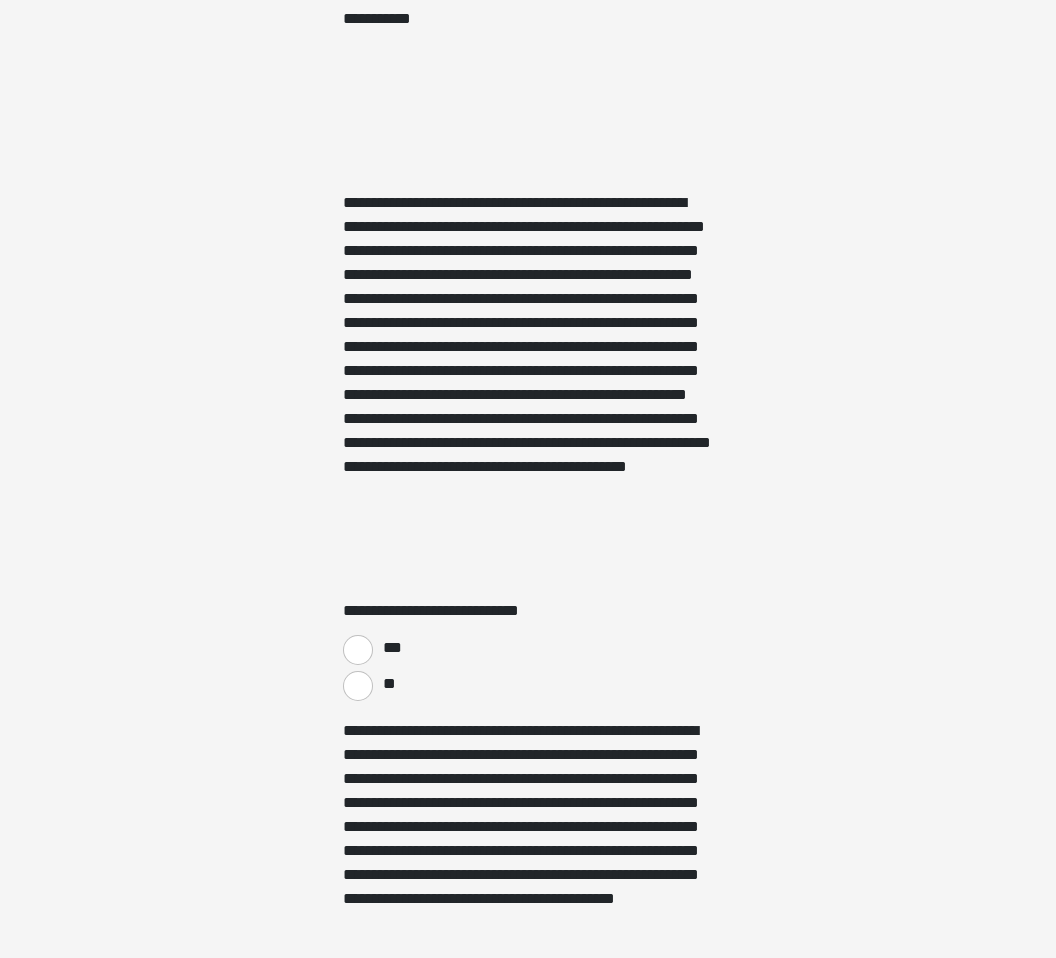 scroll, scrollTop: 3283, scrollLeft: 0, axis: vertical 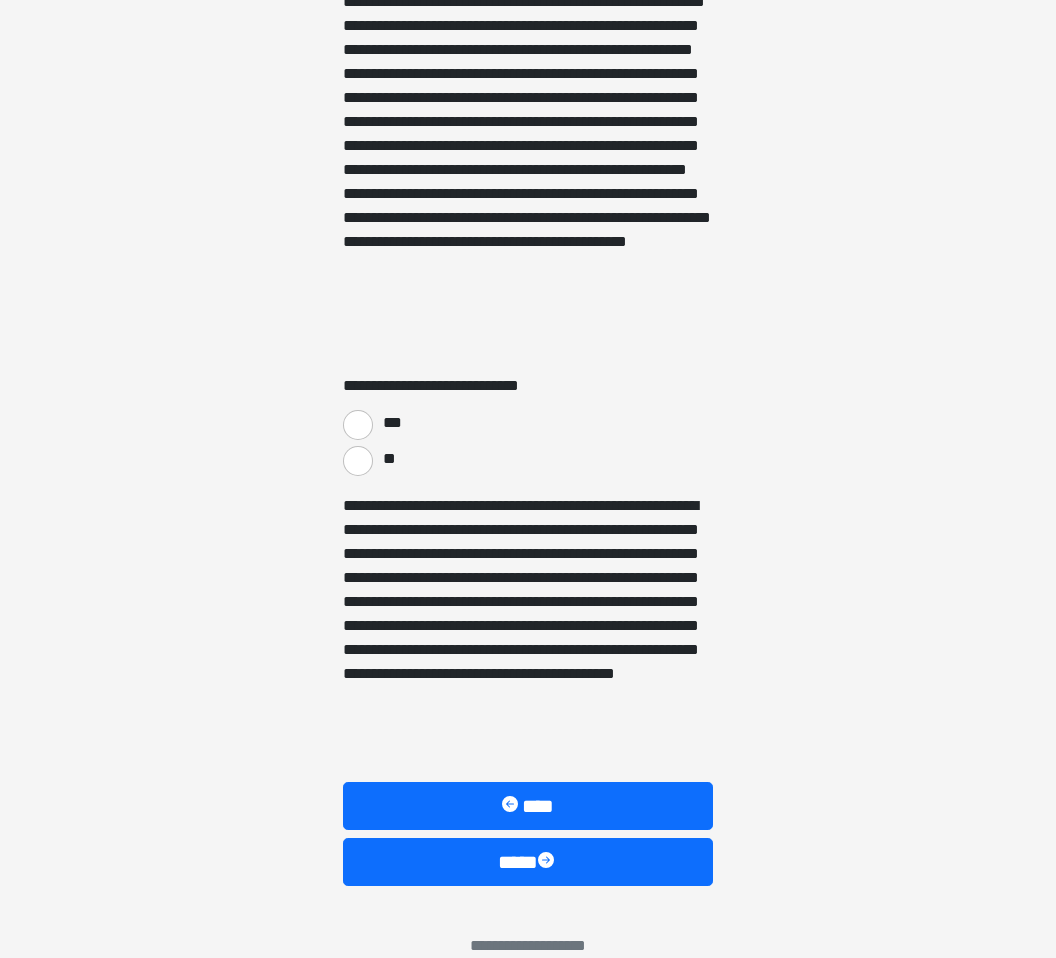 click on "**" at bounding box center [358, 461] 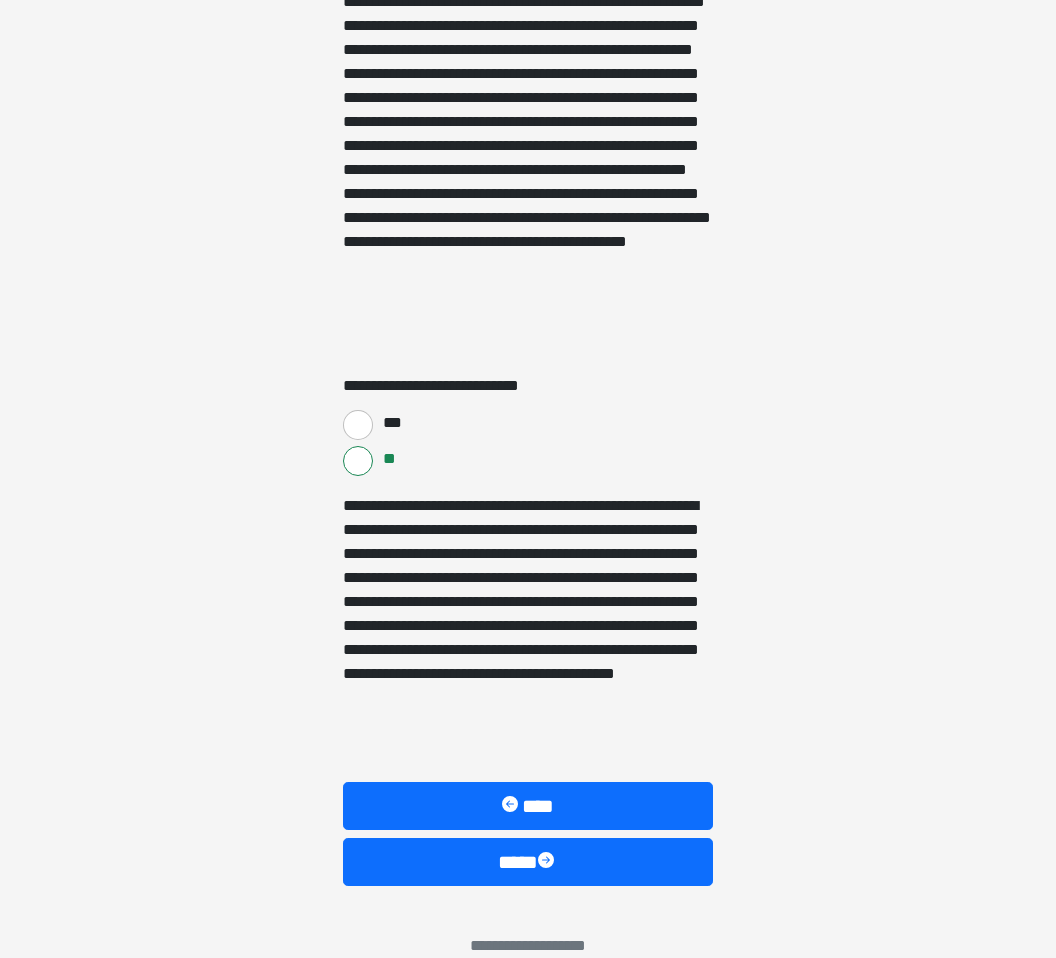 click on "****" at bounding box center (528, 862) 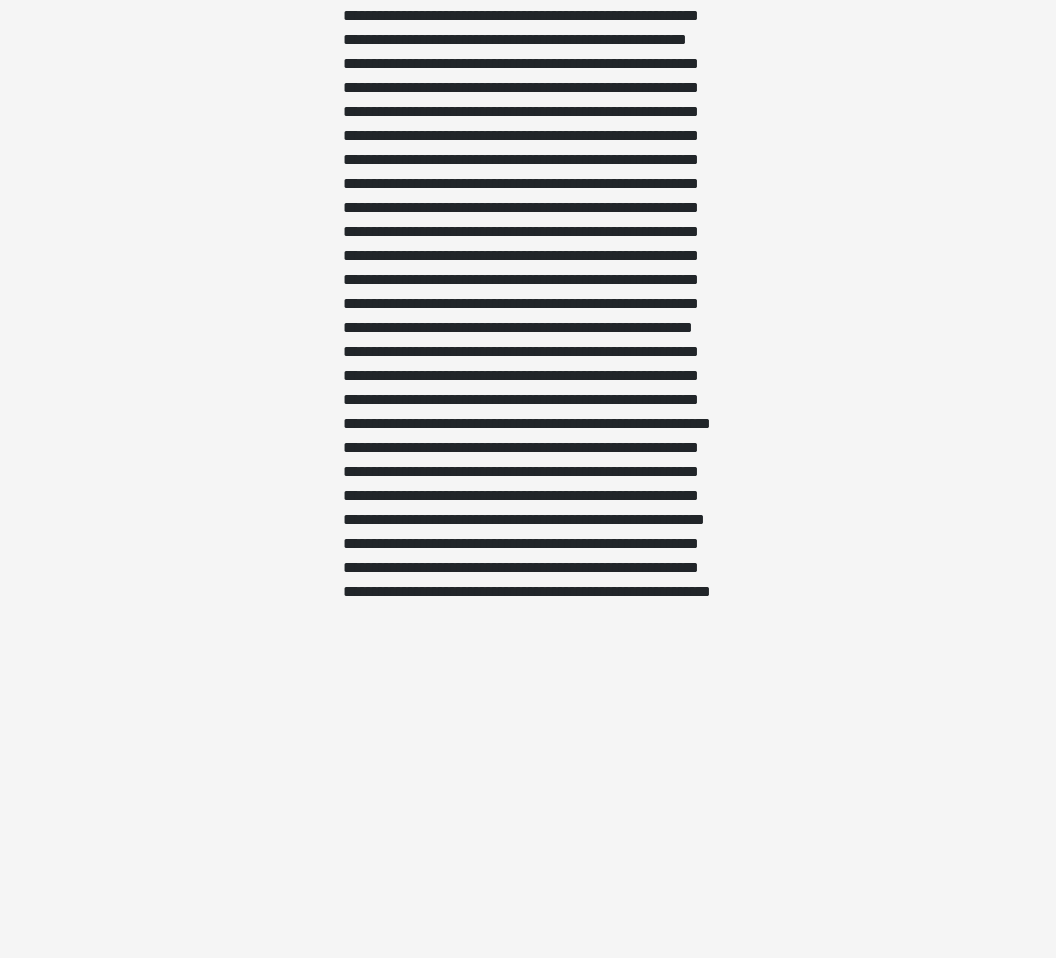 scroll, scrollTop: 1491, scrollLeft: 0, axis: vertical 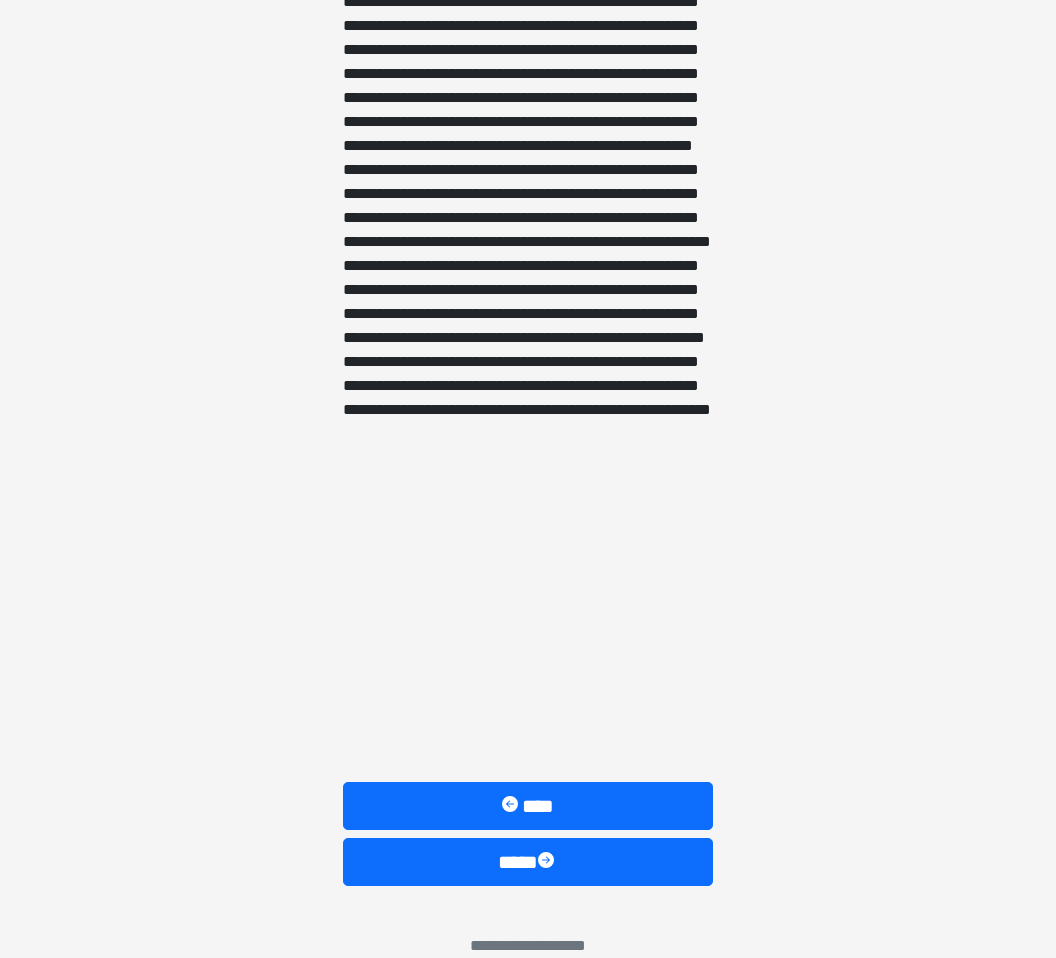 click at bounding box center (548, 862) 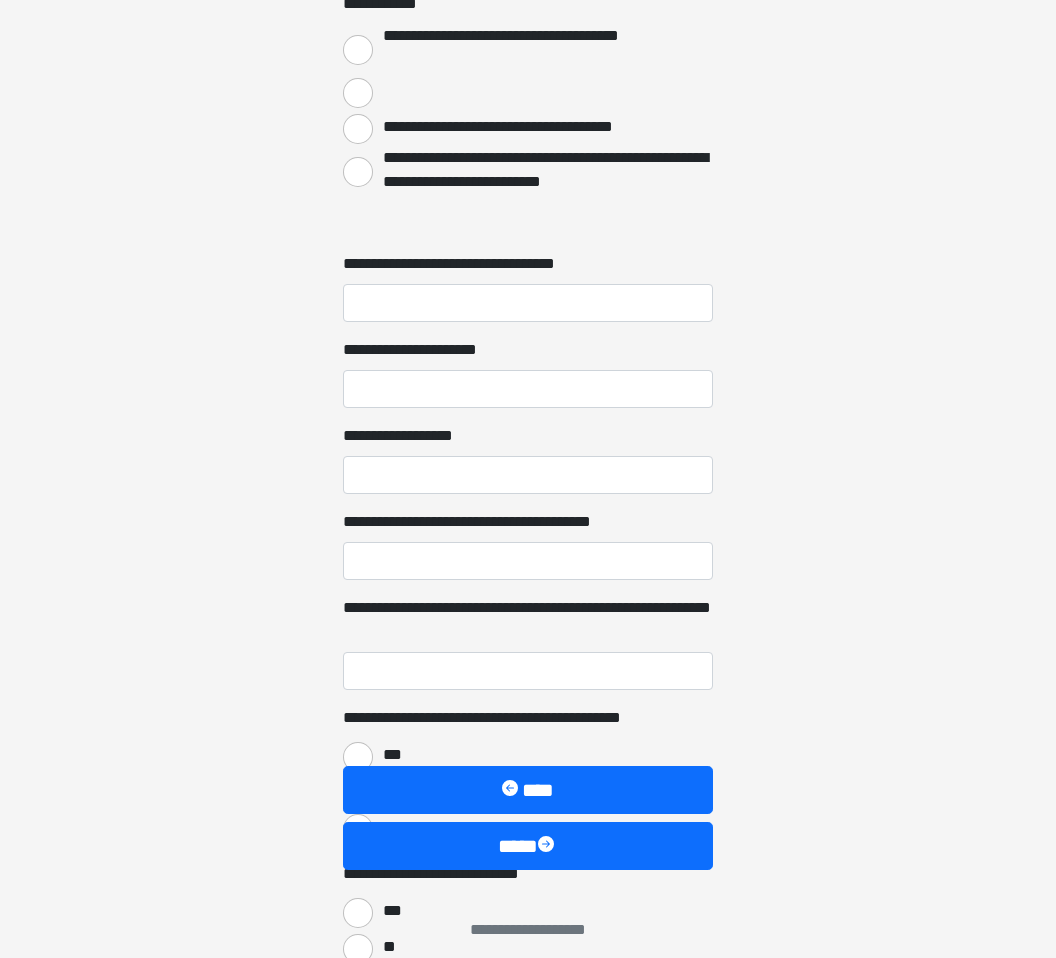 scroll, scrollTop: 1350, scrollLeft: 0, axis: vertical 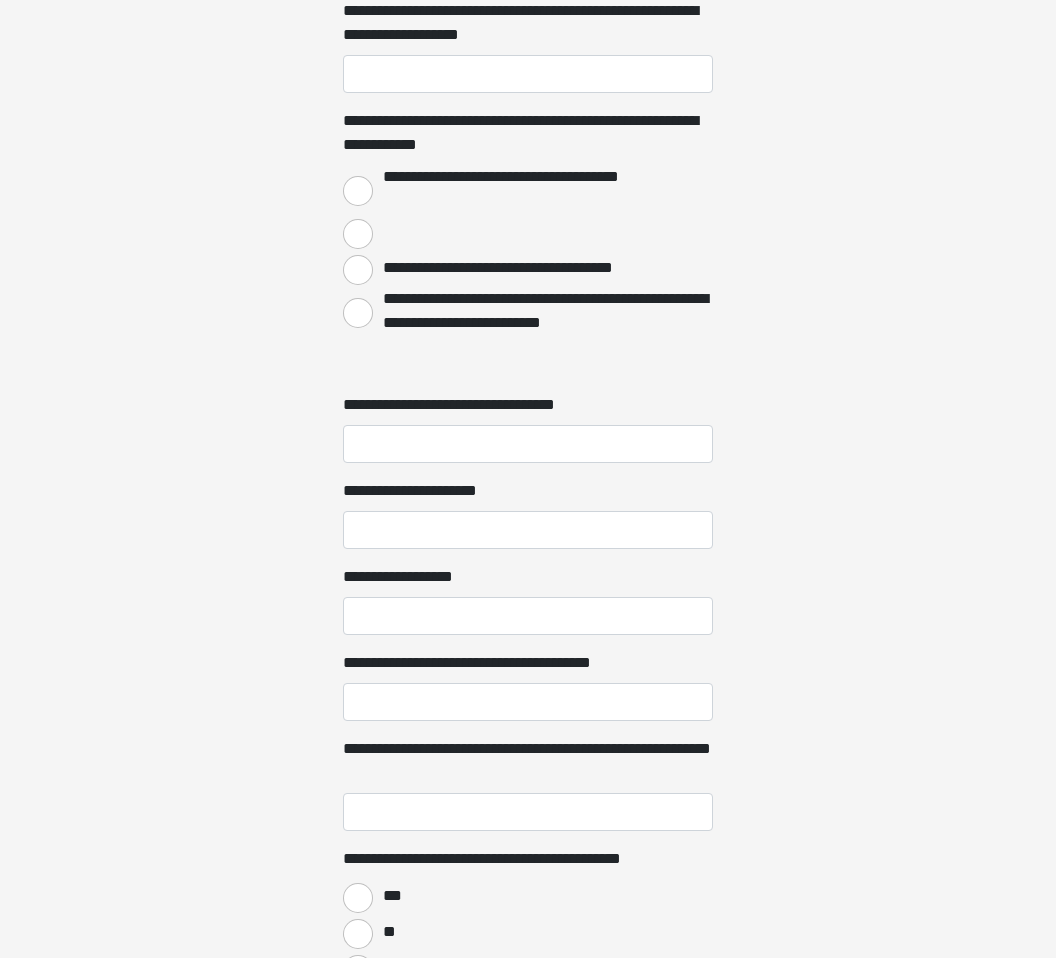 click on "**********" at bounding box center (512, 859) 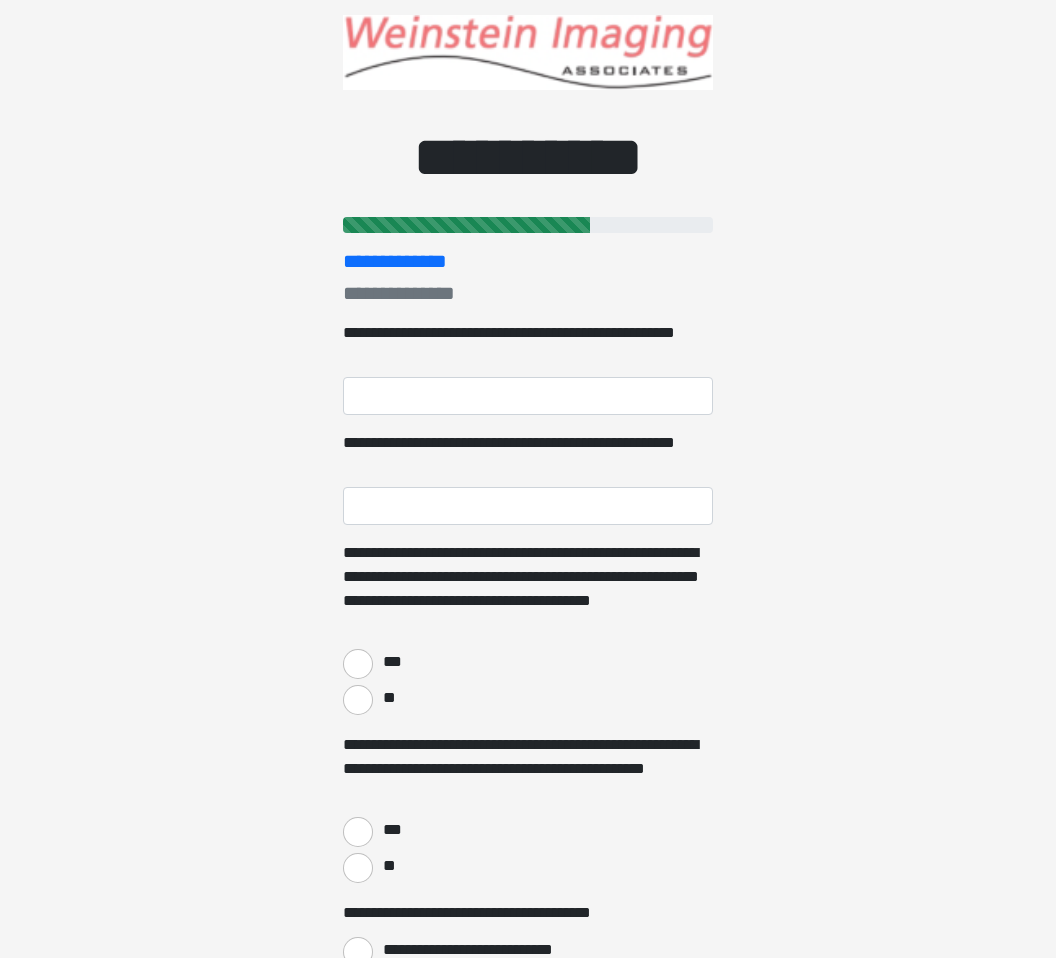 scroll, scrollTop: 0, scrollLeft: 0, axis: both 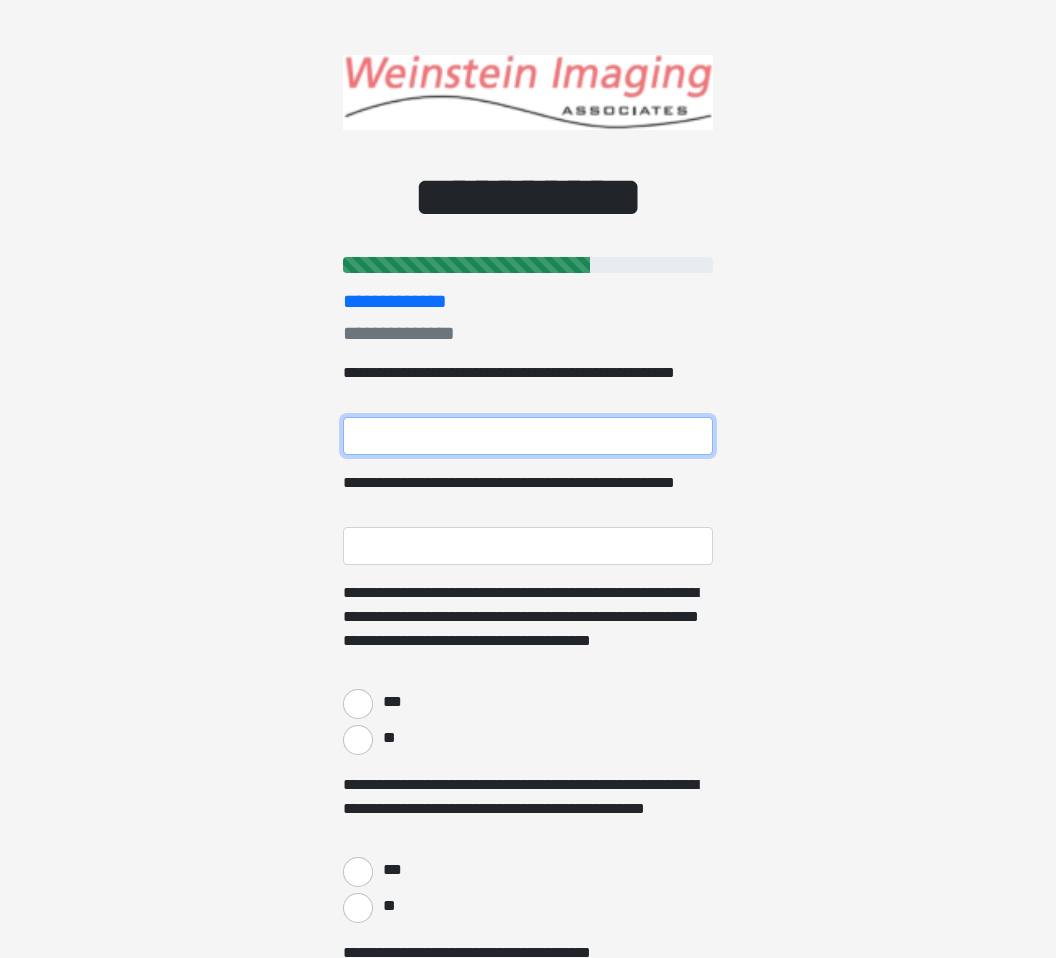 click on "**********" at bounding box center [528, 436] 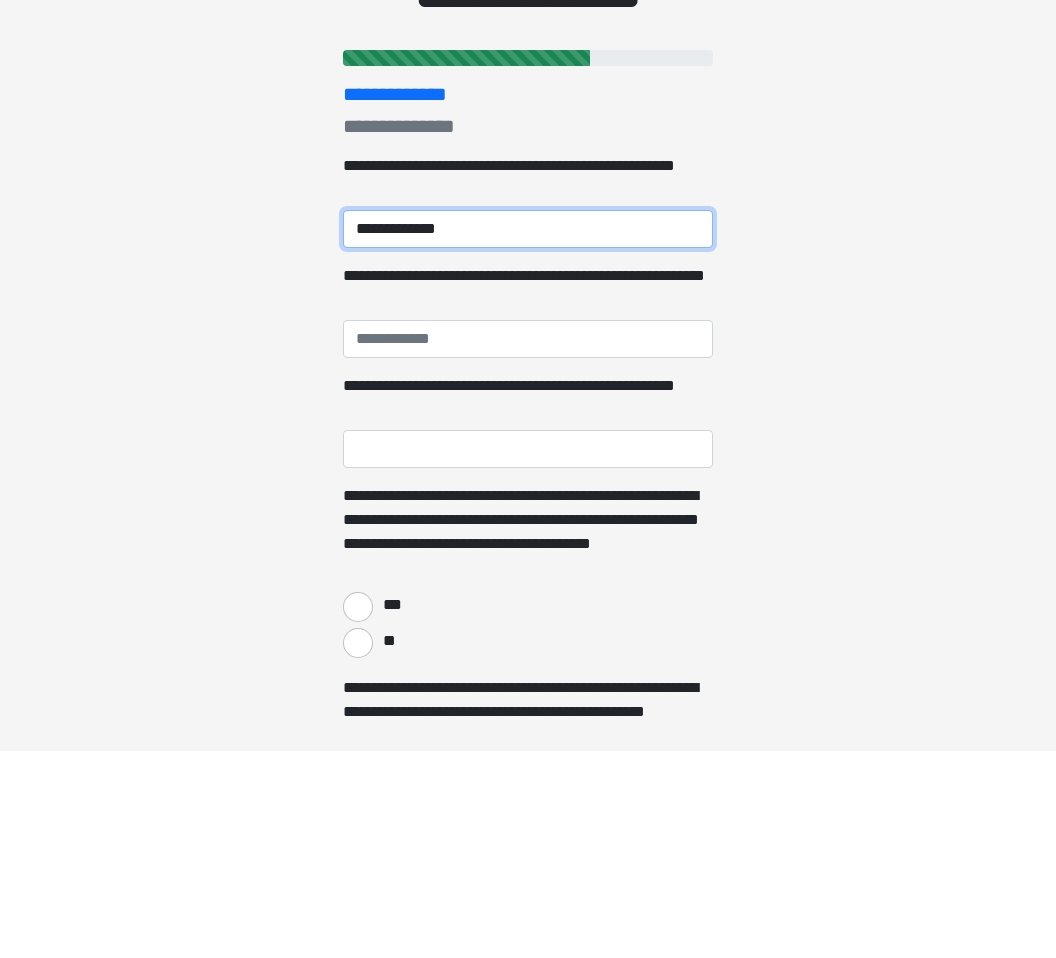 type on "**********" 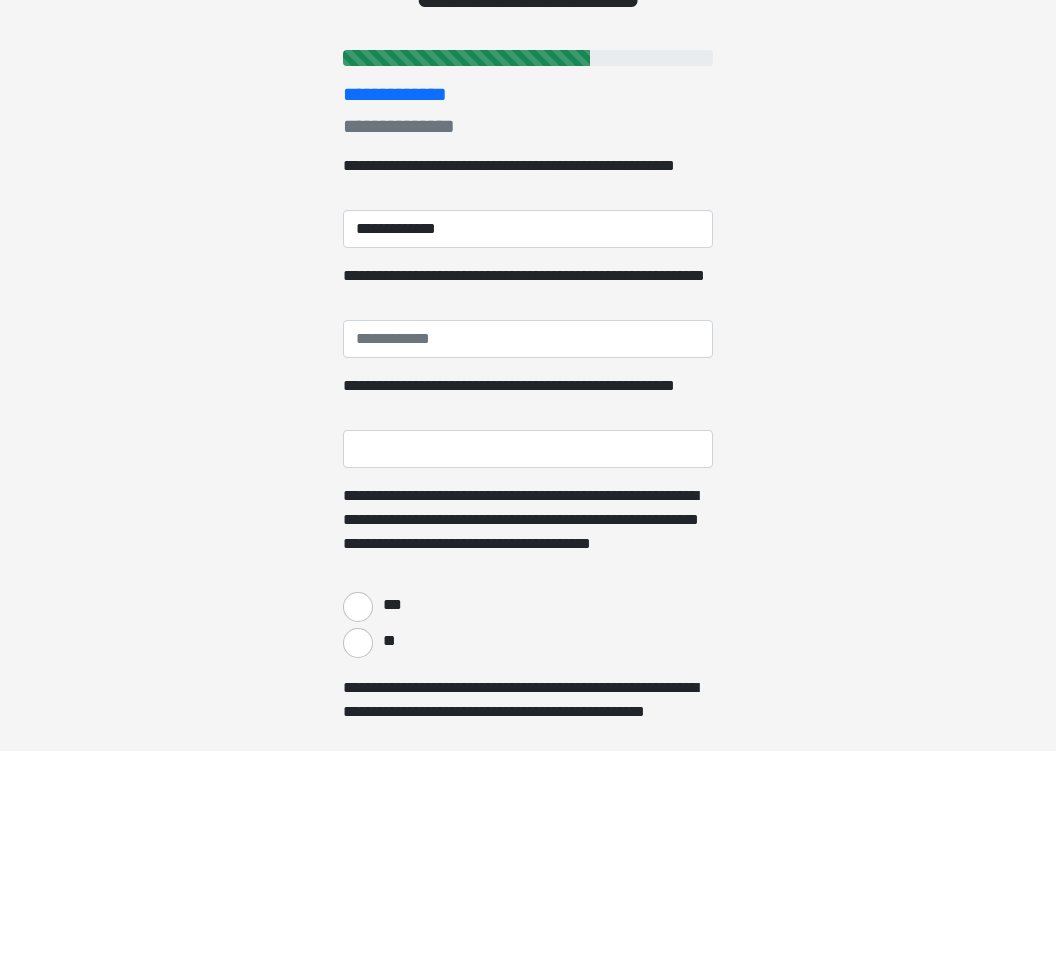 click on "**********" at bounding box center [528, 2815] 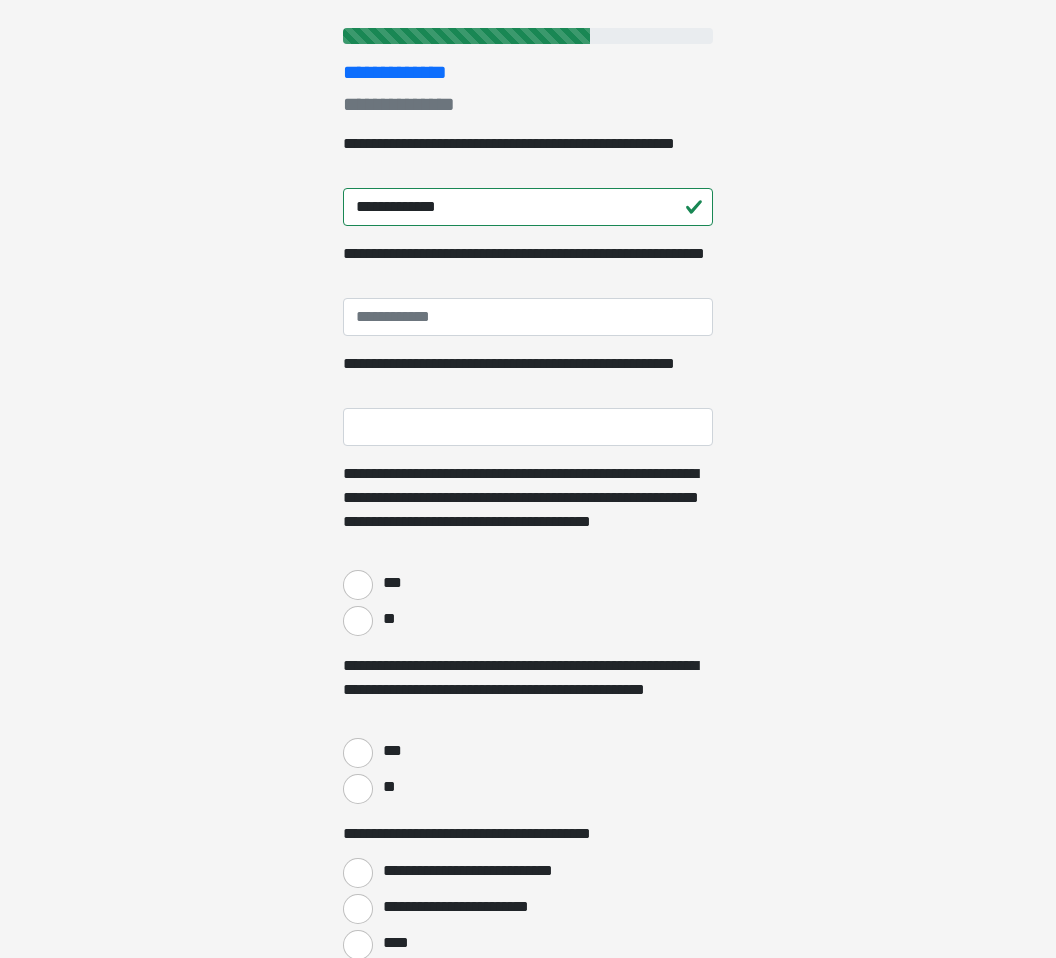 scroll, scrollTop: 235, scrollLeft: 0, axis: vertical 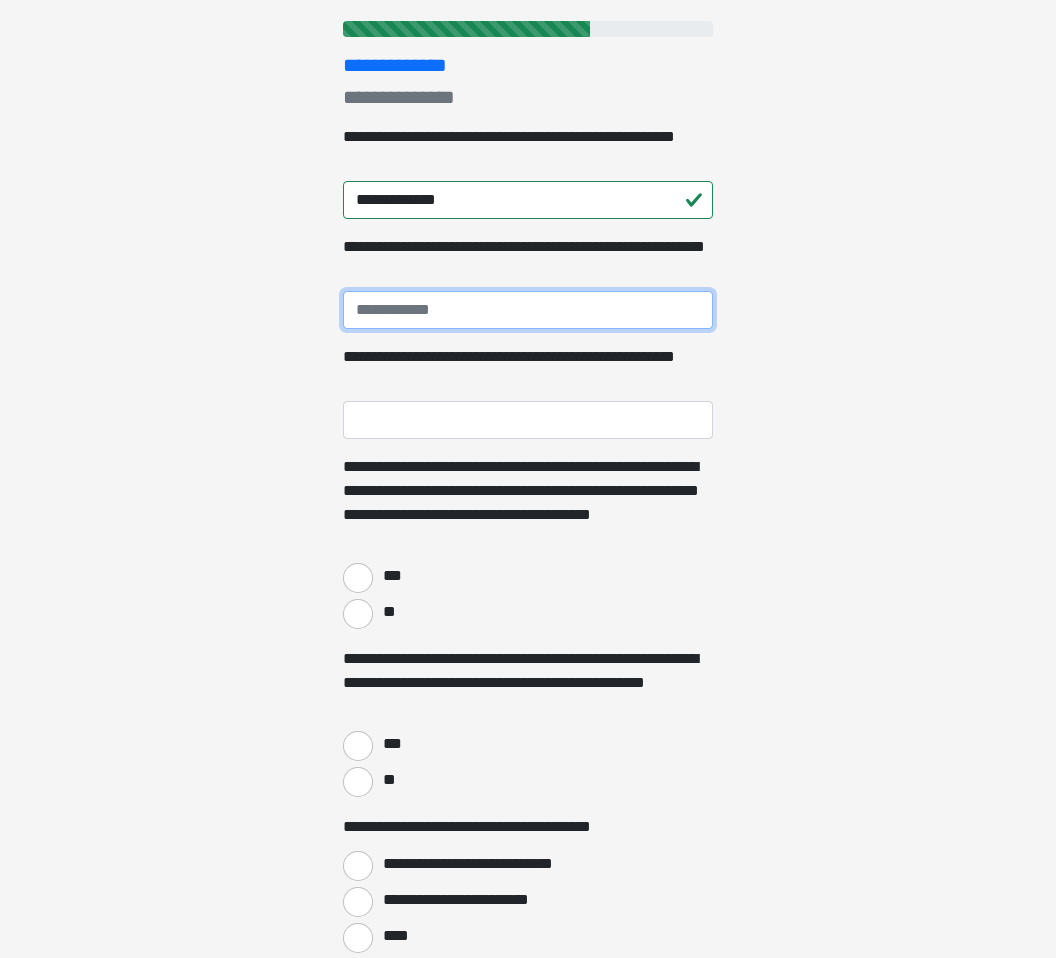 click on "**********" at bounding box center (528, 311) 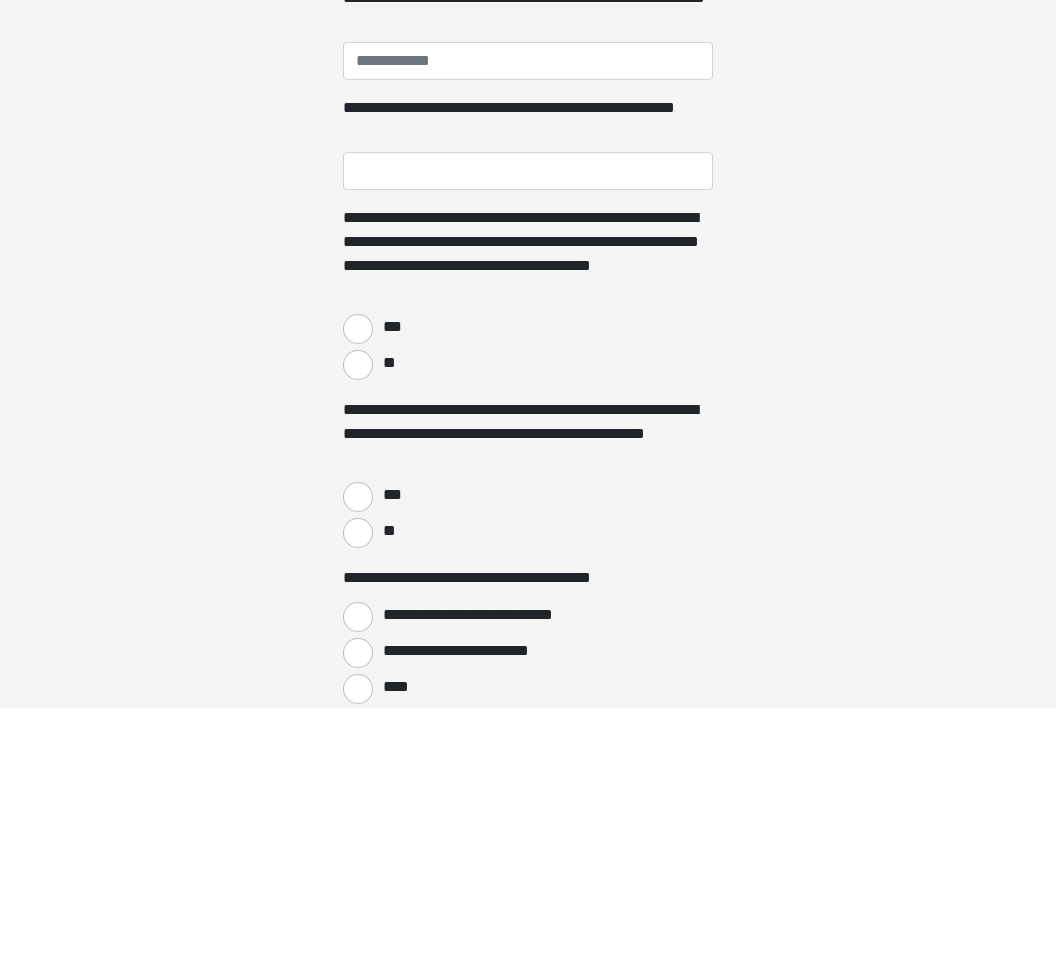 click on "***" at bounding box center (358, 579) 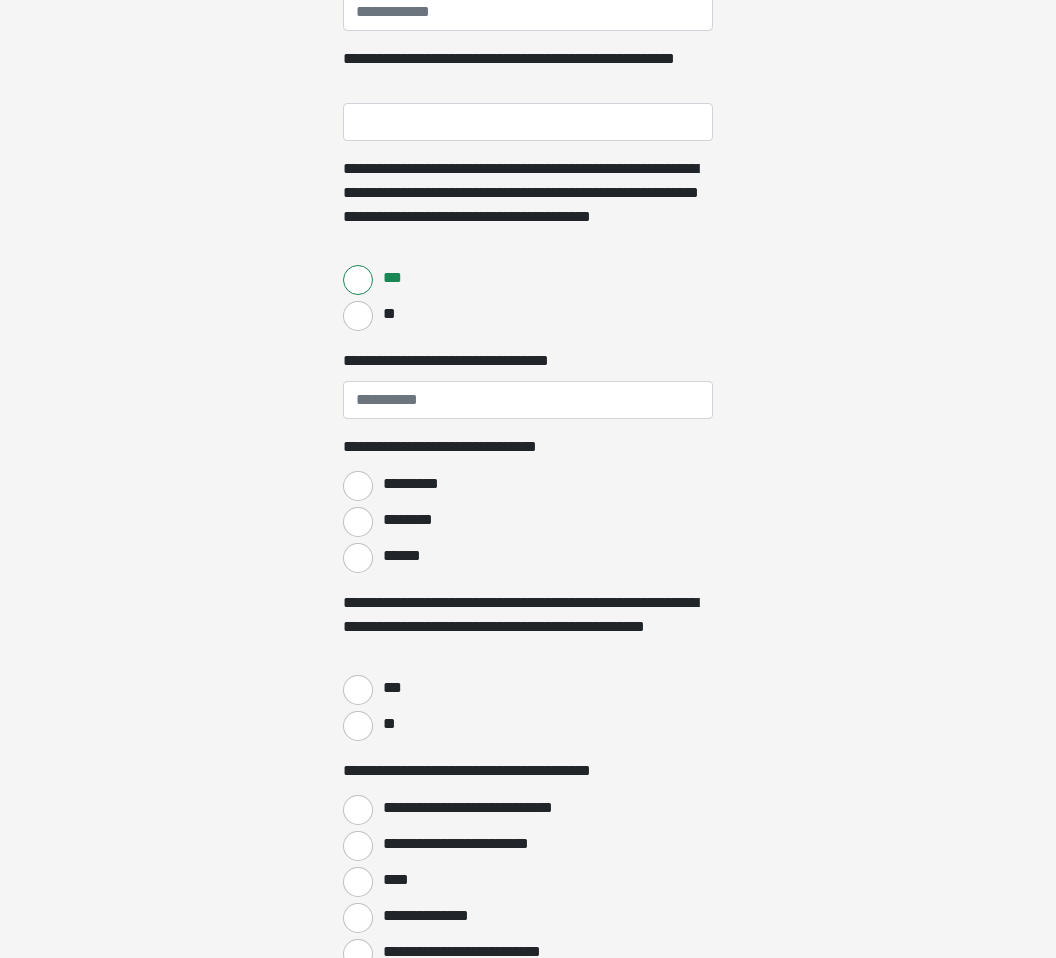 scroll, scrollTop: 541, scrollLeft: 0, axis: vertical 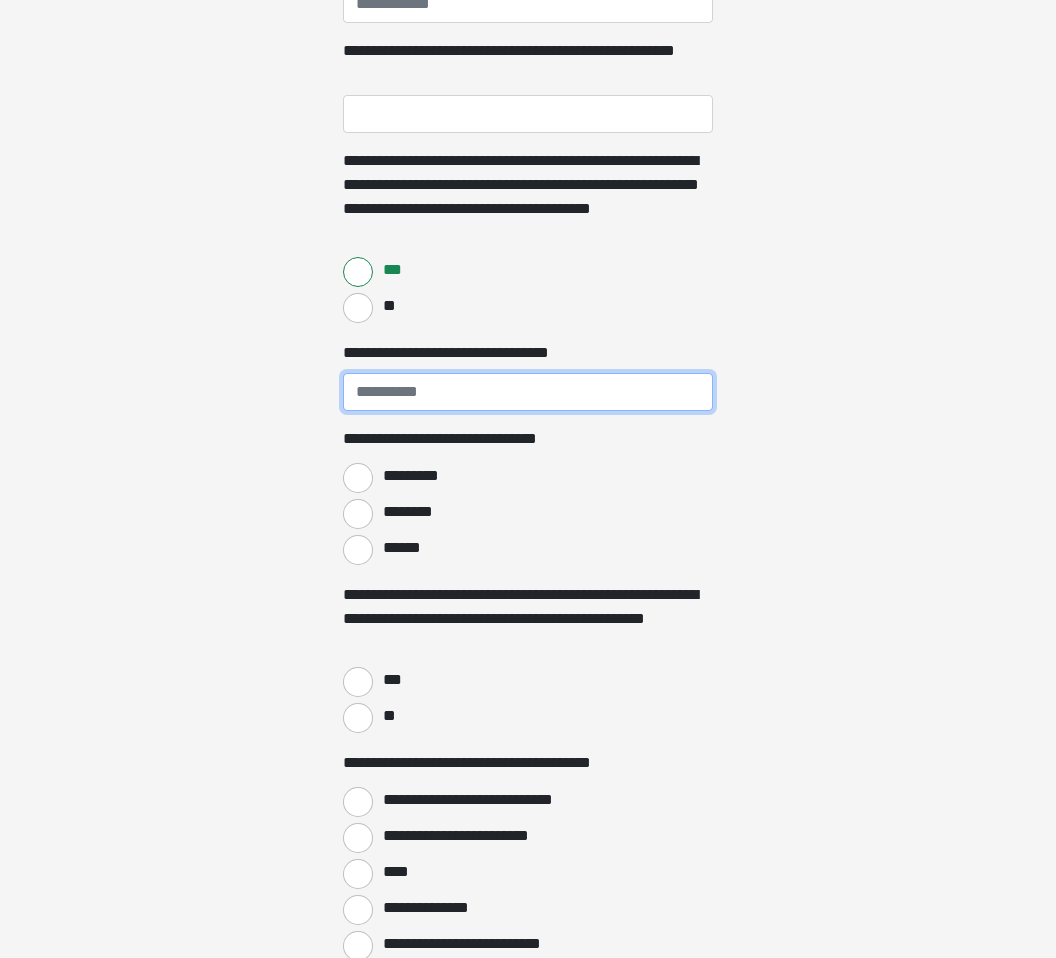 click on "**********" at bounding box center [528, 392] 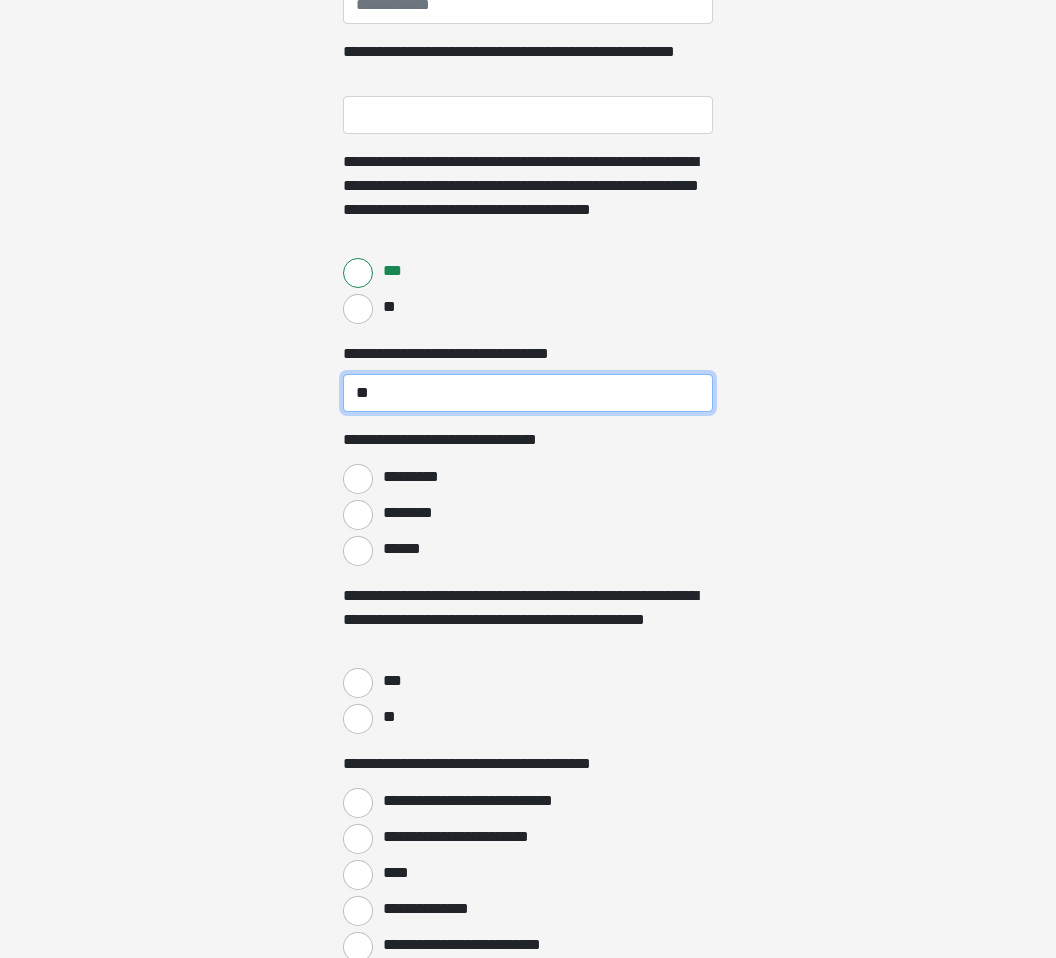 type on "*" 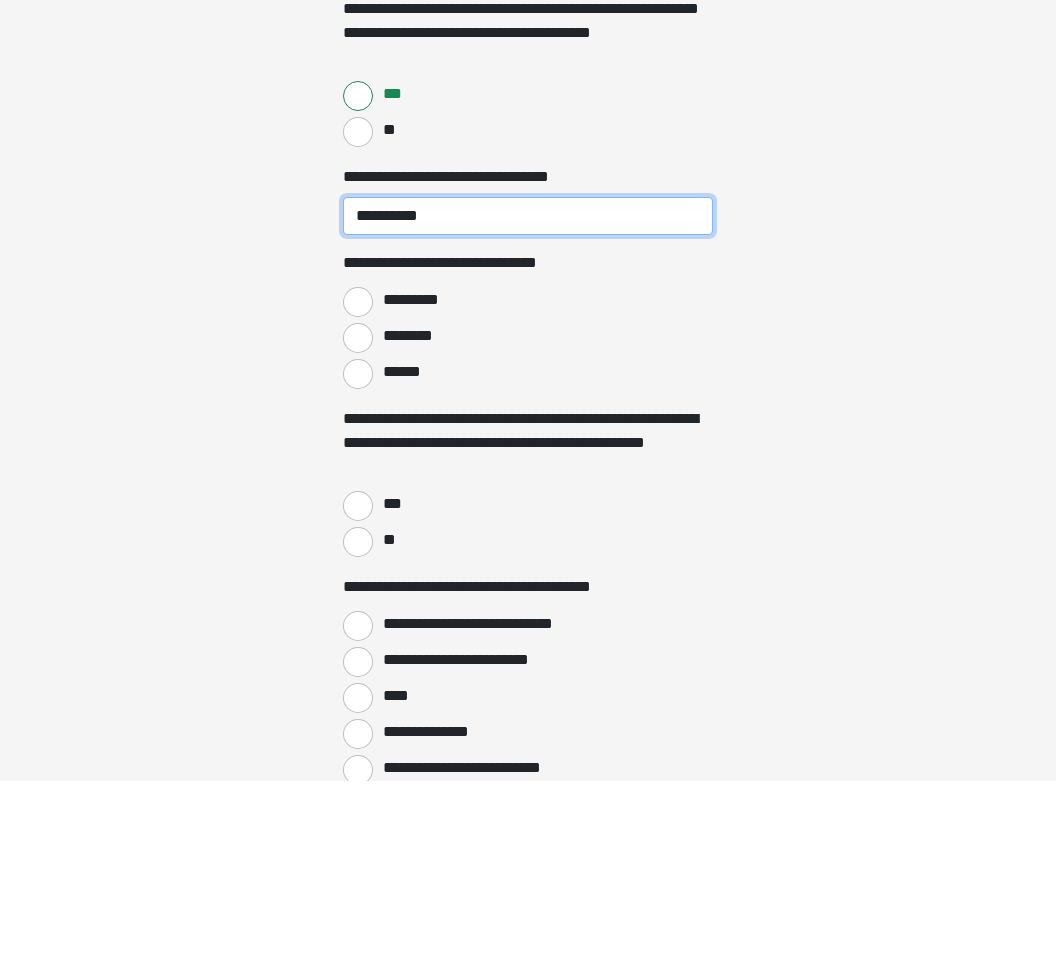 type on "**********" 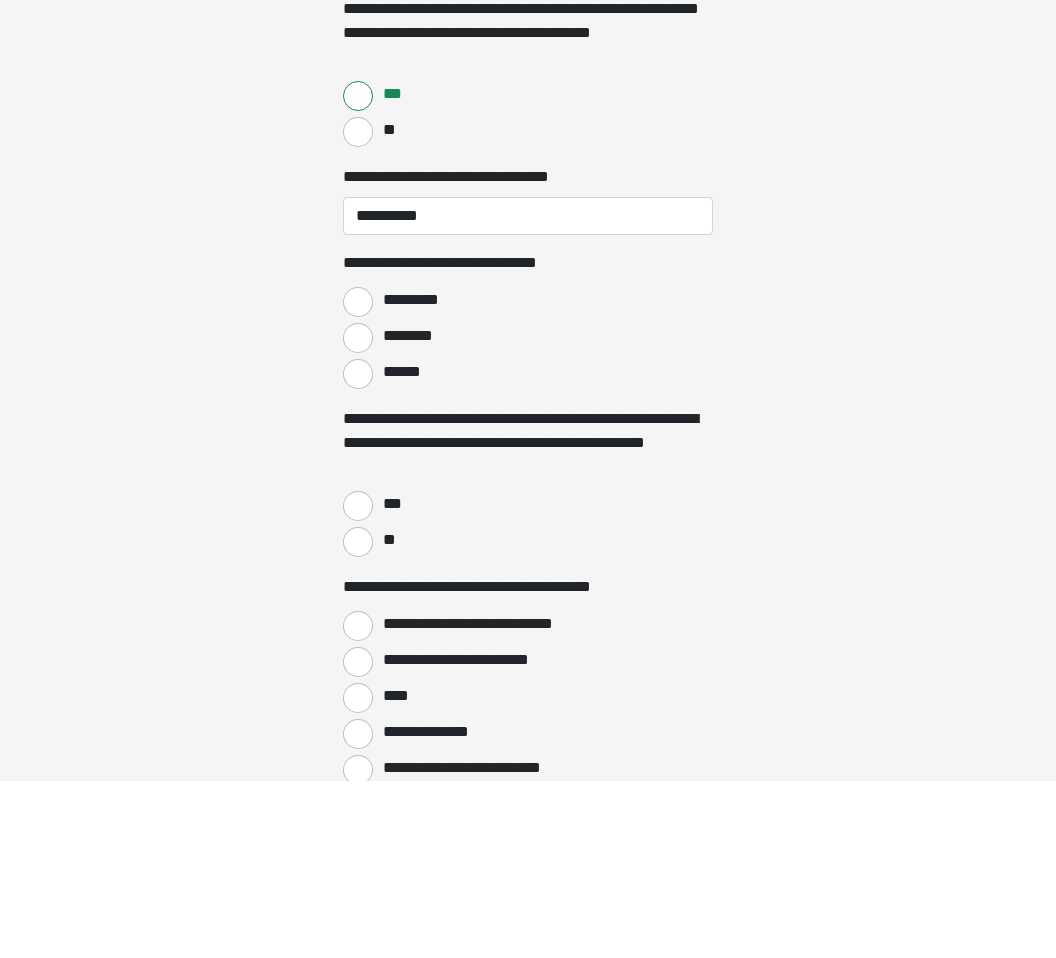 click on "******" at bounding box center [358, 551] 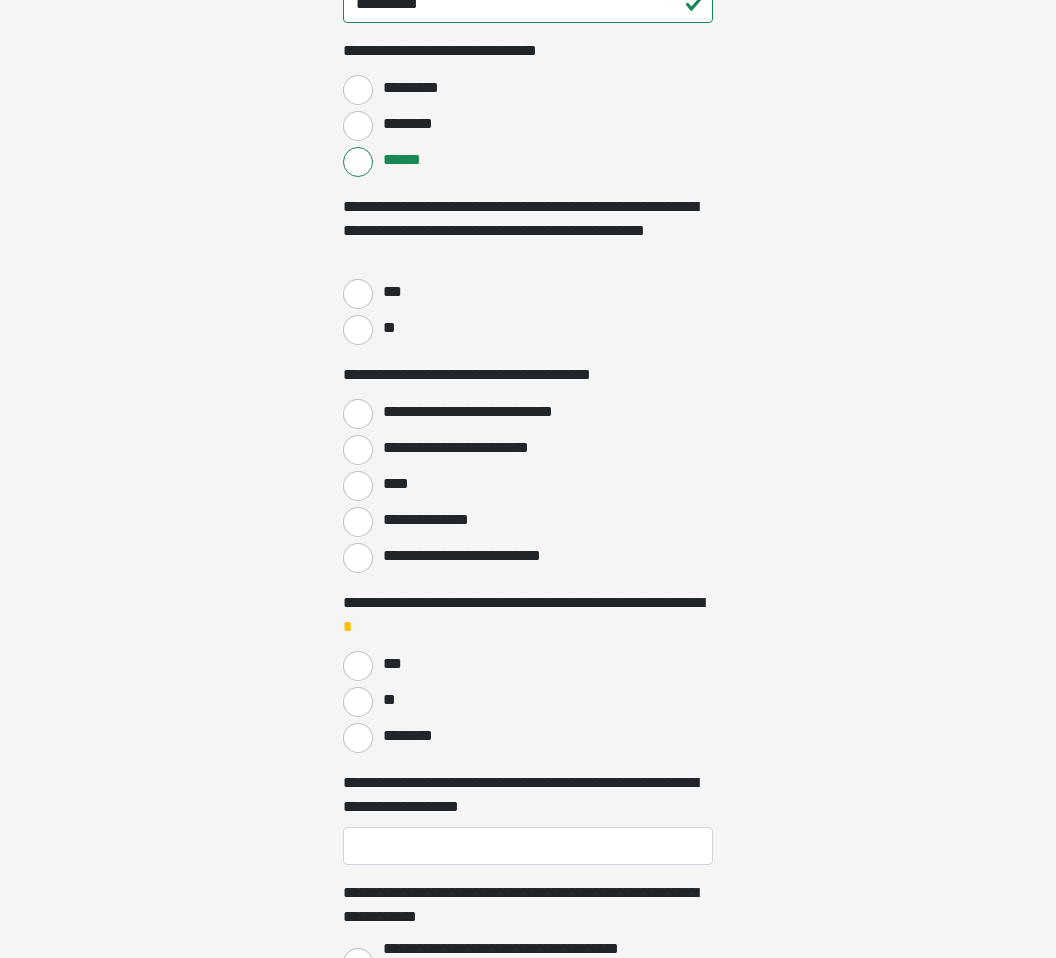 scroll, scrollTop: 927, scrollLeft: 0, axis: vertical 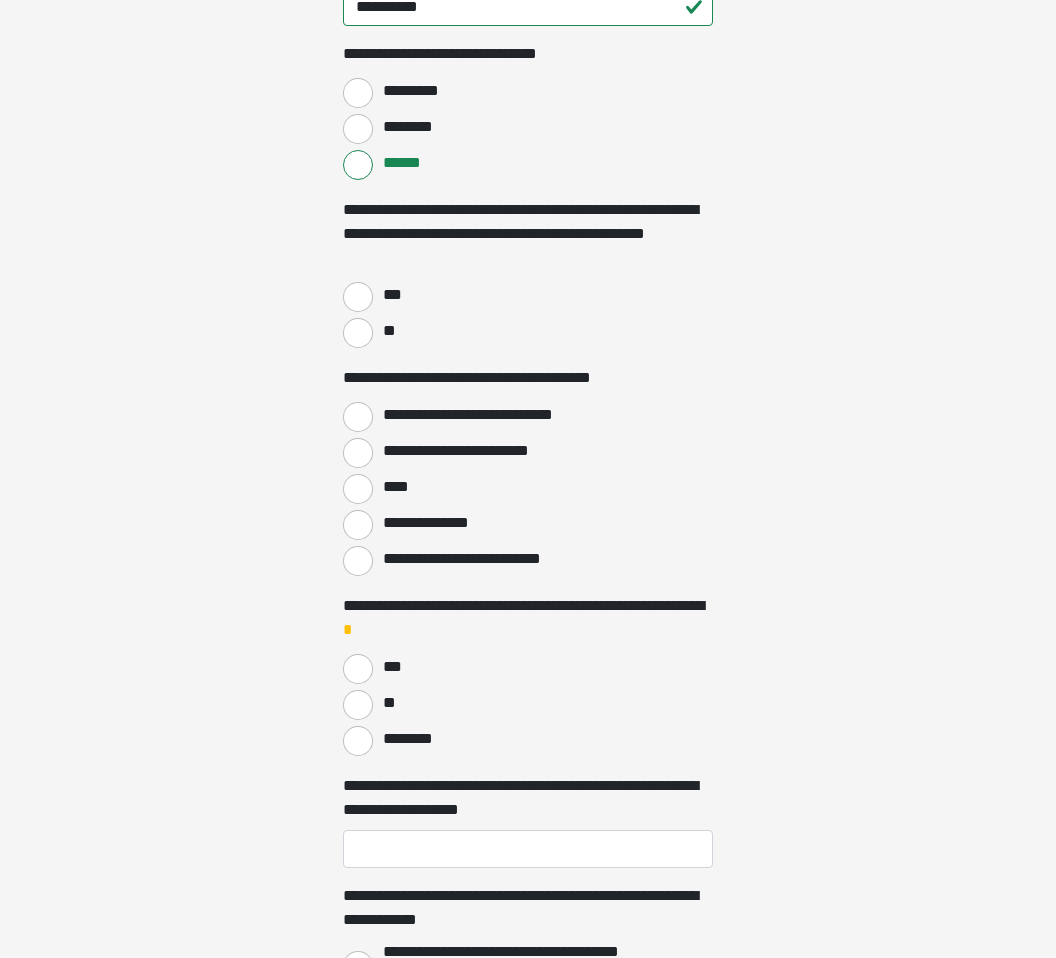 click on "***" at bounding box center (358, 297) 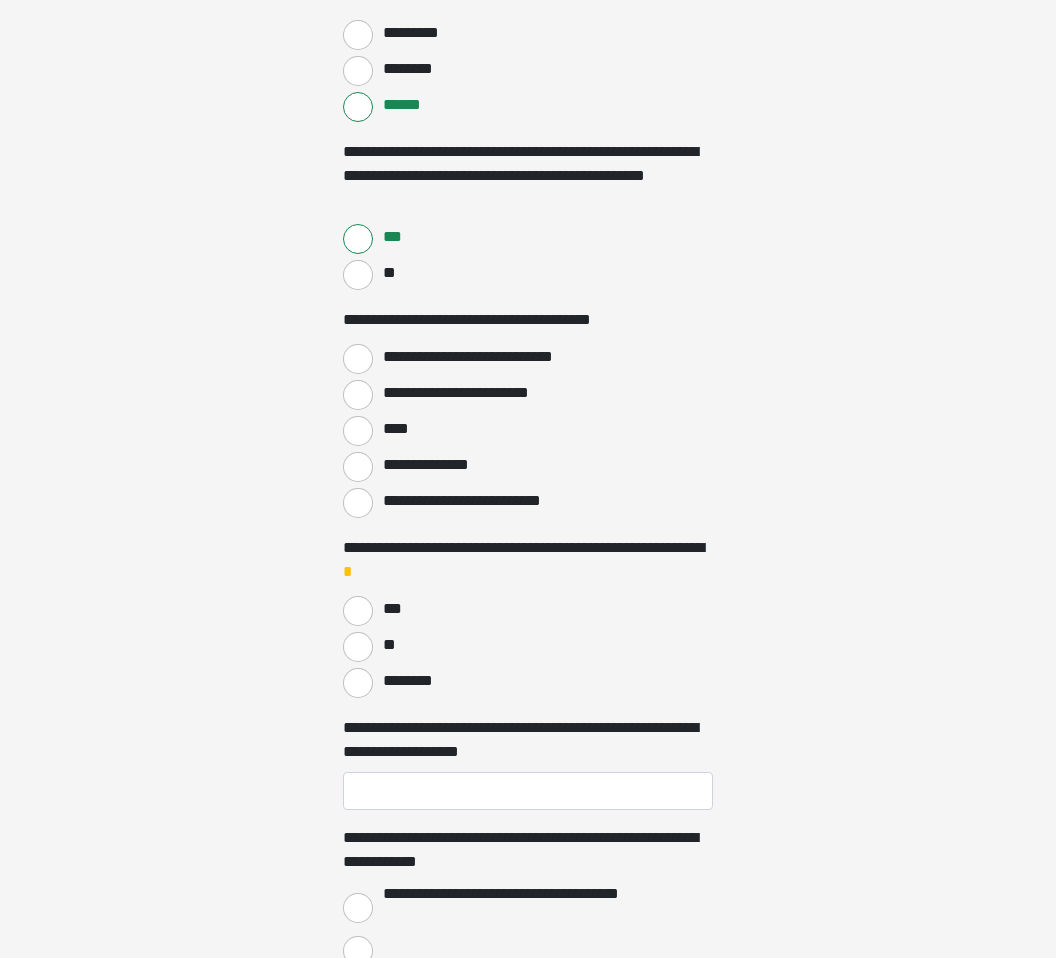 scroll, scrollTop: 985, scrollLeft: 0, axis: vertical 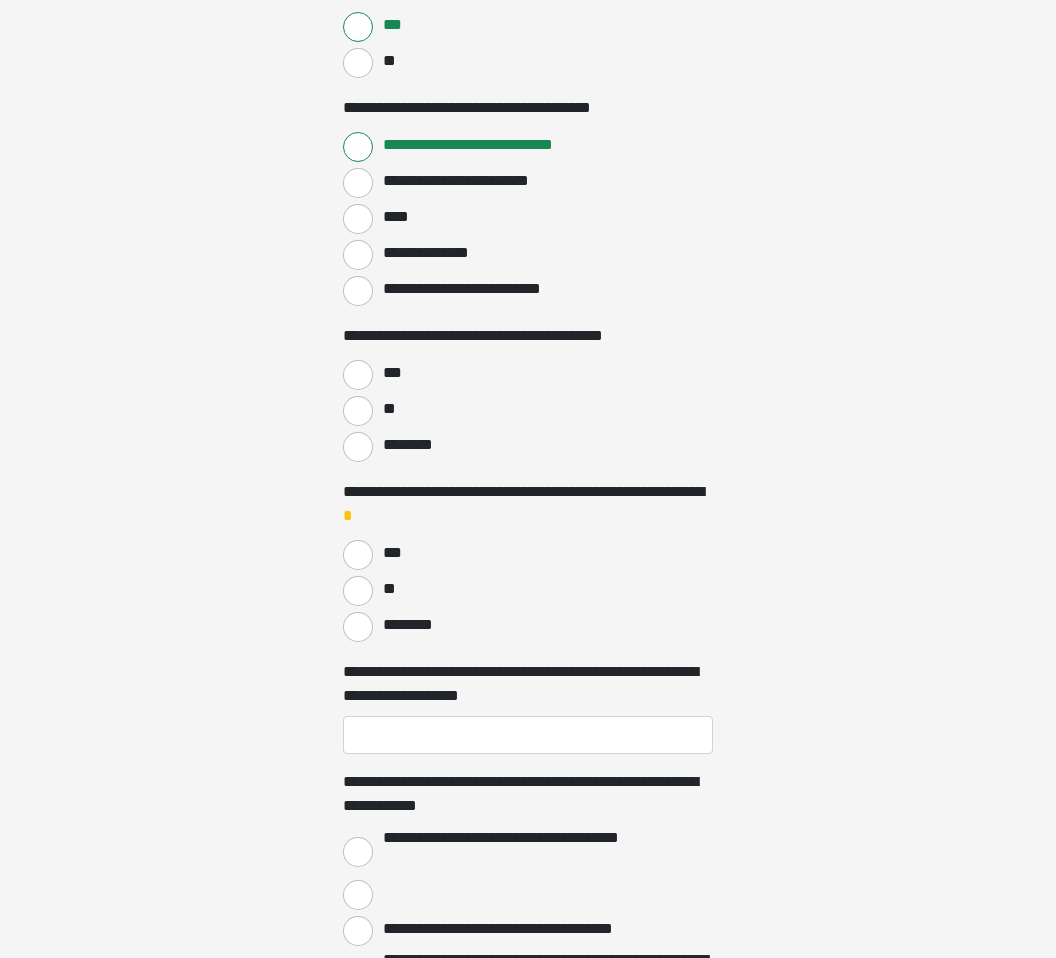 click on "***" at bounding box center (358, 375) 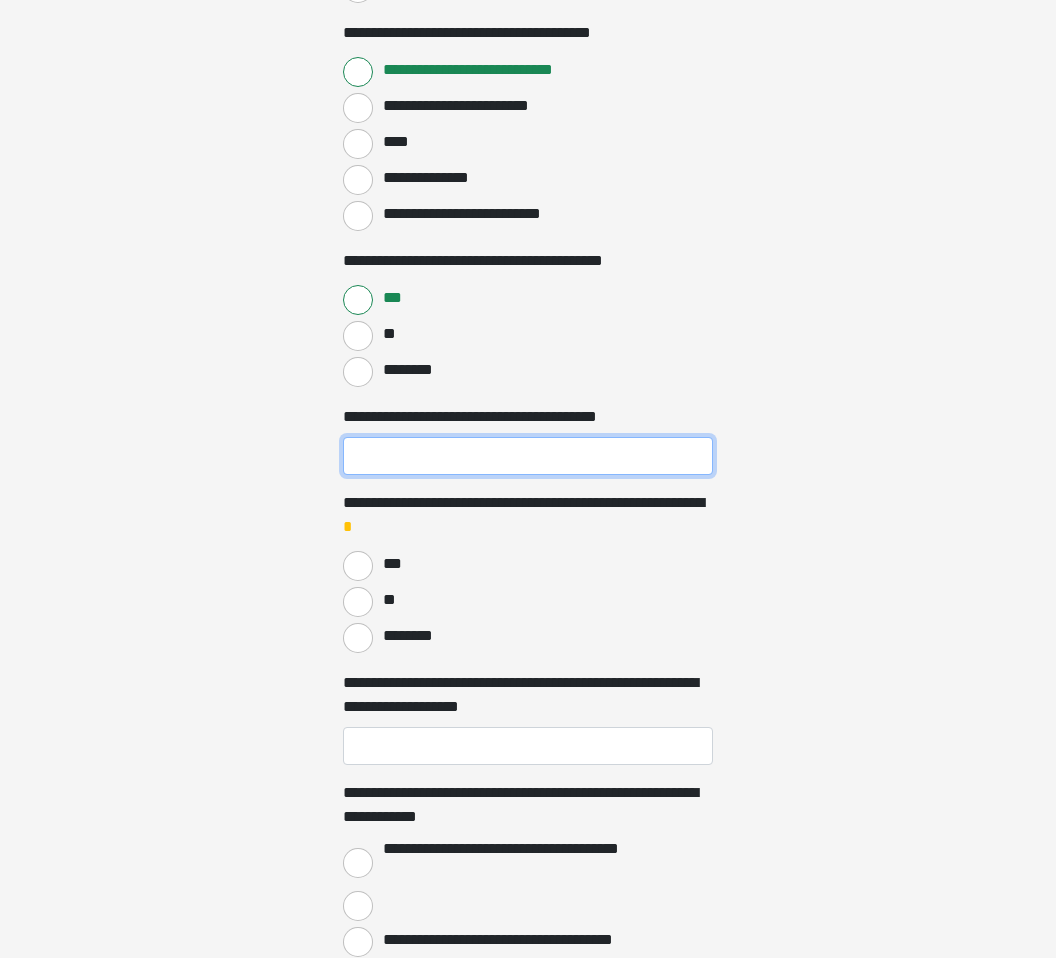 click on "**********" at bounding box center (528, 457) 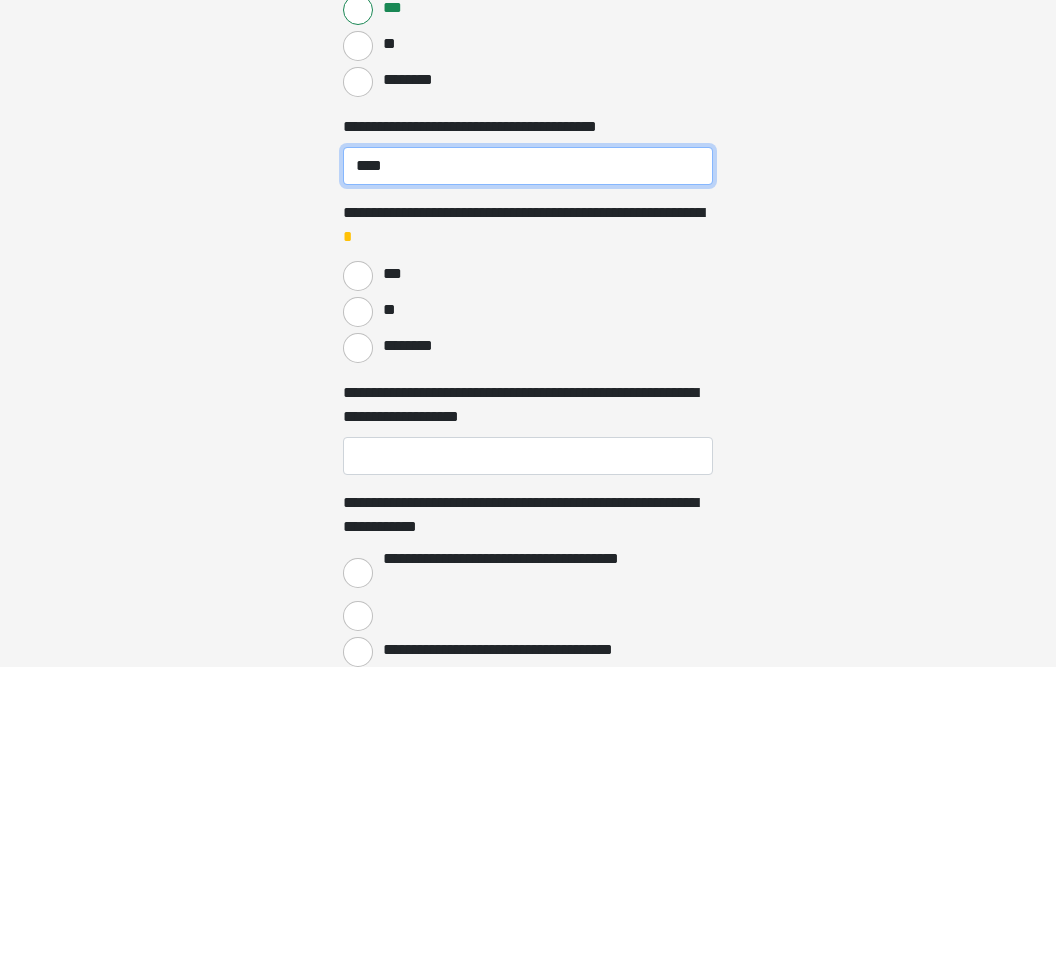 type on "****" 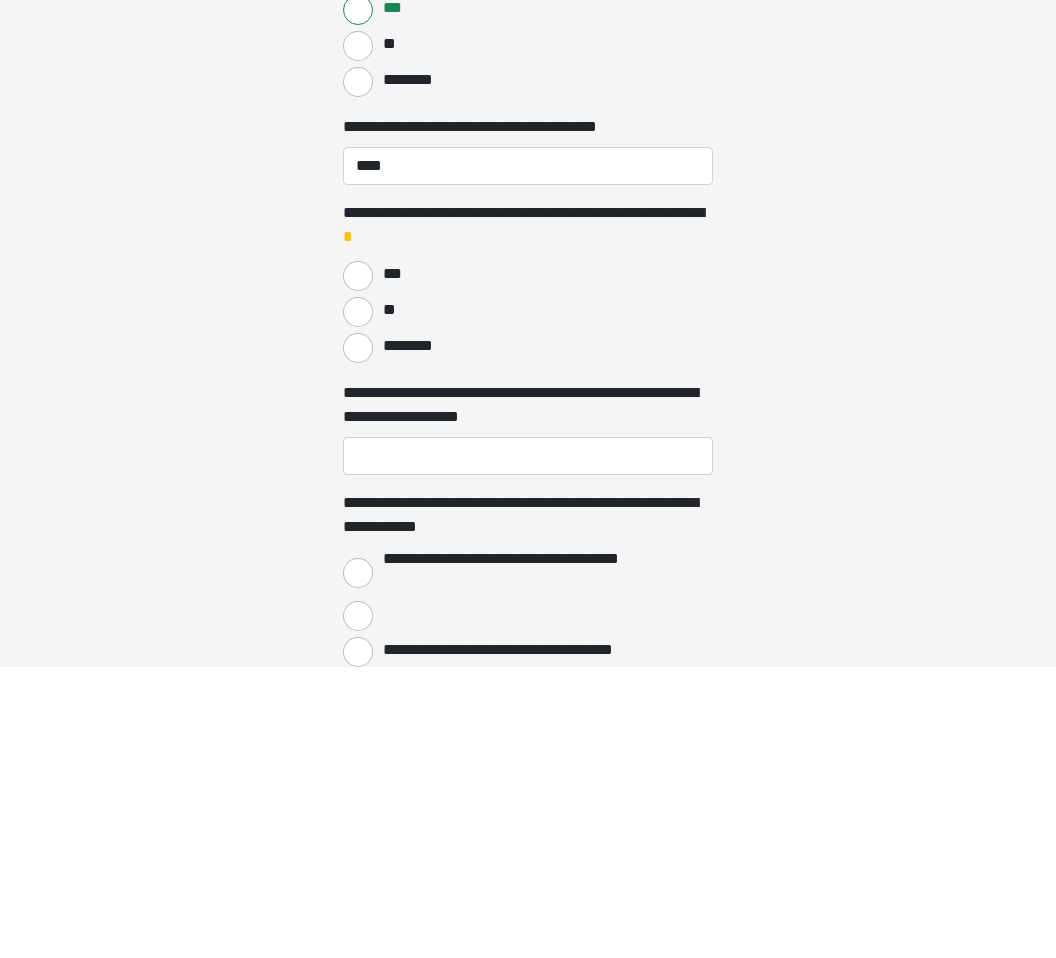 click on "***" at bounding box center (358, 567) 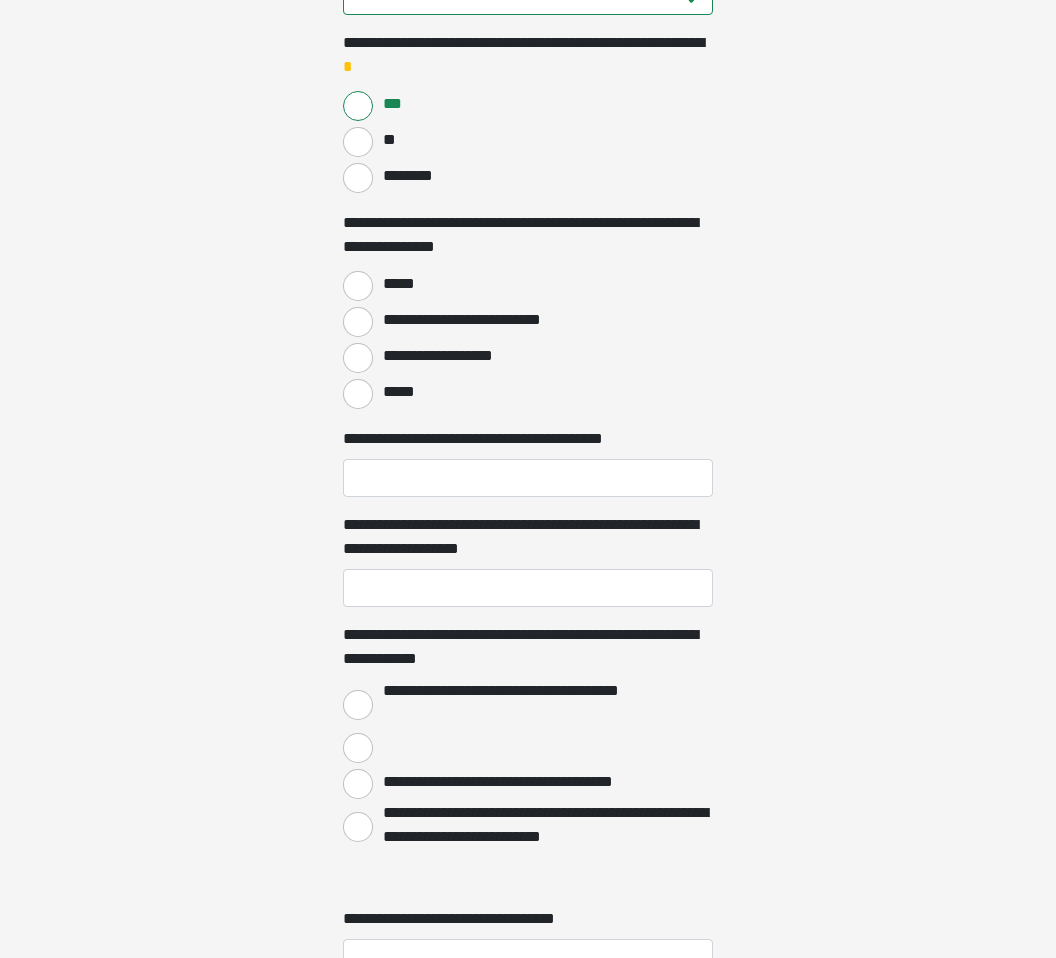 scroll, scrollTop: 1737, scrollLeft: 0, axis: vertical 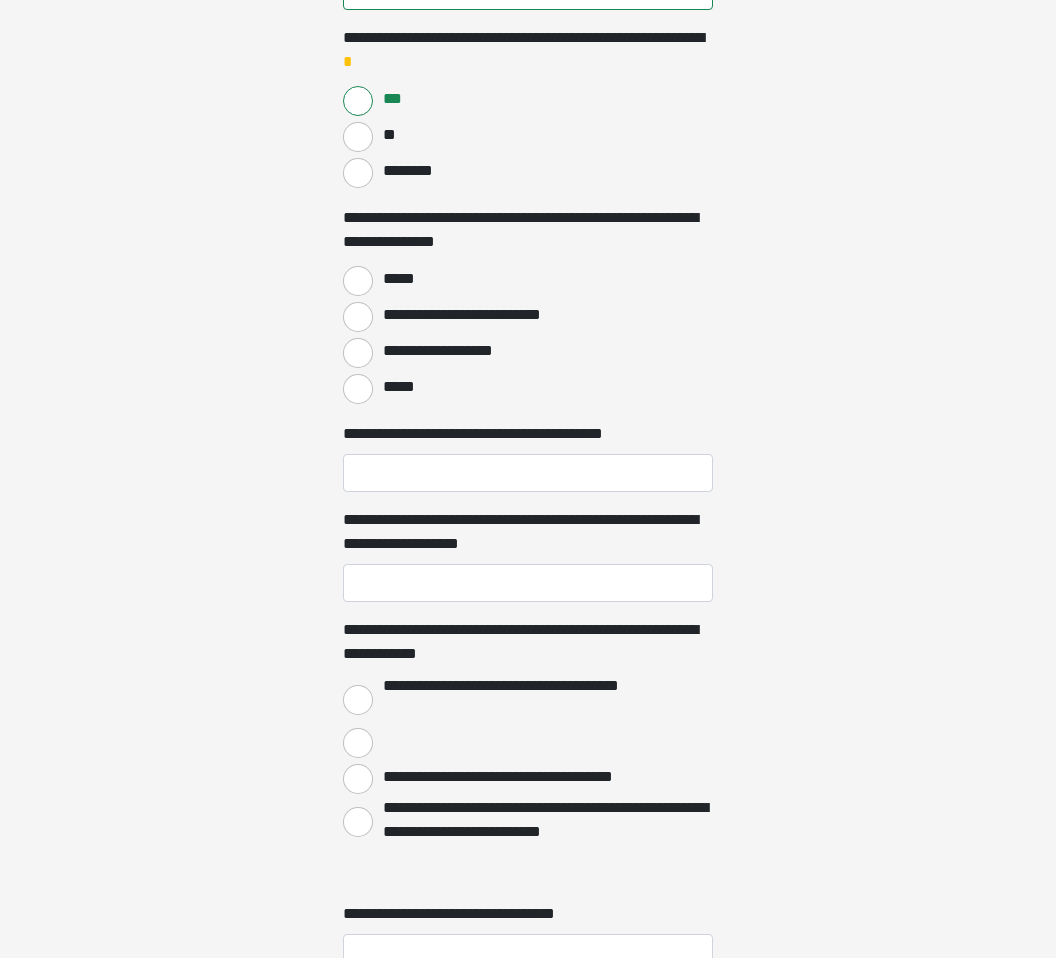 click on "*****" at bounding box center [358, 281] 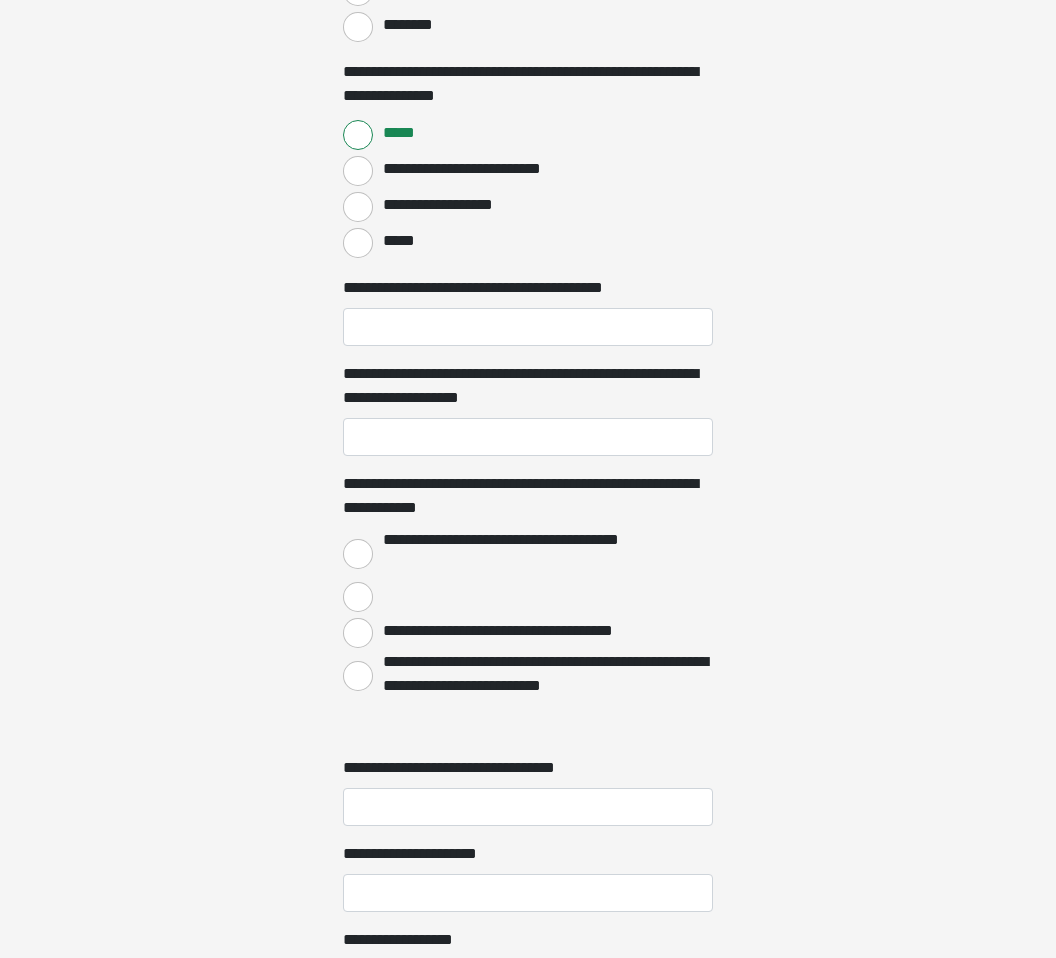 scroll, scrollTop: 1872, scrollLeft: 0, axis: vertical 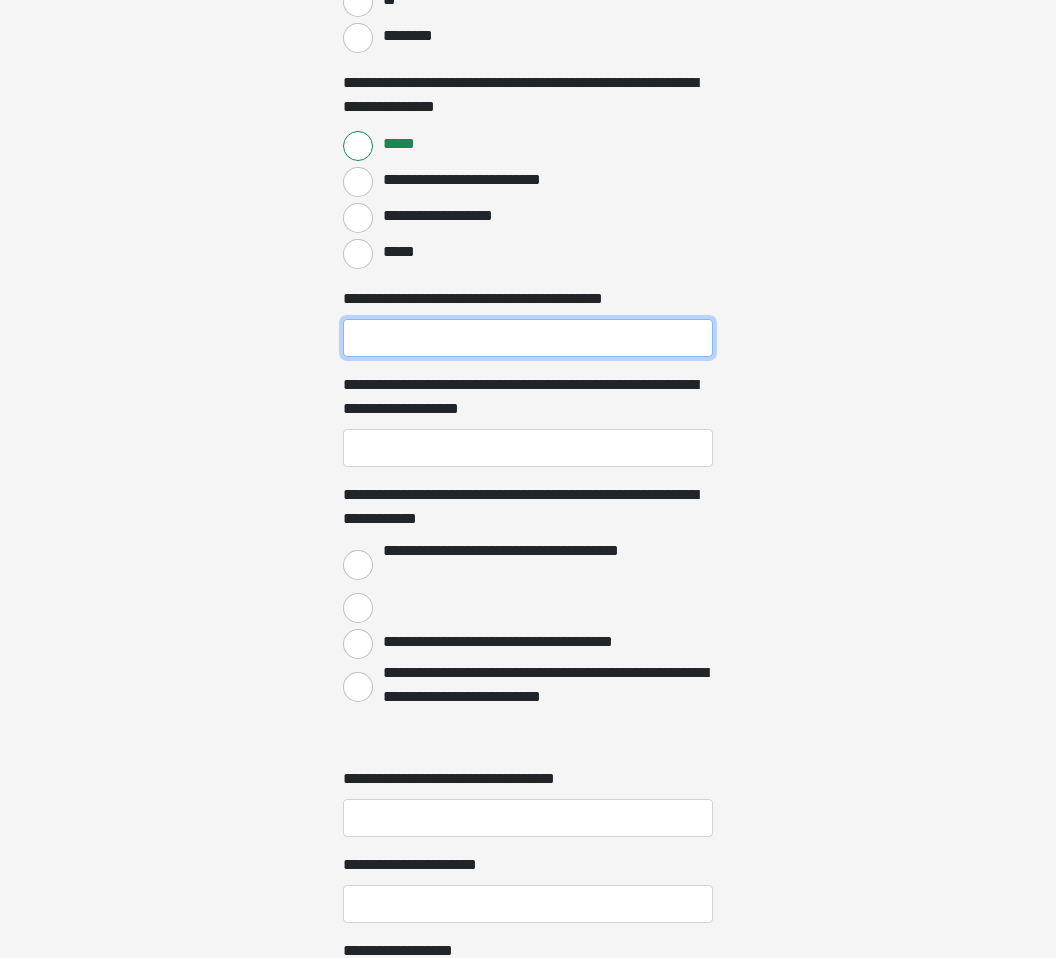click on "**********" at bounding box center (528, 338) 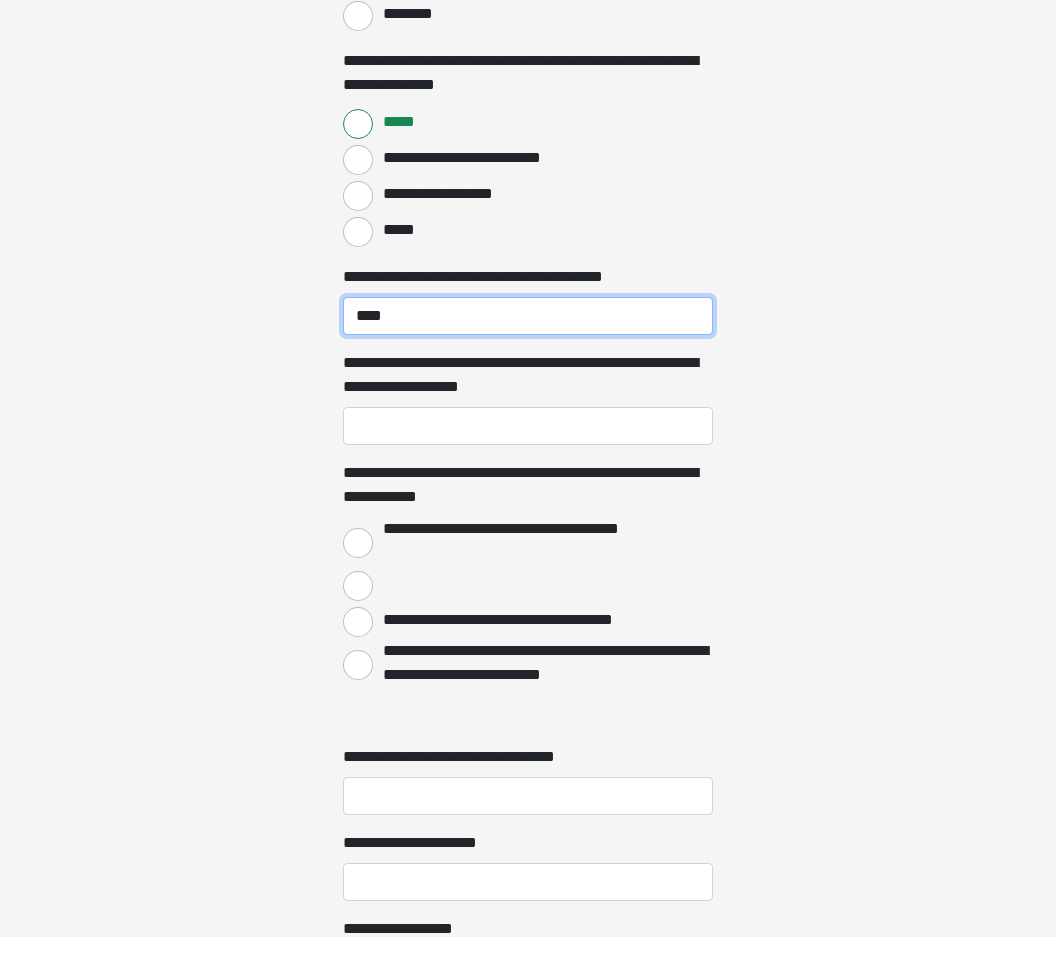 type on "****" 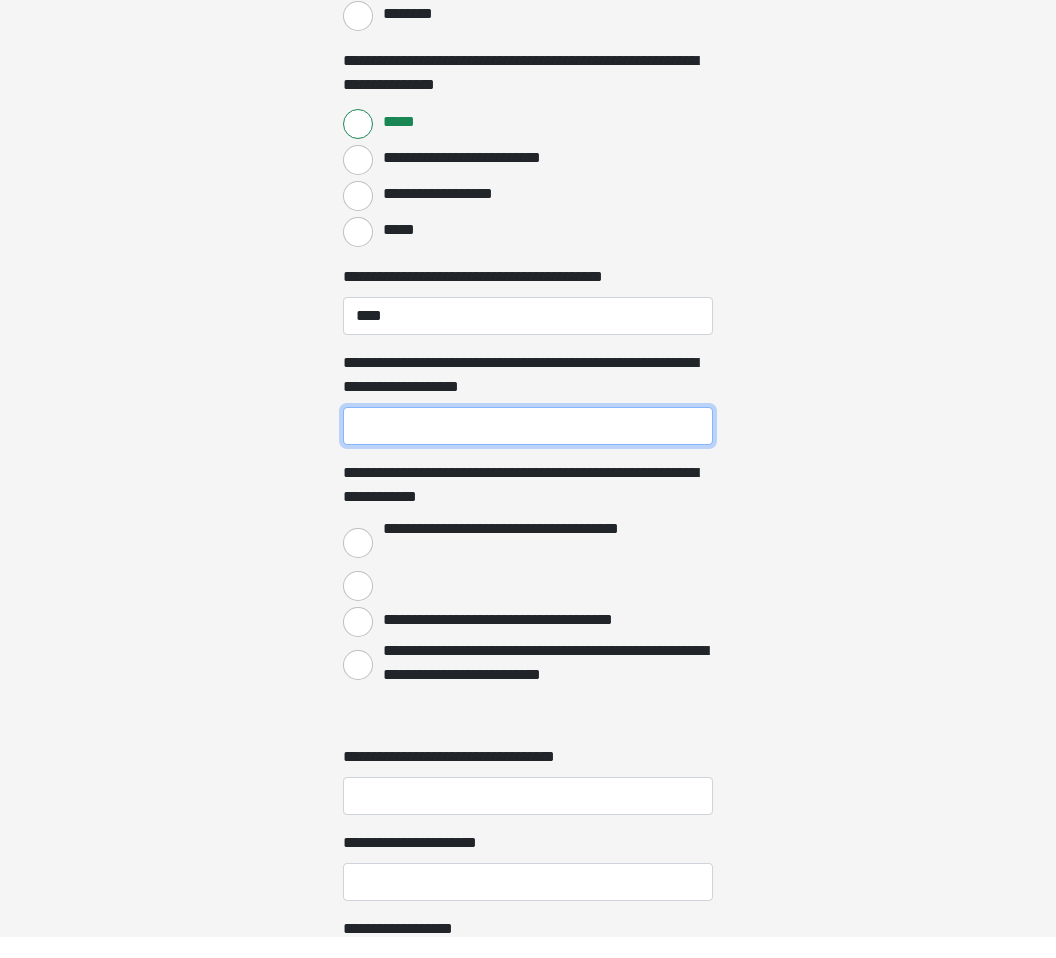click on "**********" at bounding box center [528, 448] 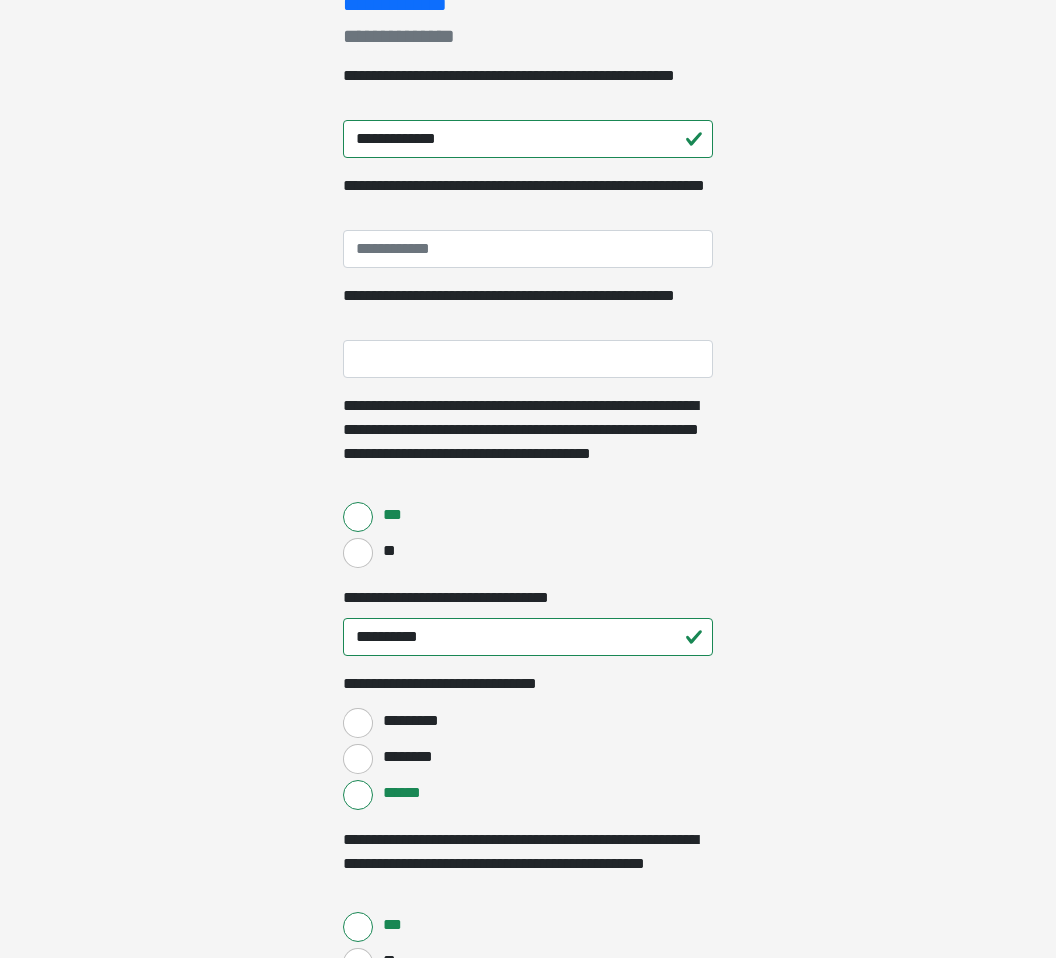 scroll, scrollTop: 296, scrollLeft: 0, axis: vertical 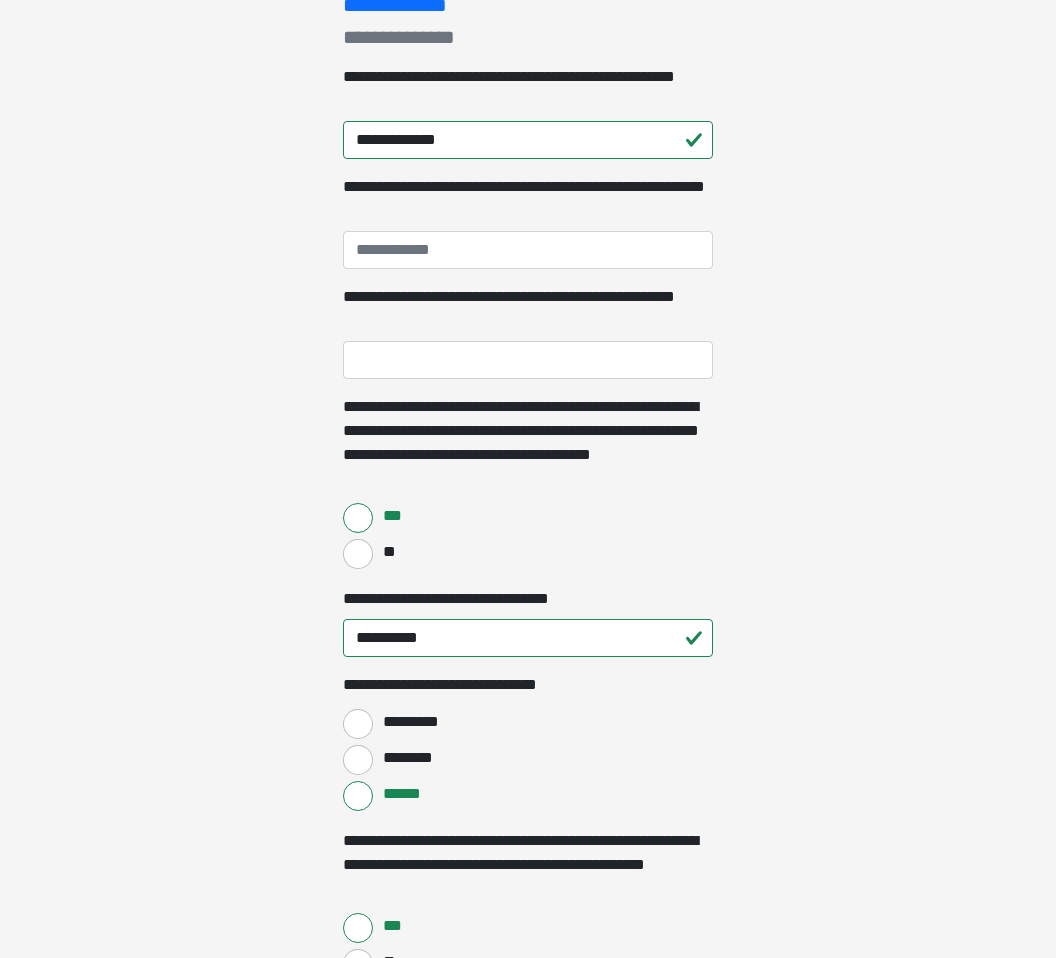 type on "****" 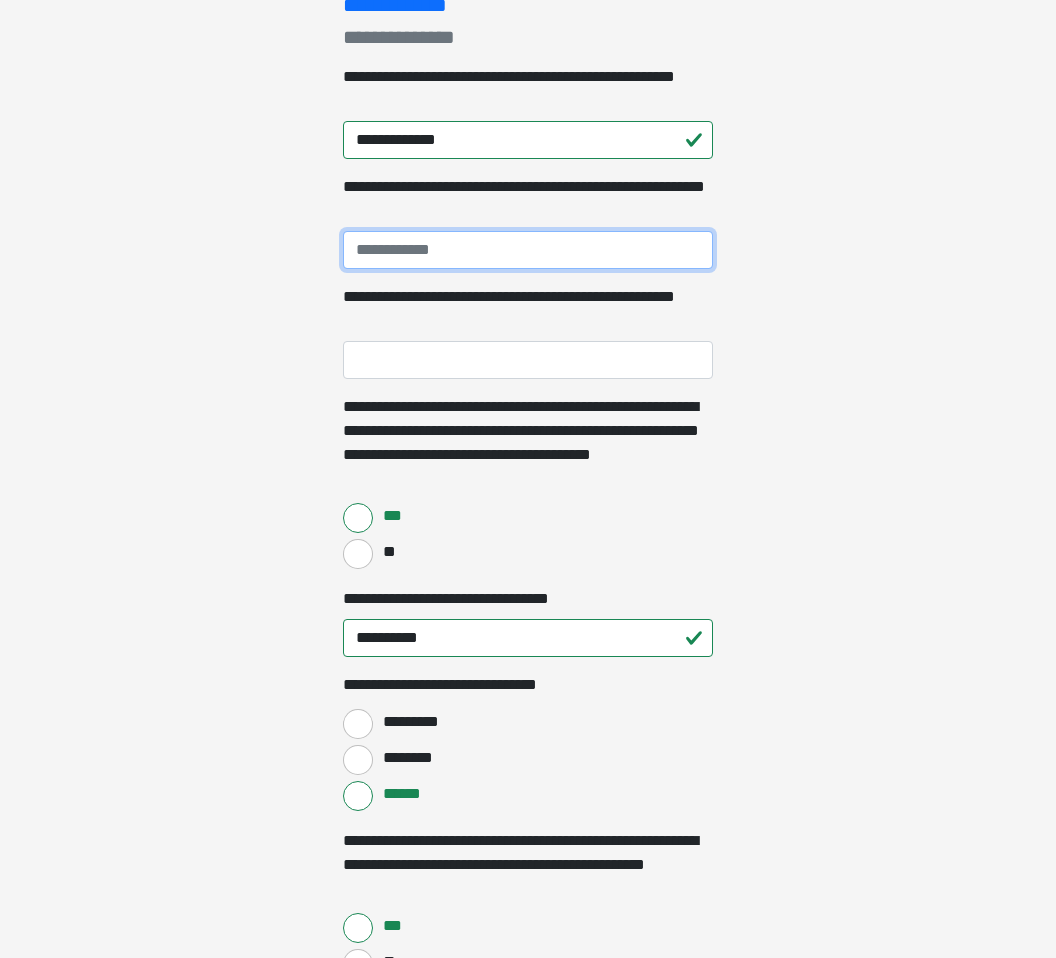 click on "**********" at bounding box center [528, 250] 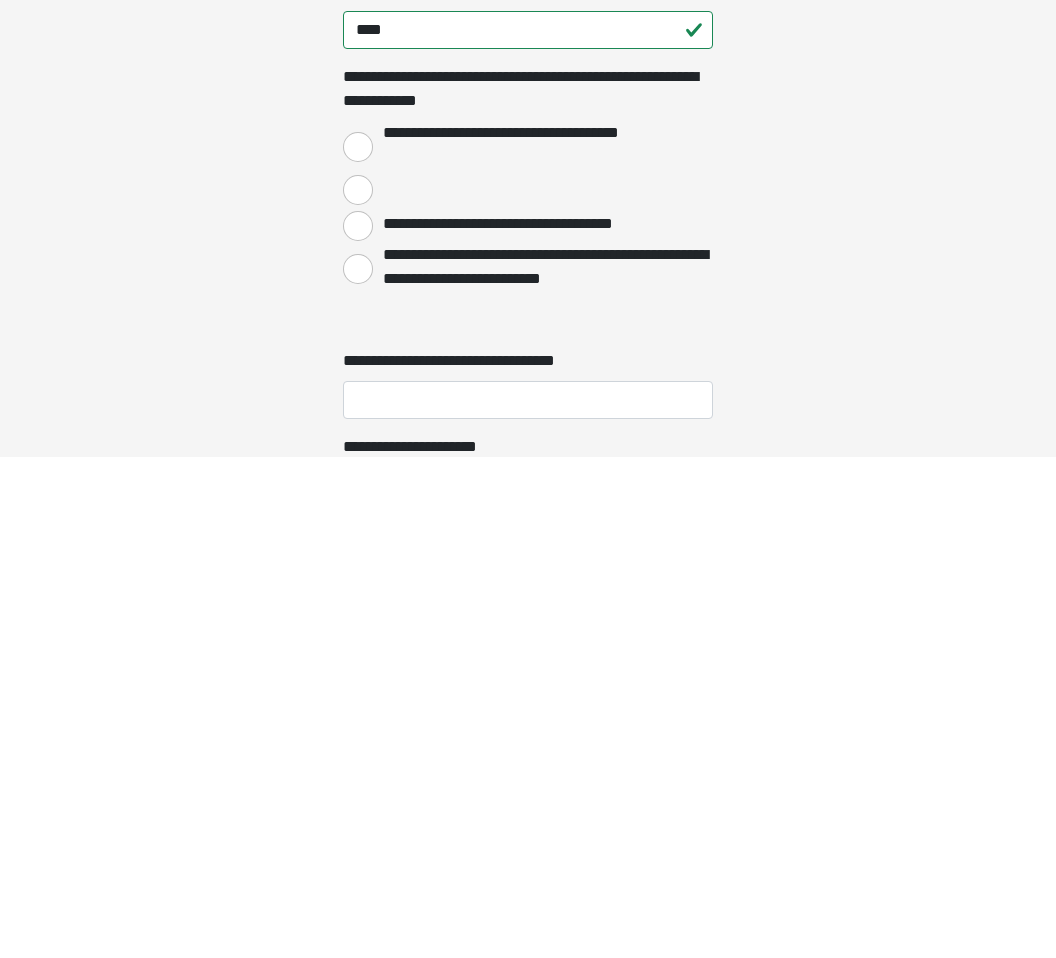 scroll, scrollTop: 1792, scrollLeft: 0, axis: vertical 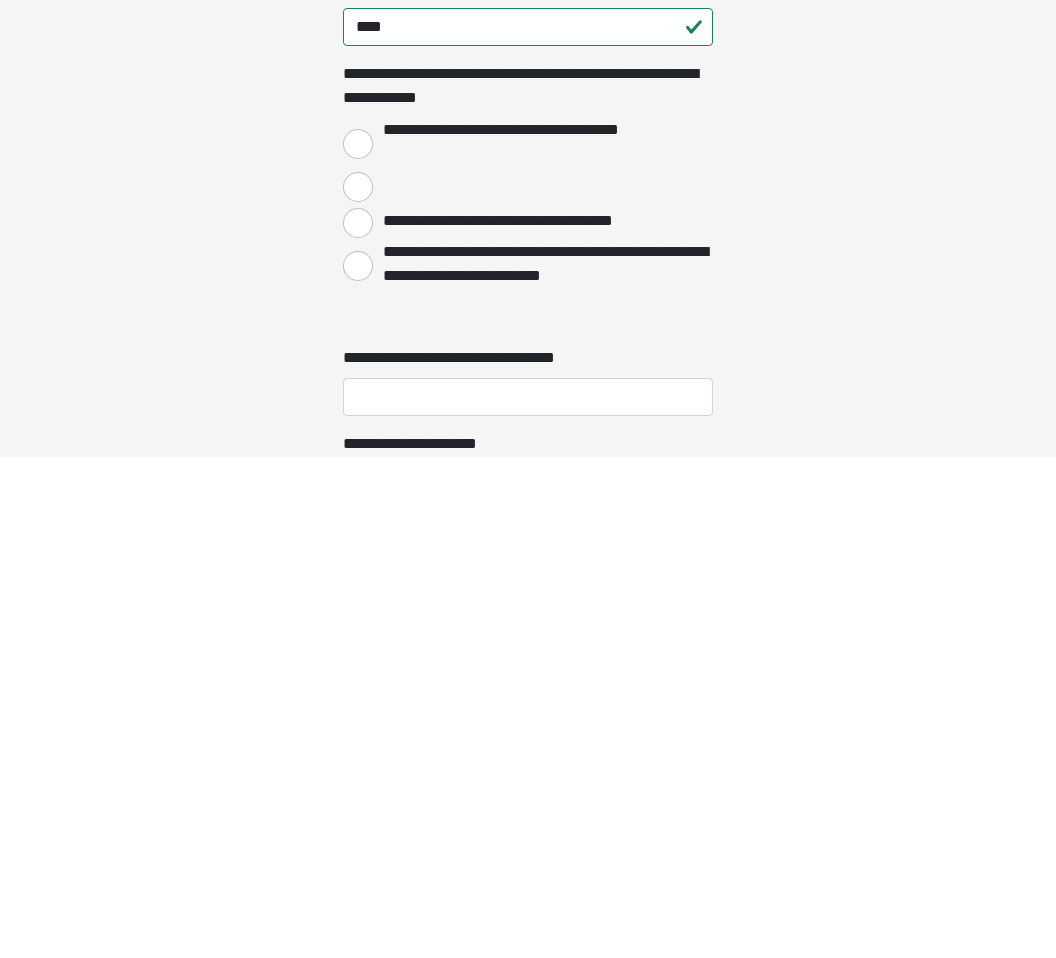 type on "**********" 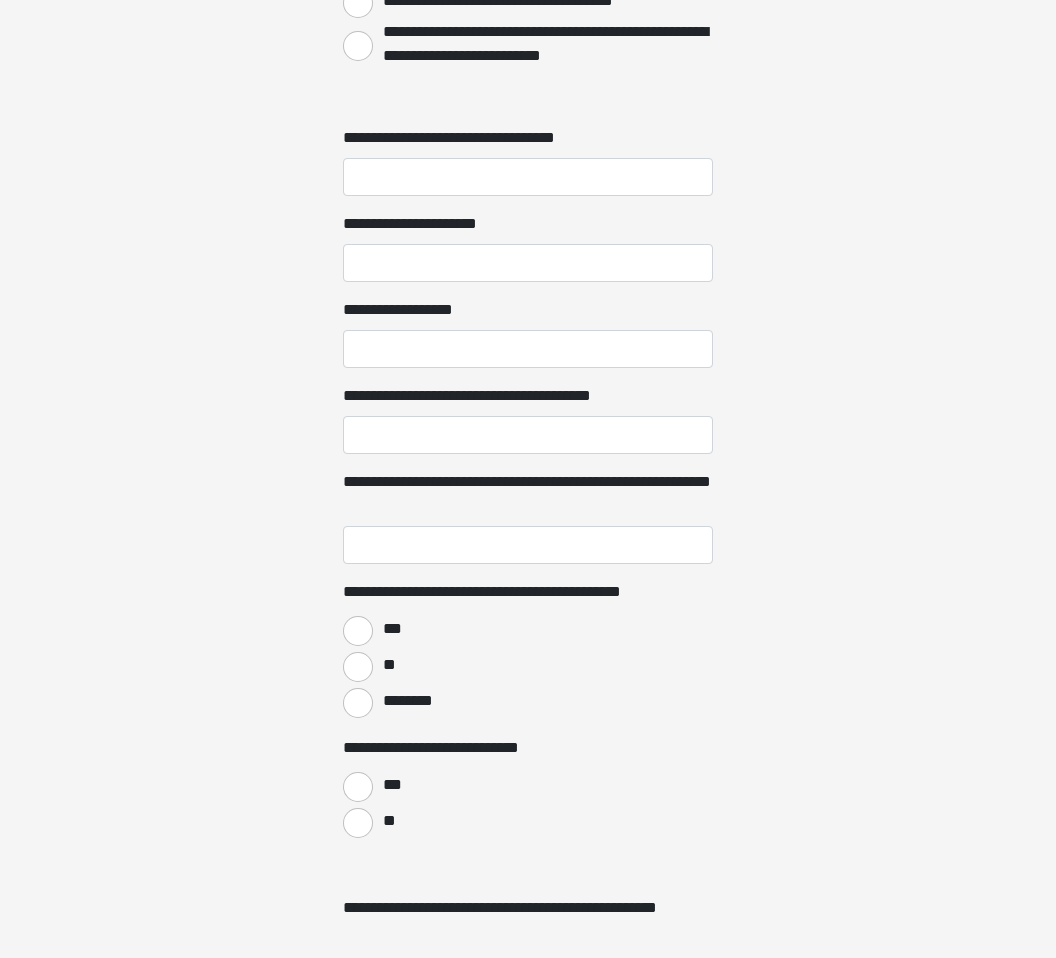 scroll, scrollTop: 2513, scrollLeft: 0, axis: vertical 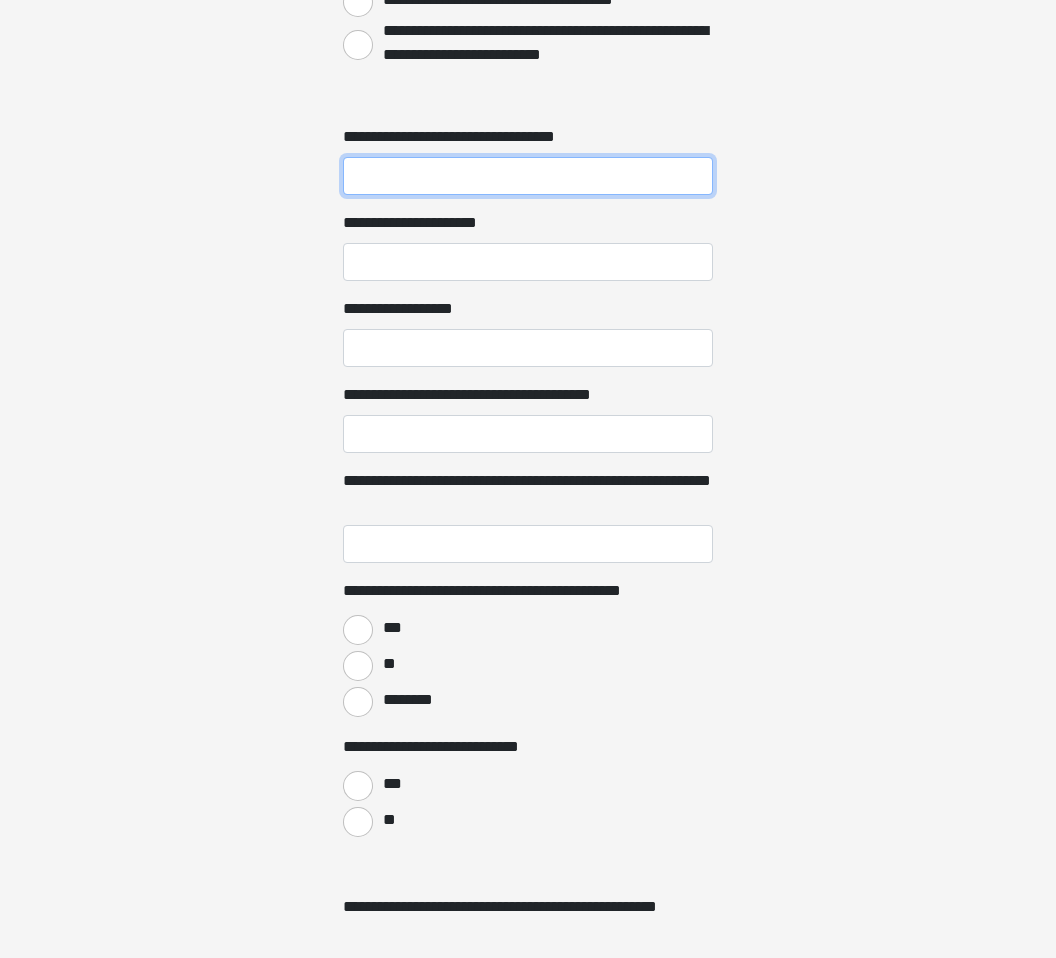 click on "**********" at bounding box center (528, 177) 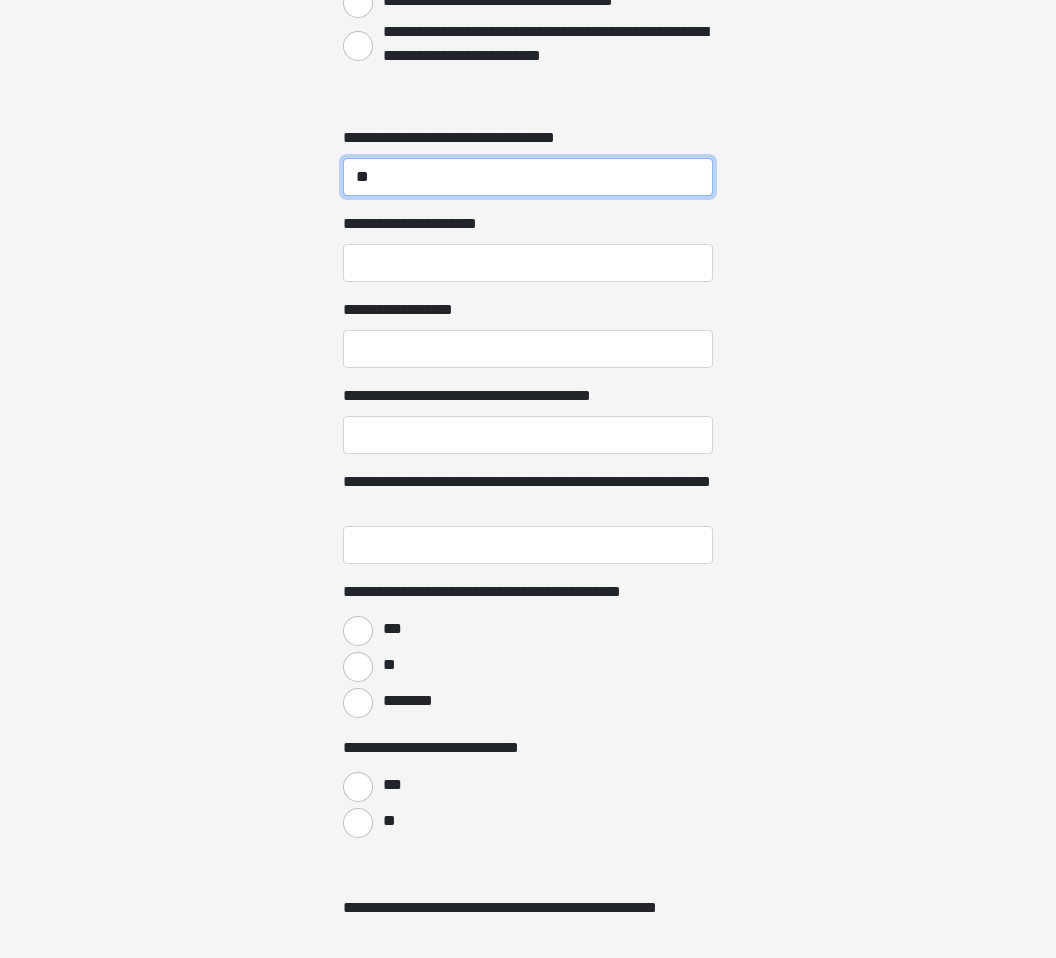 type on "**" 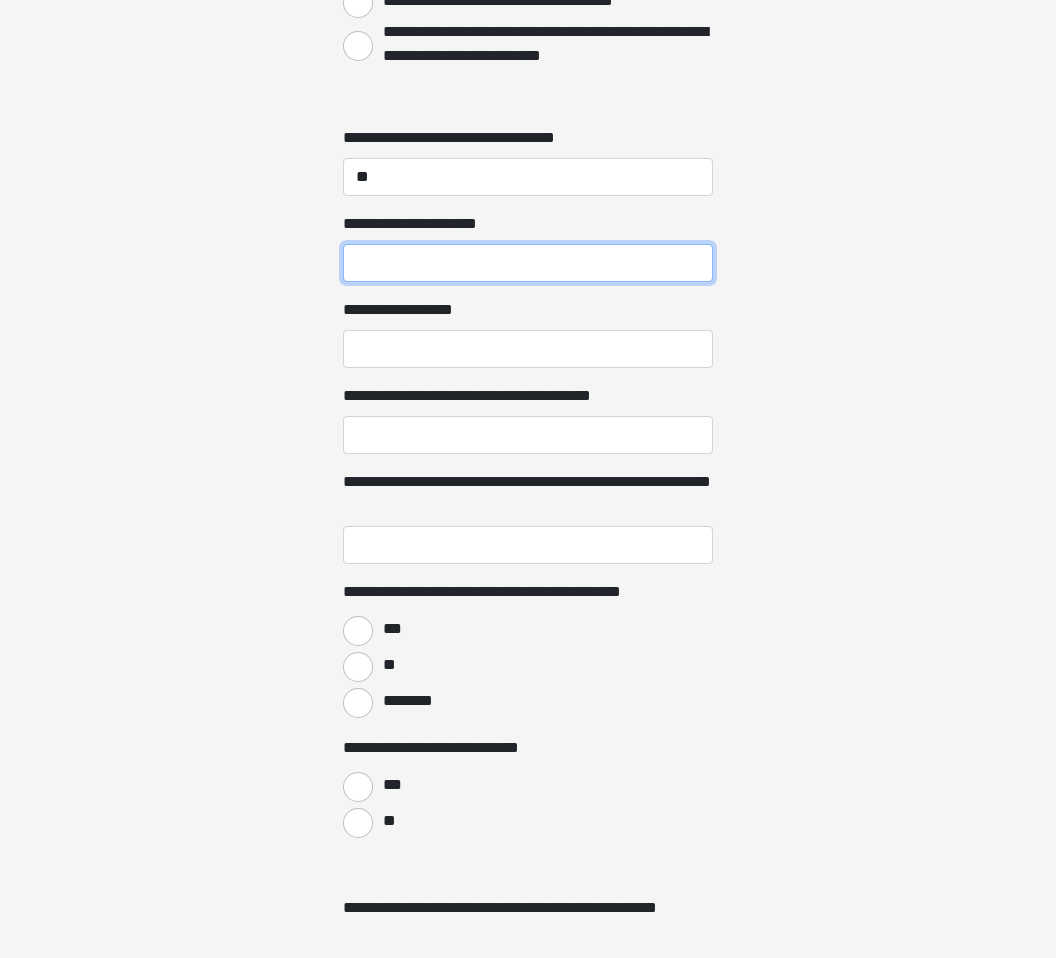 click on "**********" at bounding box center (528, 263) 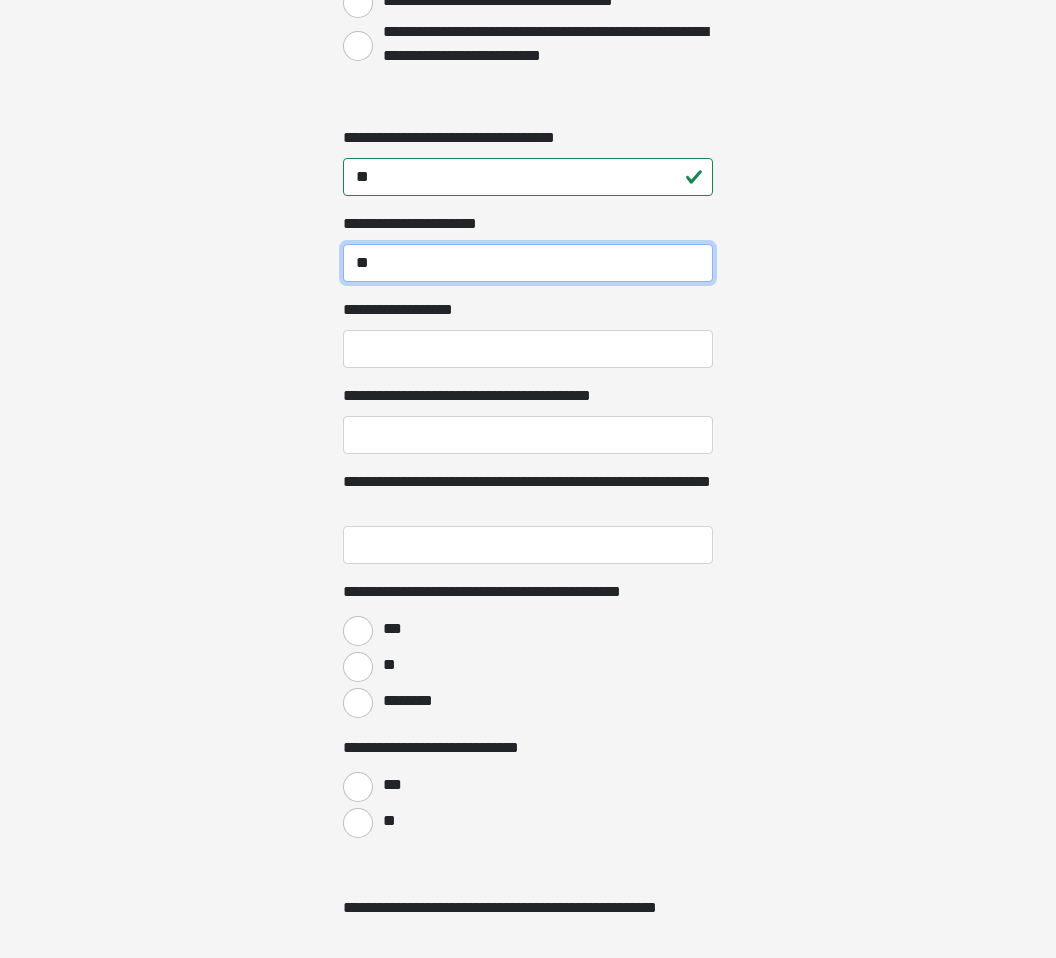 type on "*" 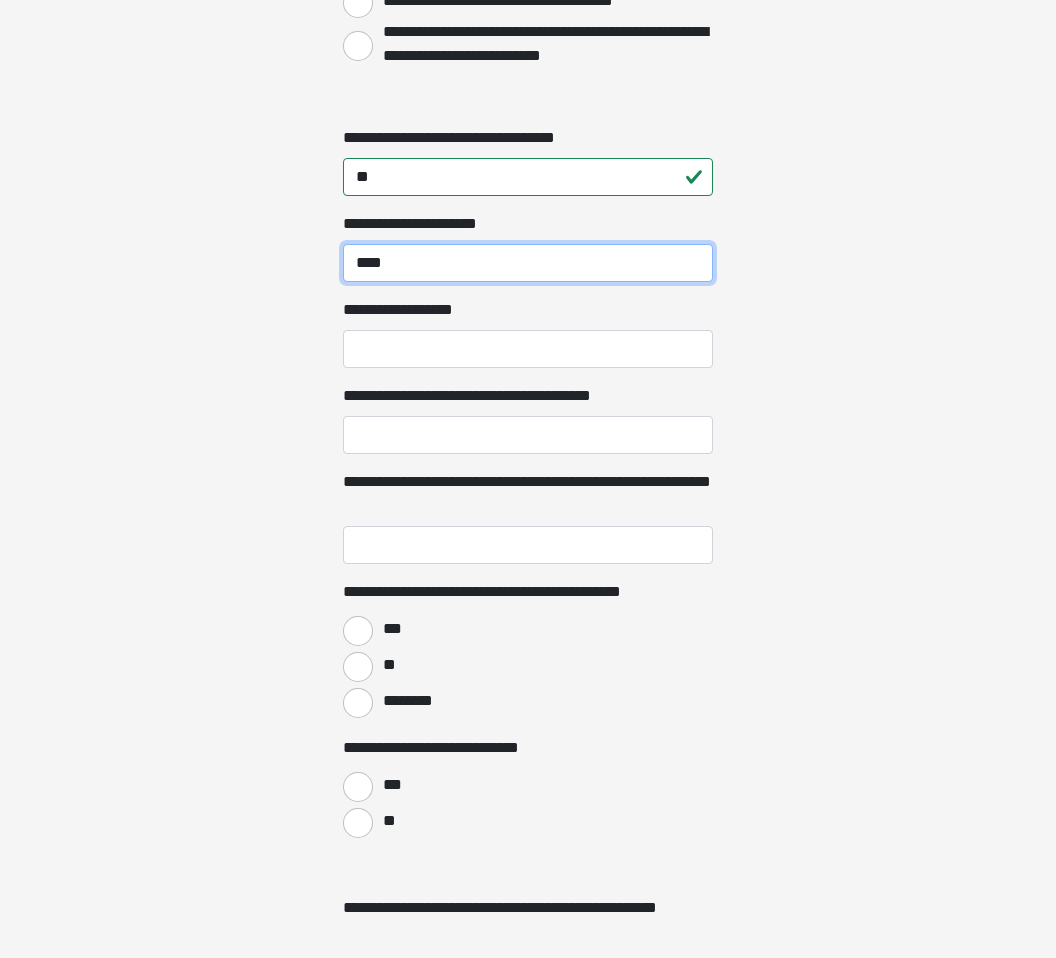 type on "****" 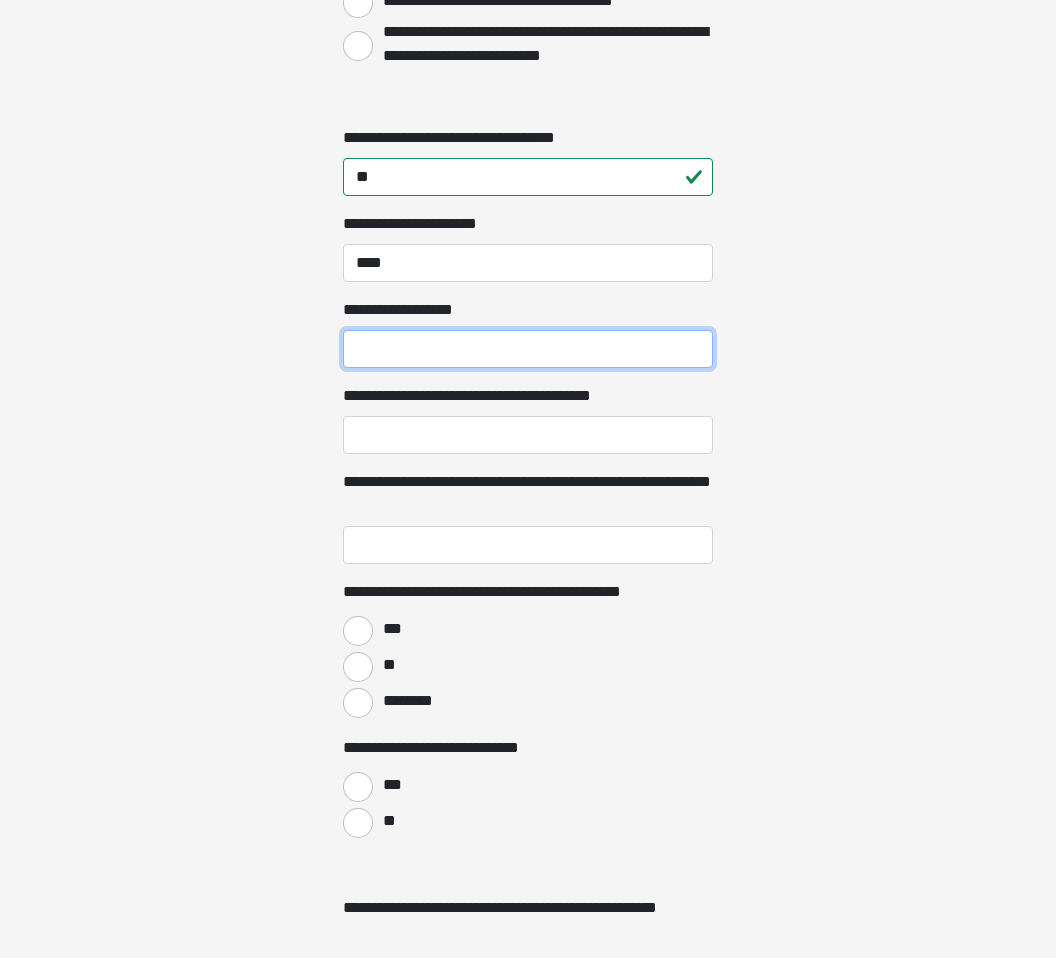 click on "**********" at bounding box center [528, 349] 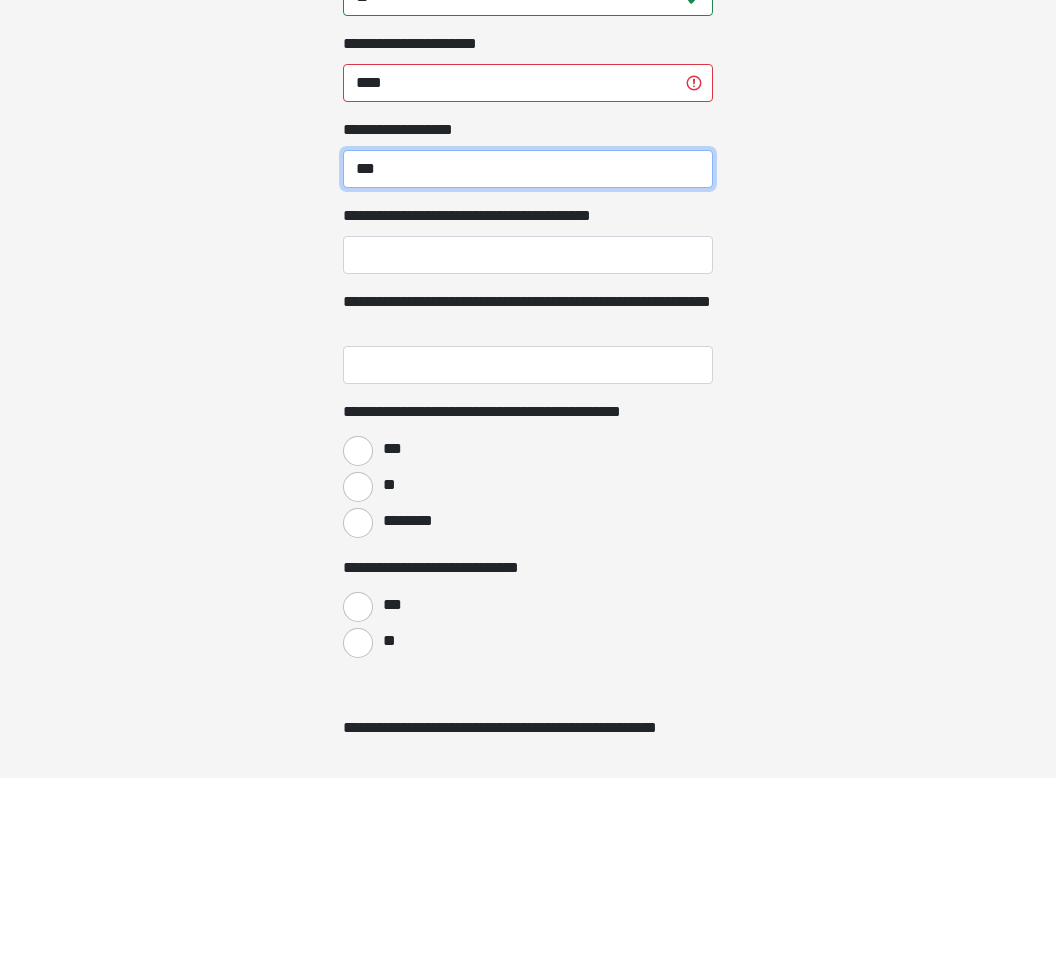 type on "***" 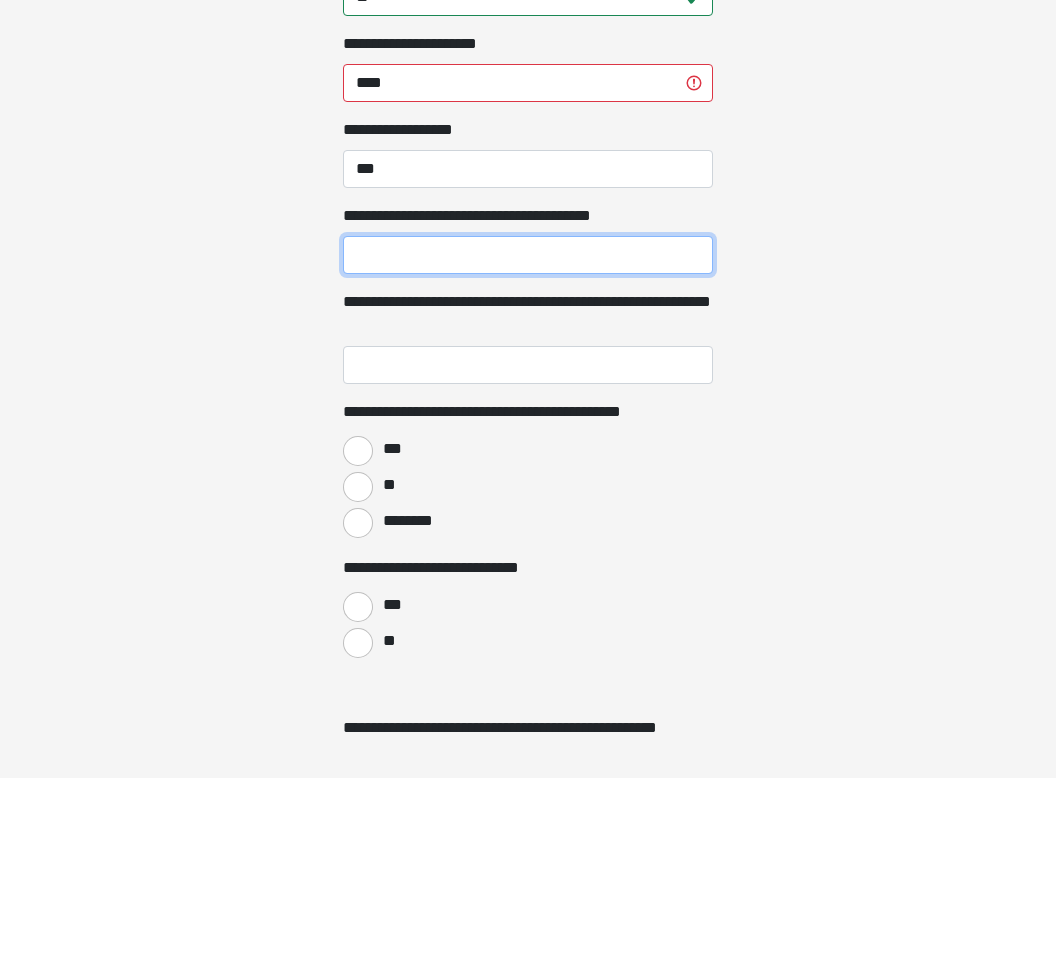 click on "**********" at bounding box center [528, 435] 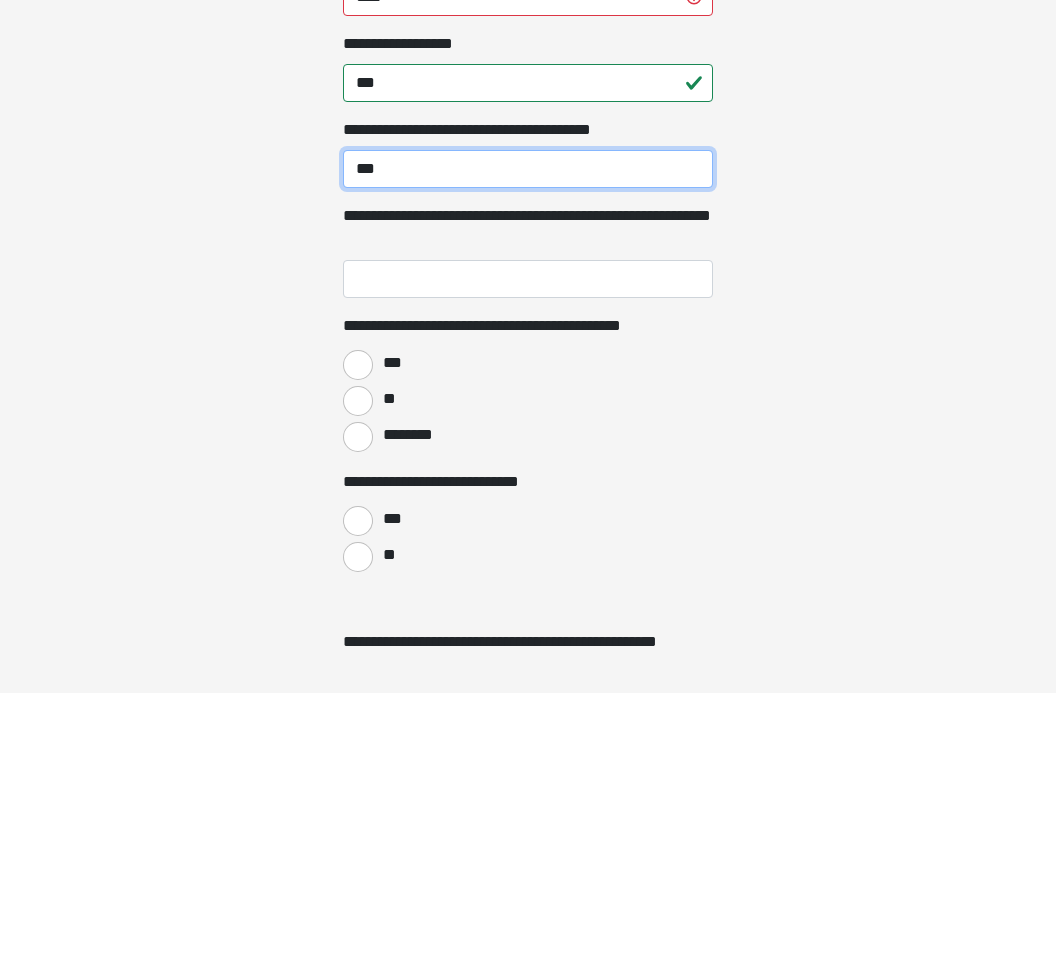 type on "***" 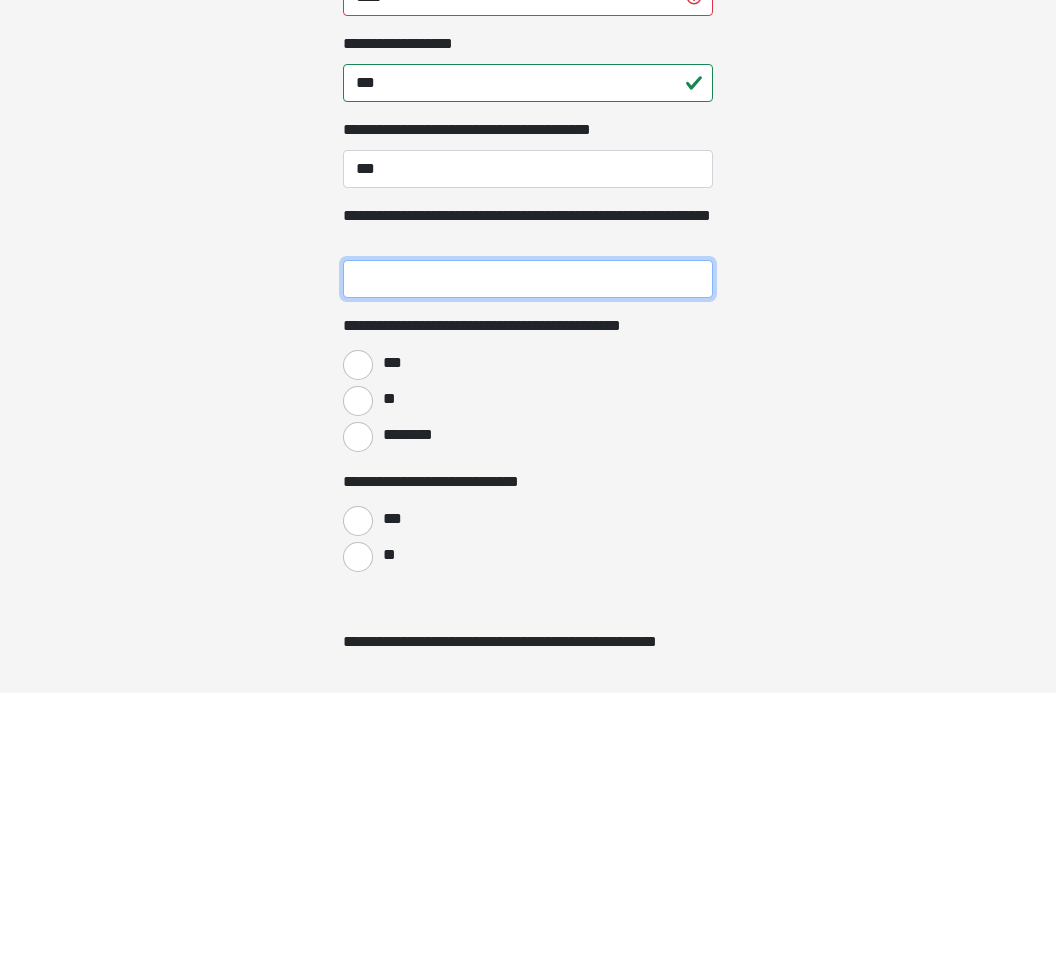 click on "**********" at bounding box center [528, 545] 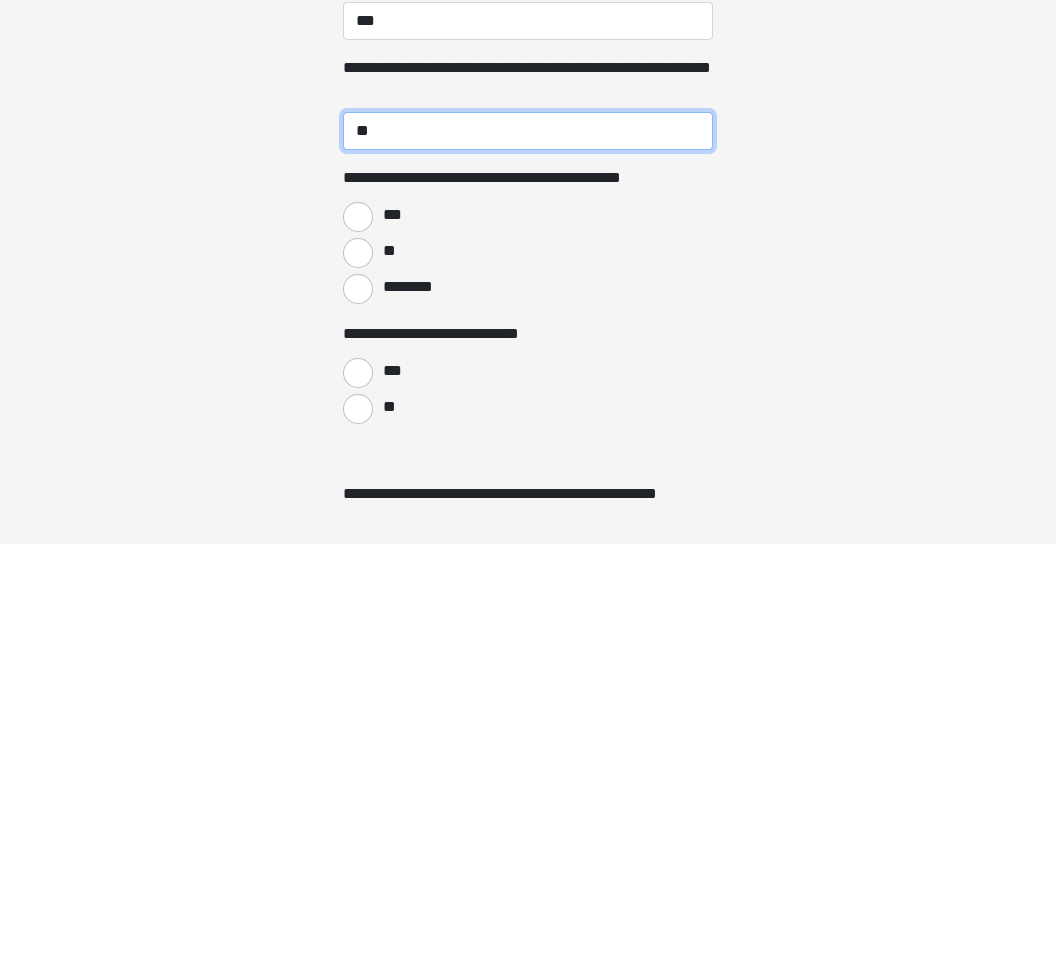 type on "**" 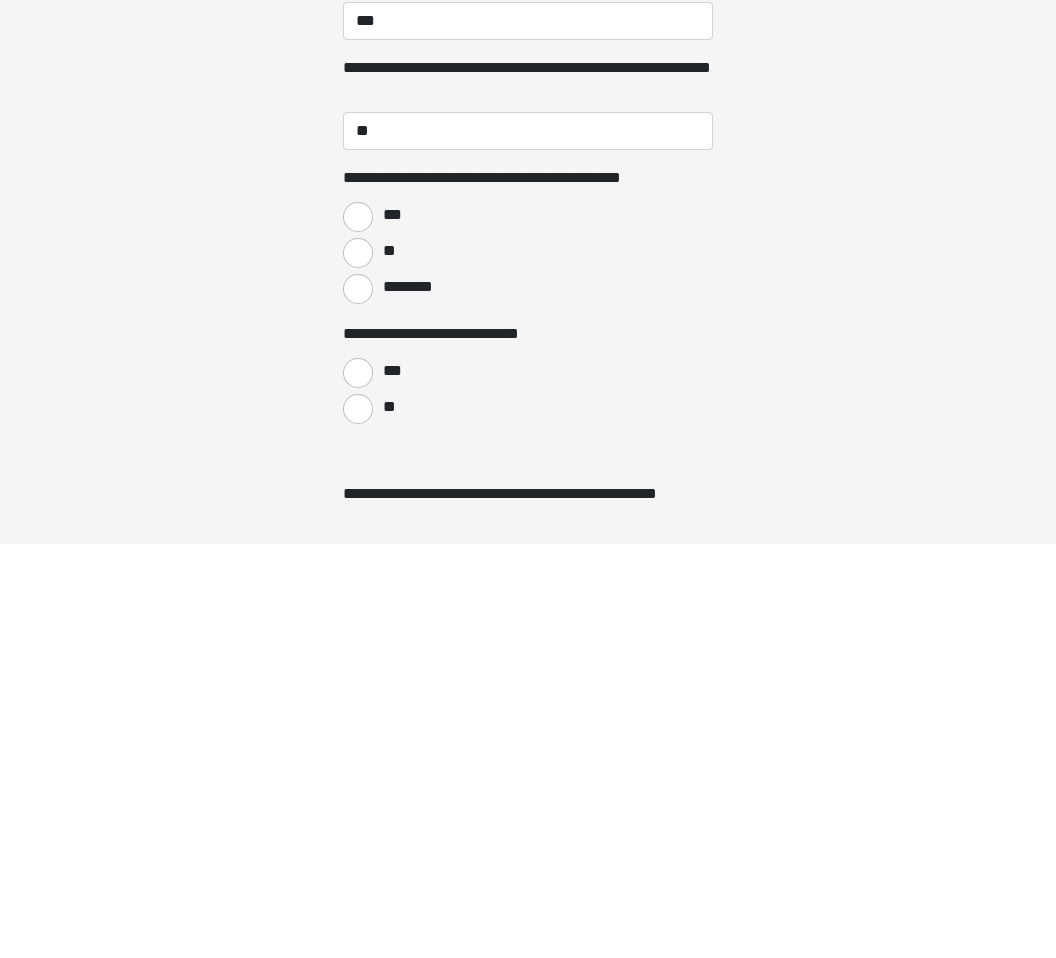 click on "***" at bounding box center (358, 631) 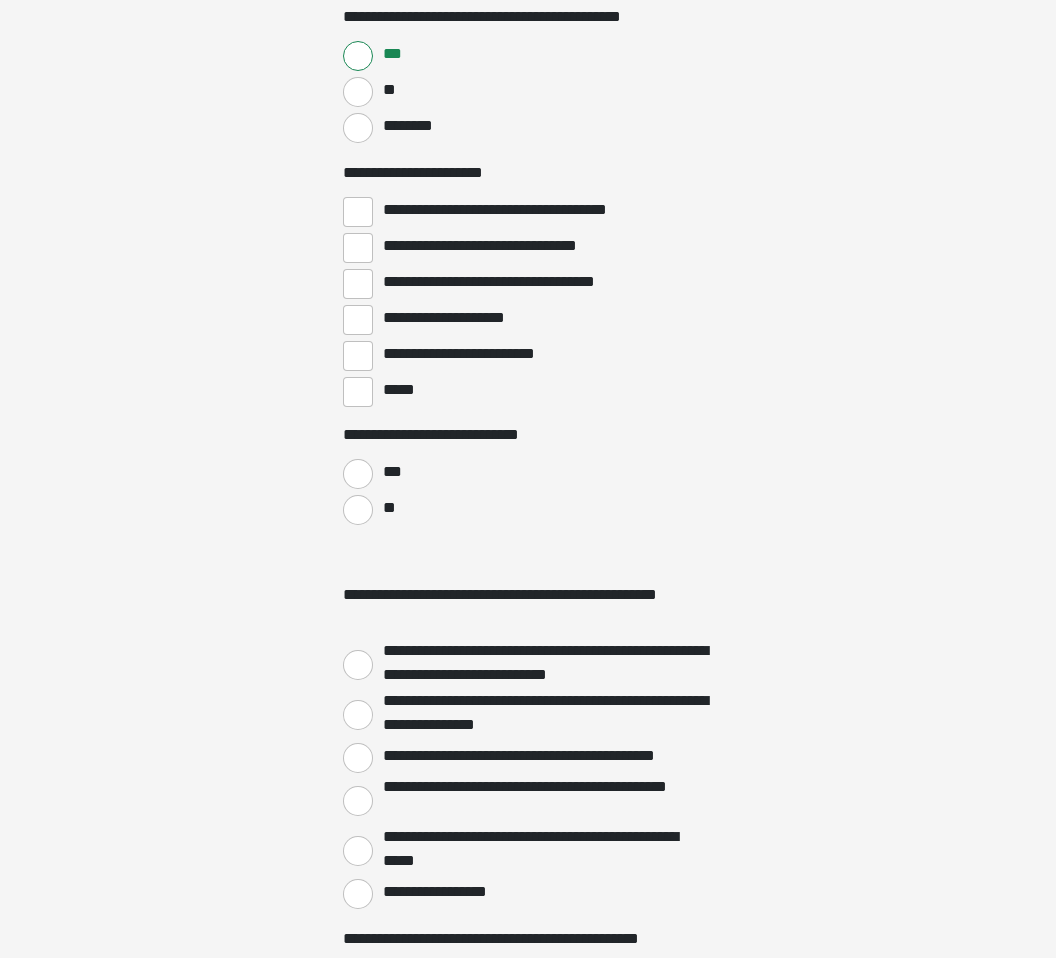 scroll, scrollTop: 3088, scrollLeft: 0, axis: vertical 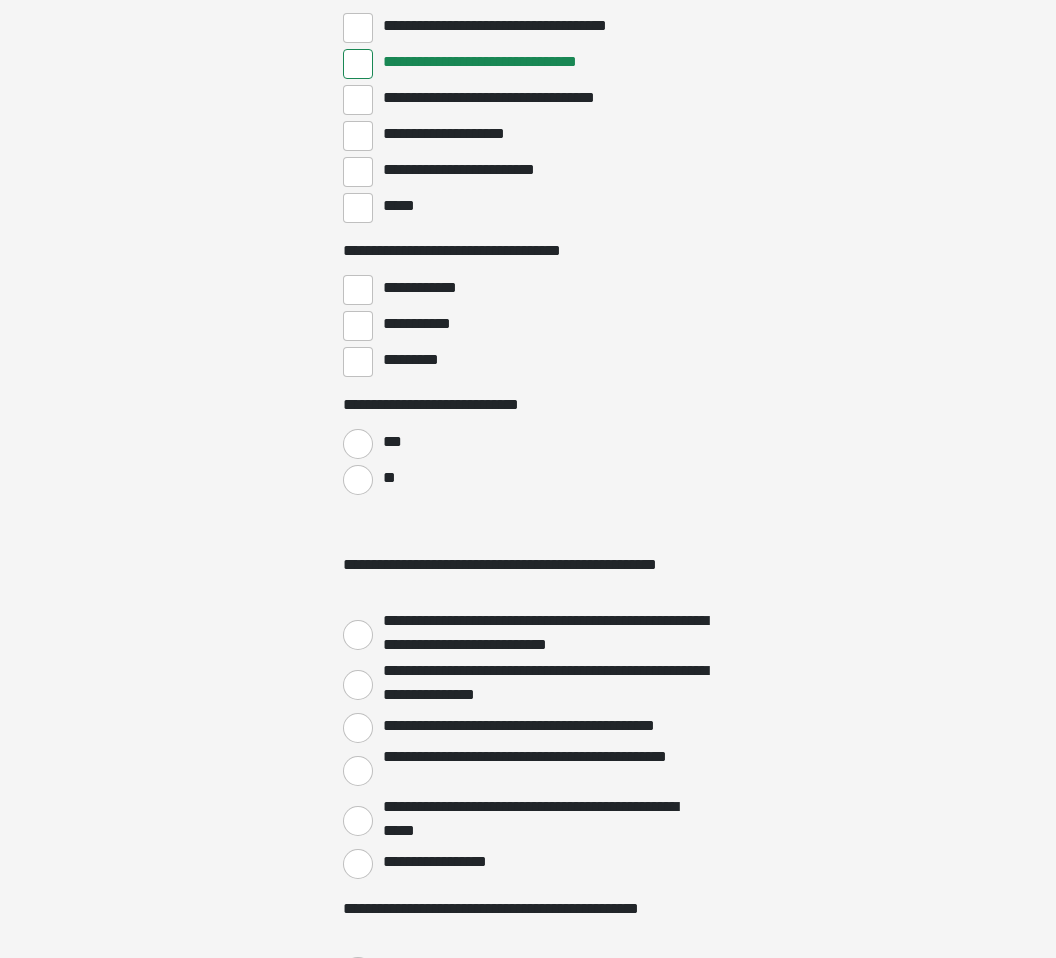 click on "***" at bounding box center [358, 444] 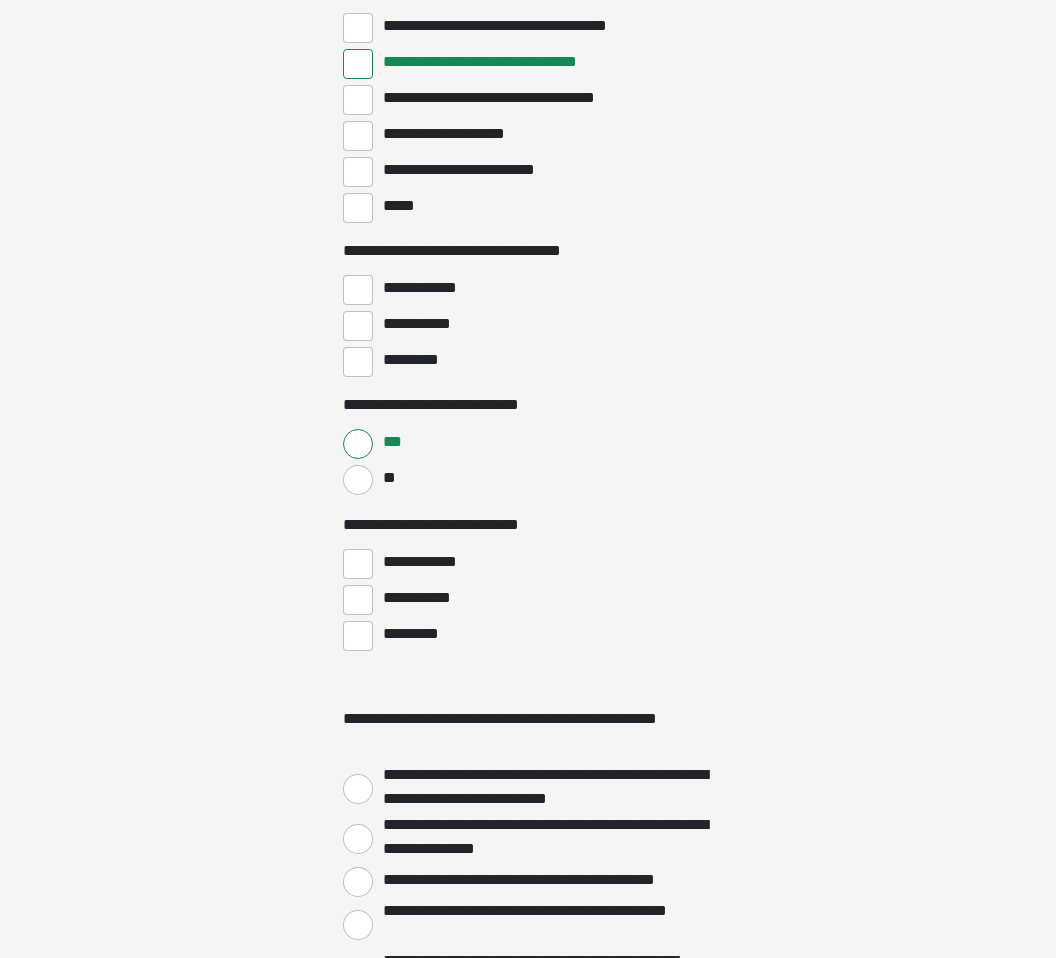 click on "**********" at bounding box center [358, 326] 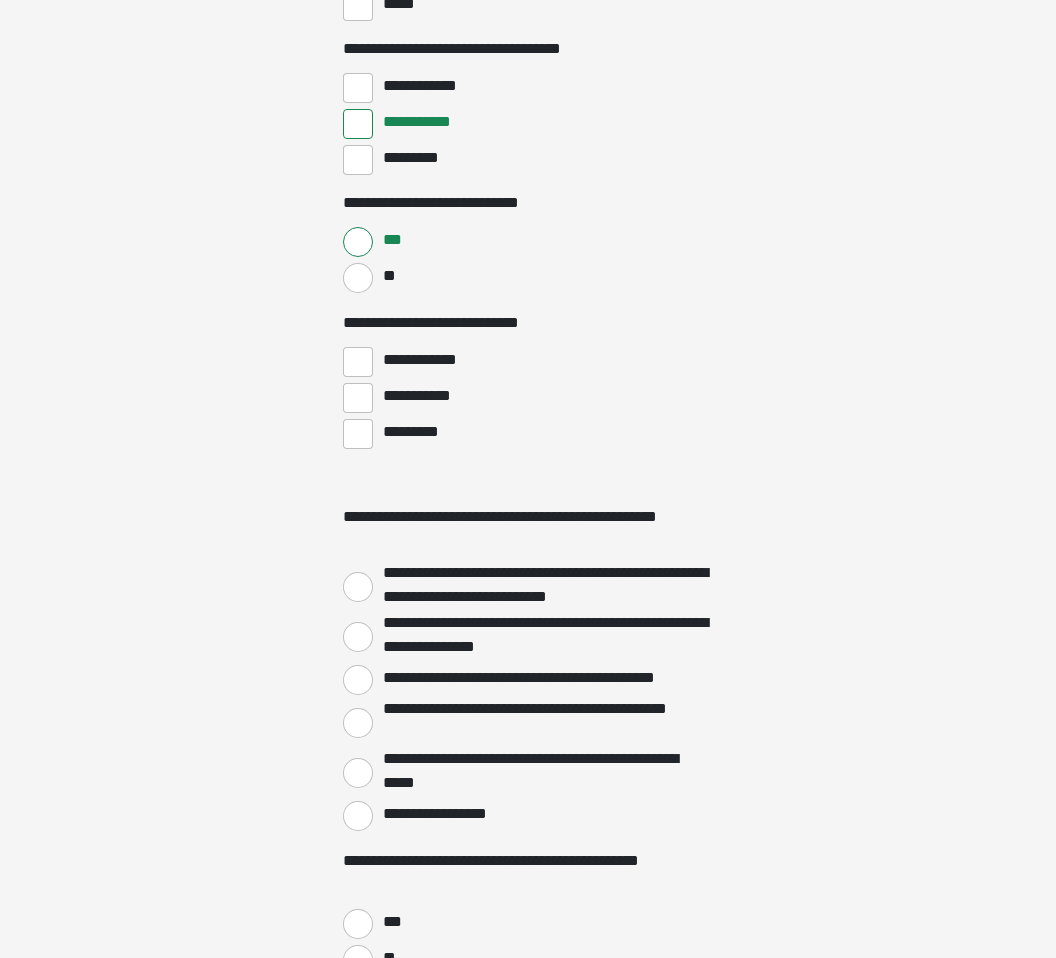 scroll, scrollTop: 3474, scrollLeft: 0, axis: vertical 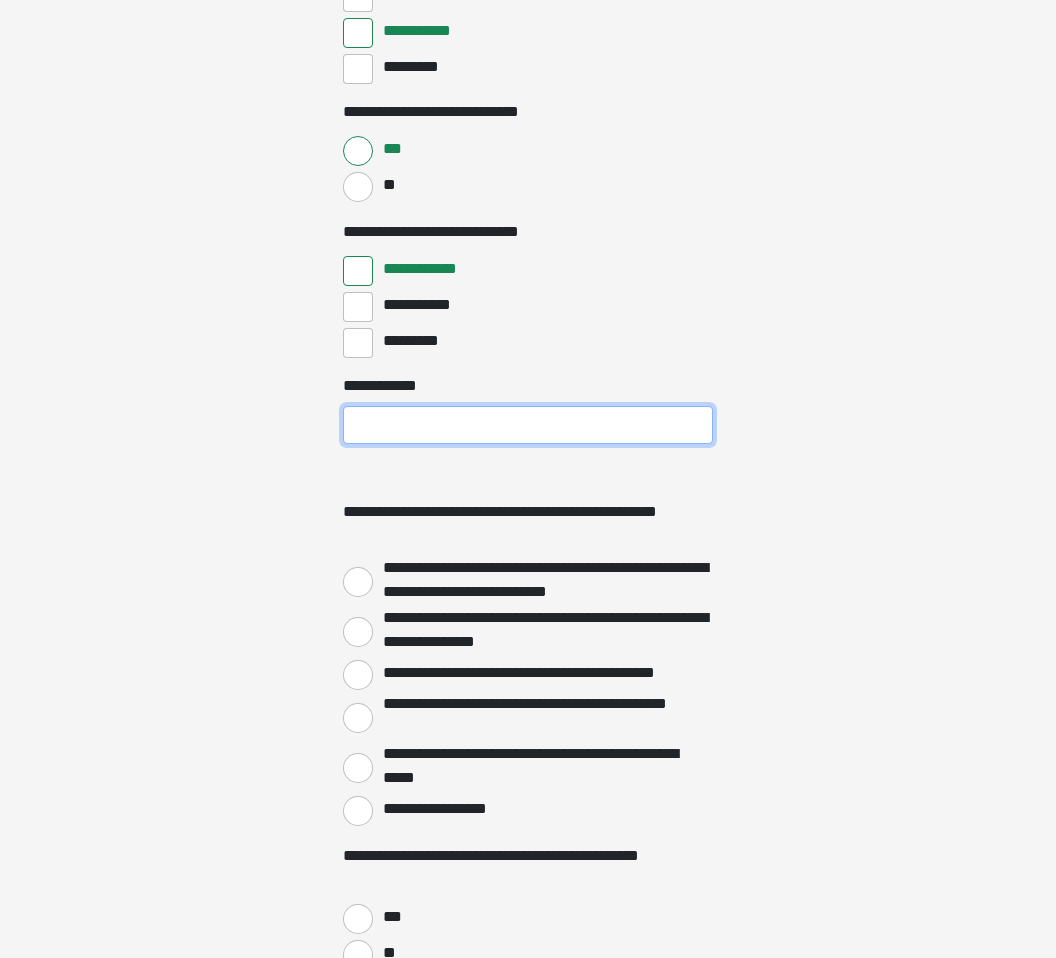 click on "**********" at bounding box center (528, 426) 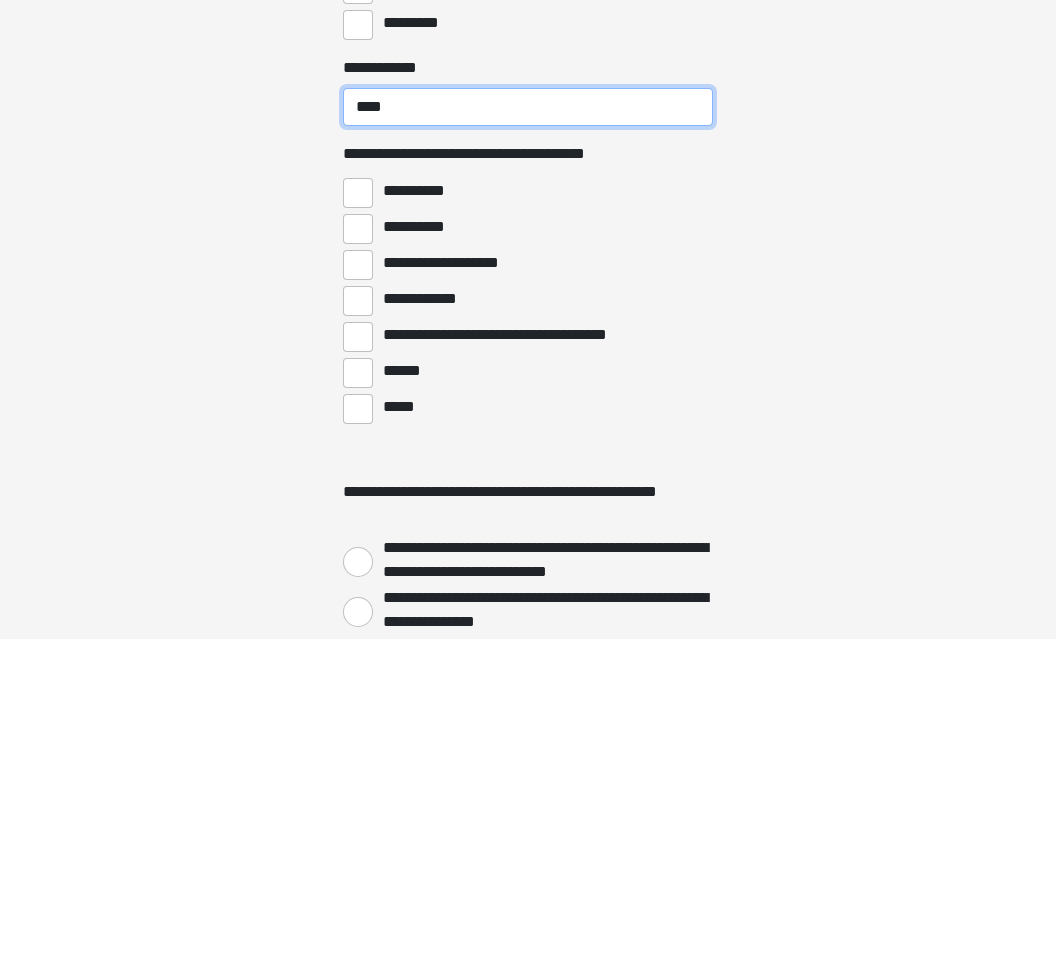 type on "****" 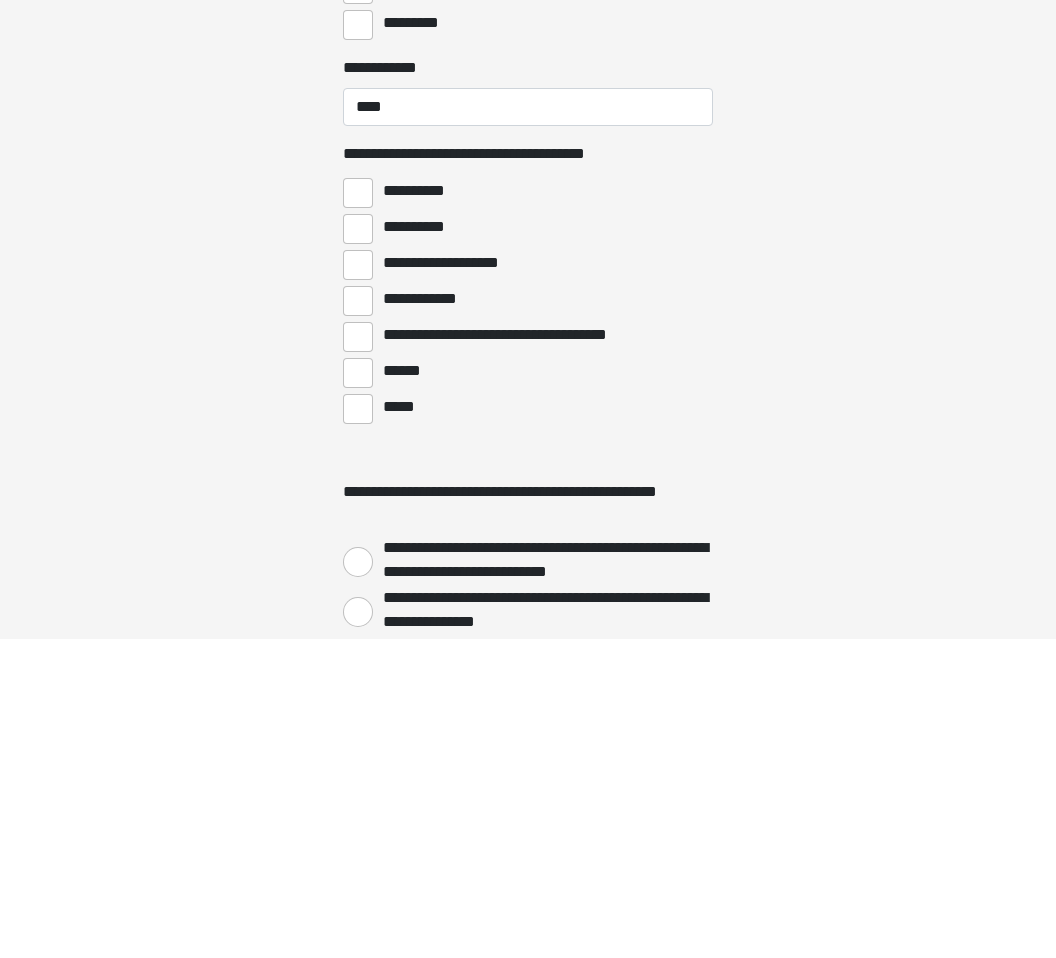 click on "**********" at bounding box center (358, 512) 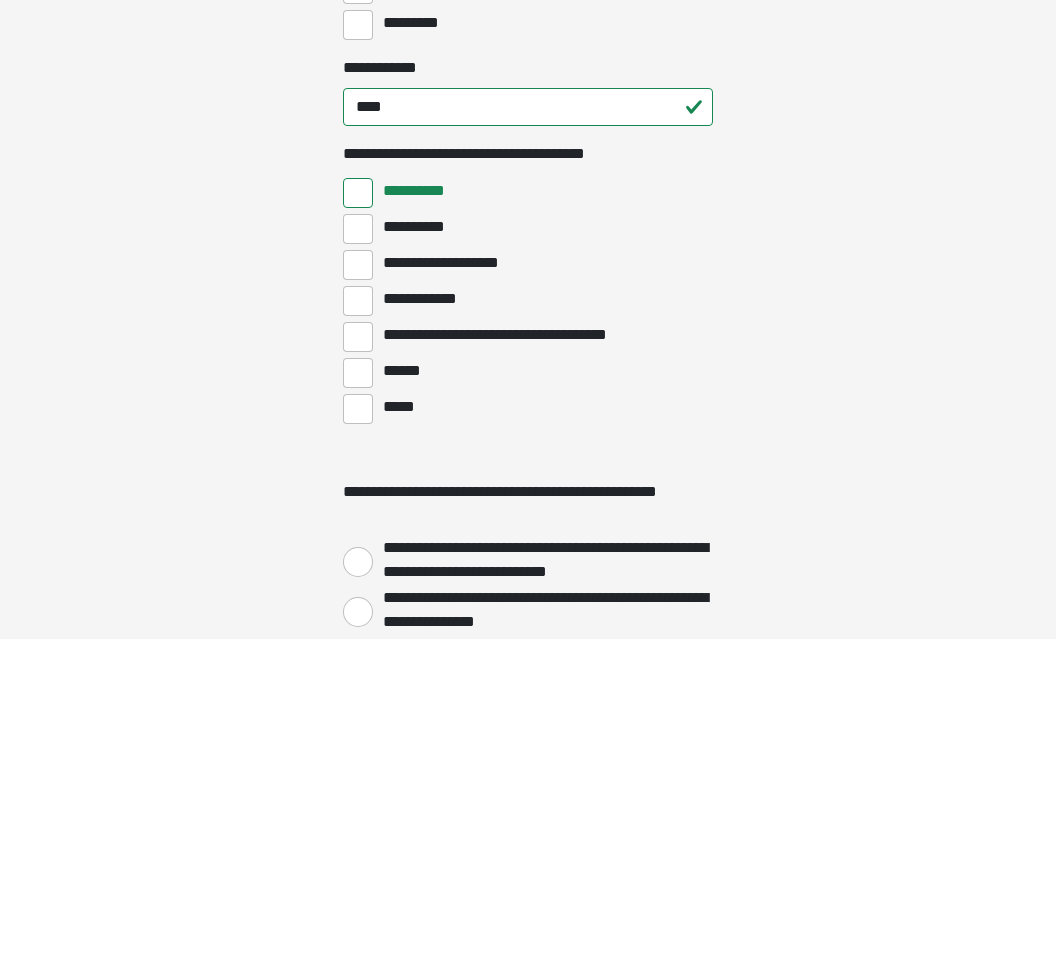 scroll, scrollTop: 3884, scrollLeft: 0, axis: vertical 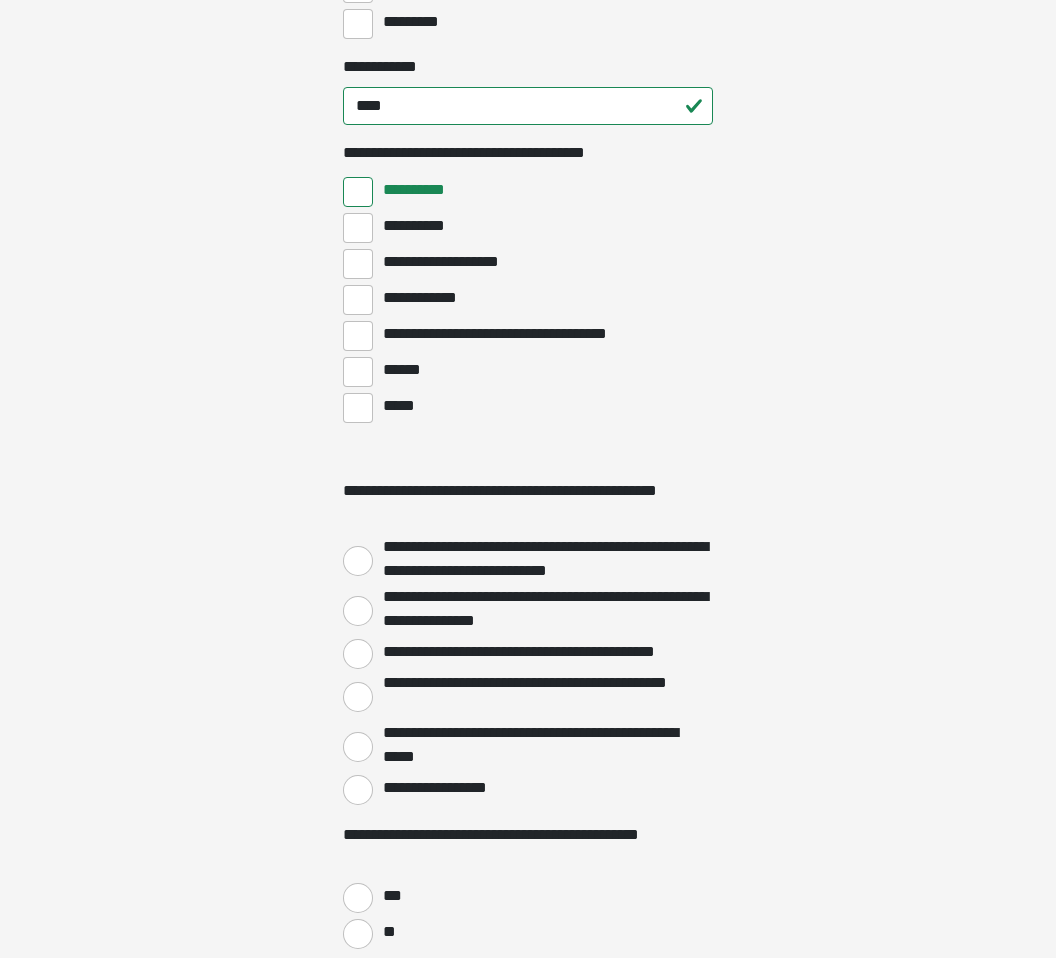 click on "**********" at bounding box center [358, 264] 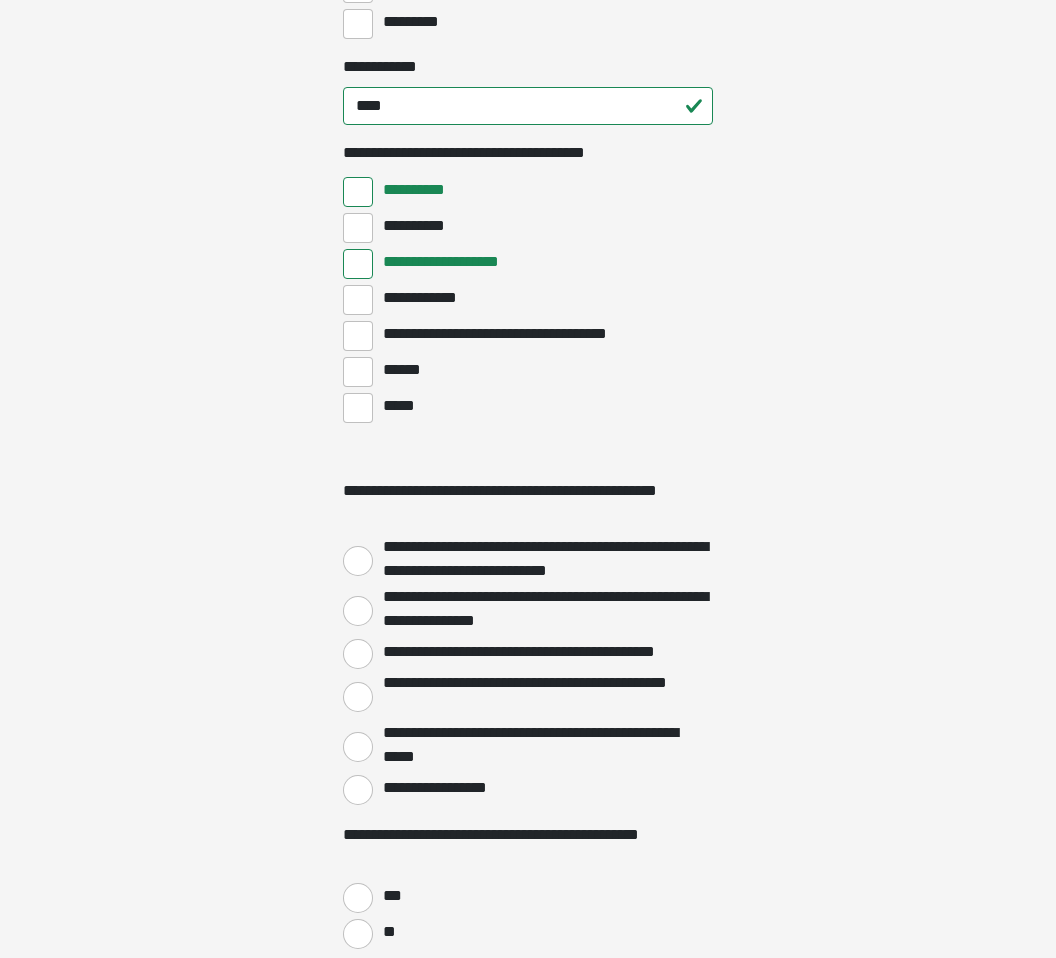 click on "**********" at bounding box center [431, 298] 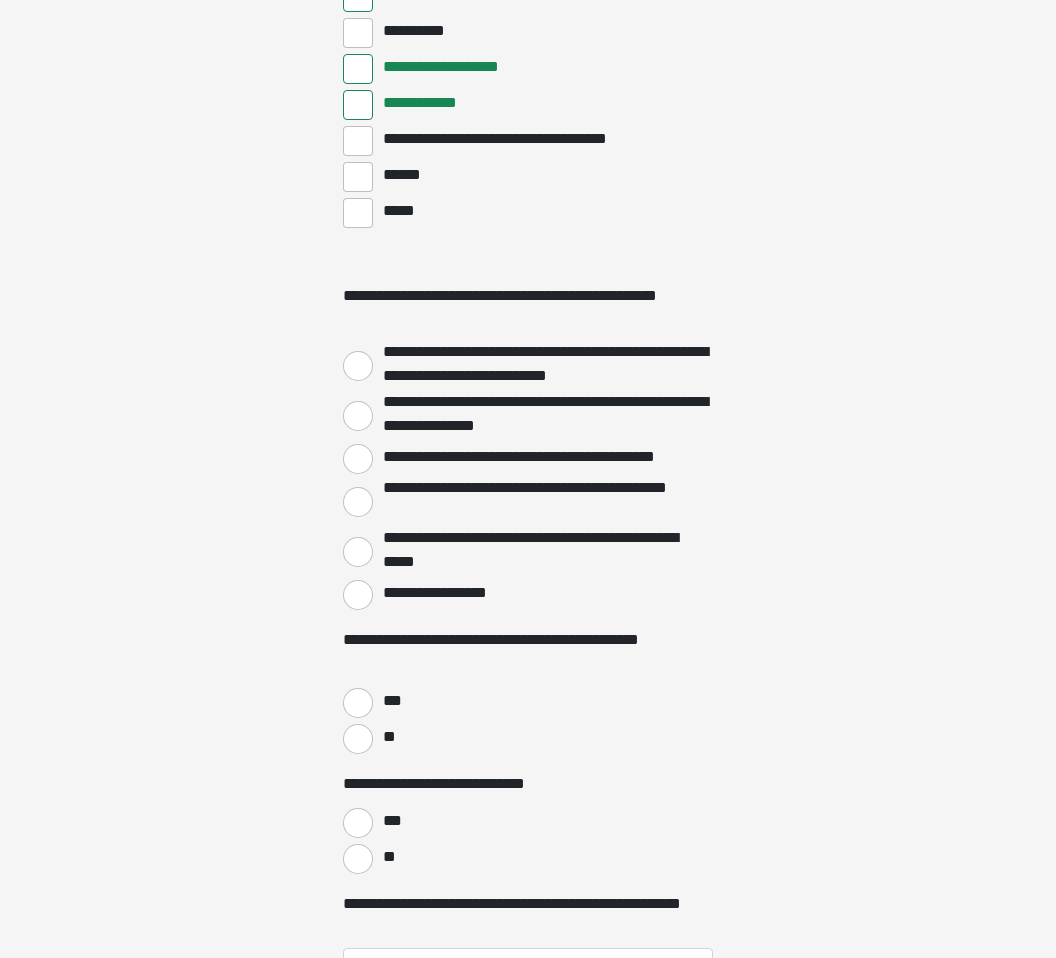 scroll, scrollTop: 4081, scrollLeft: 0, axis: vertical 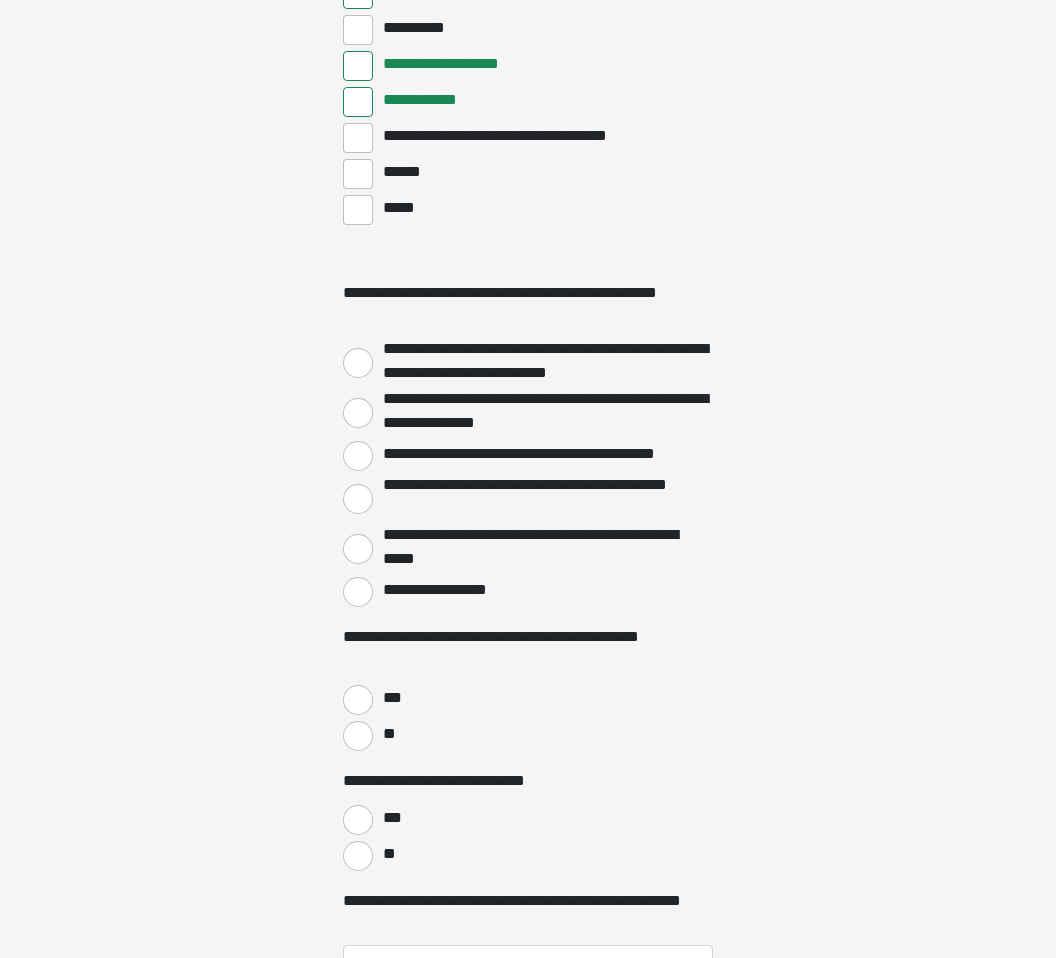 click on "**********" at bounding box center [528, -3602] 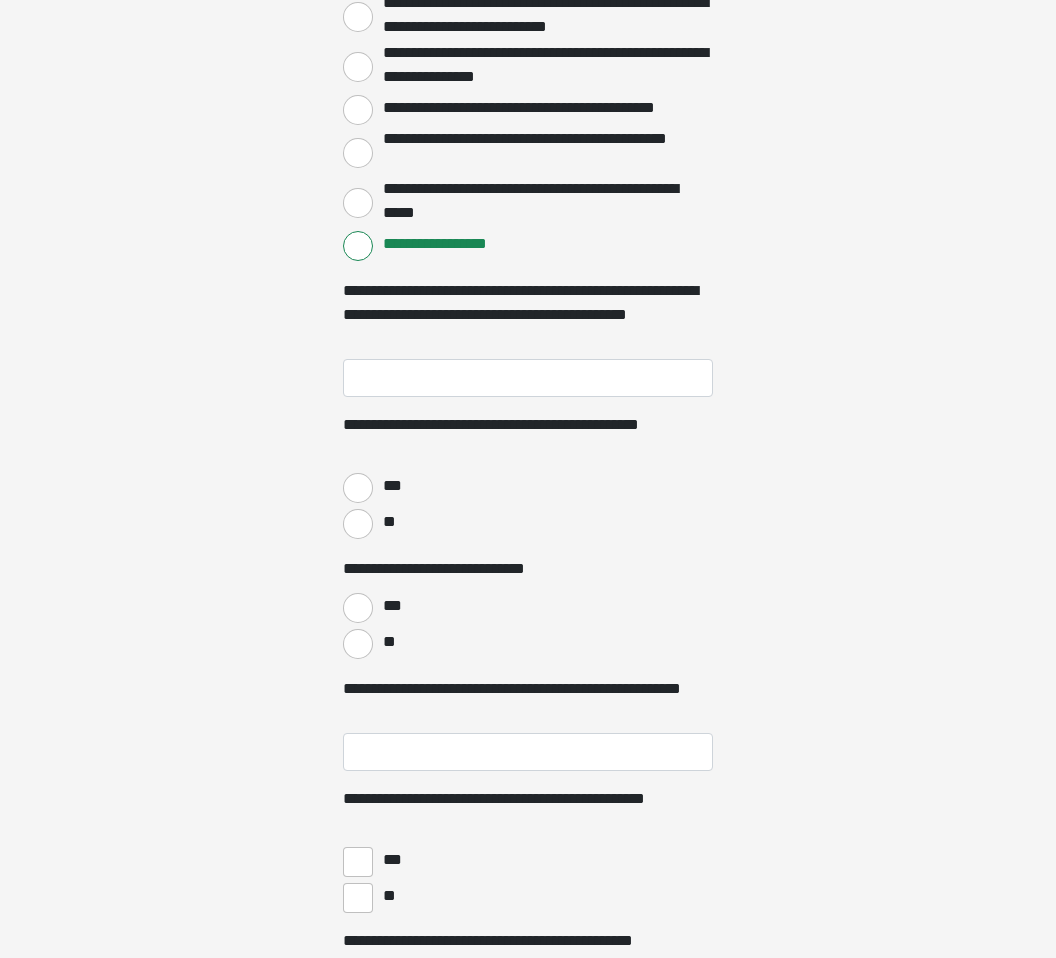 scroll, scrollTop: 4428, scrollLeft: 0, axis: vertical 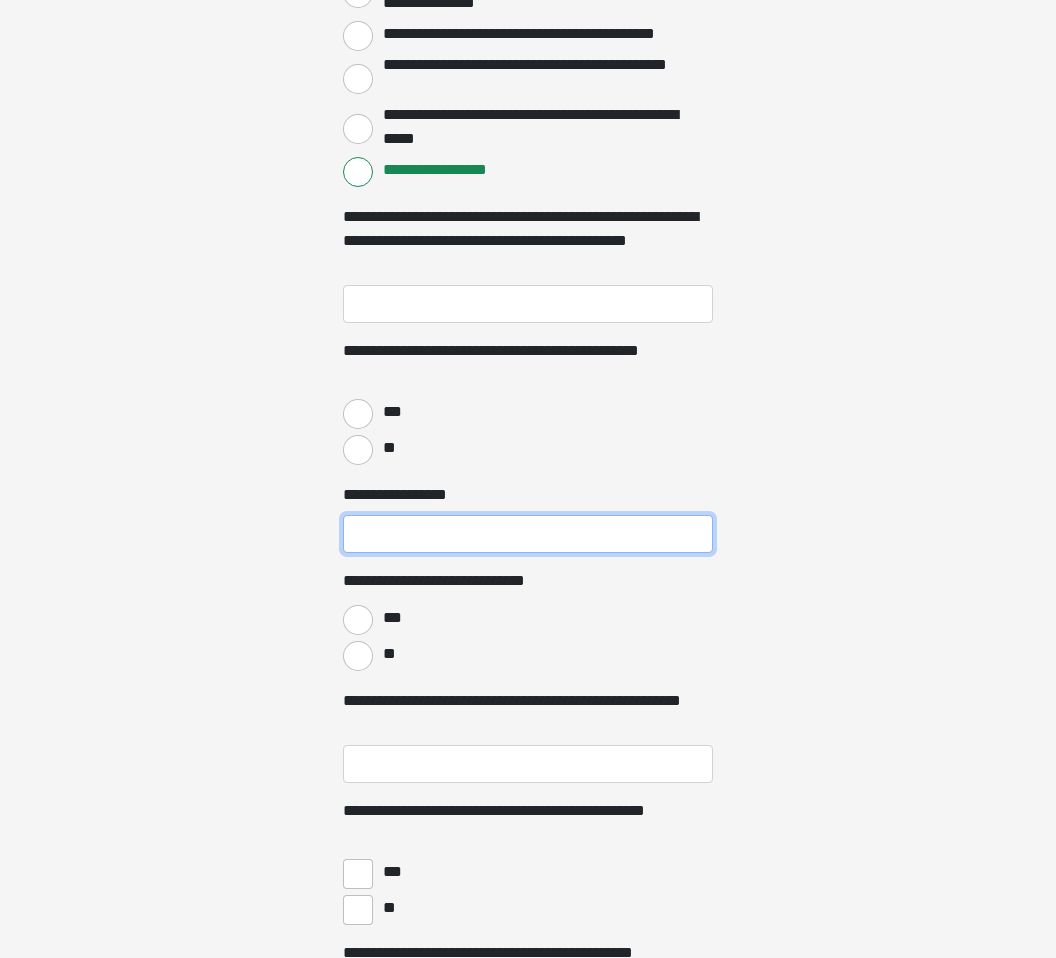 click on "**********" at bounding box center (528, 534) 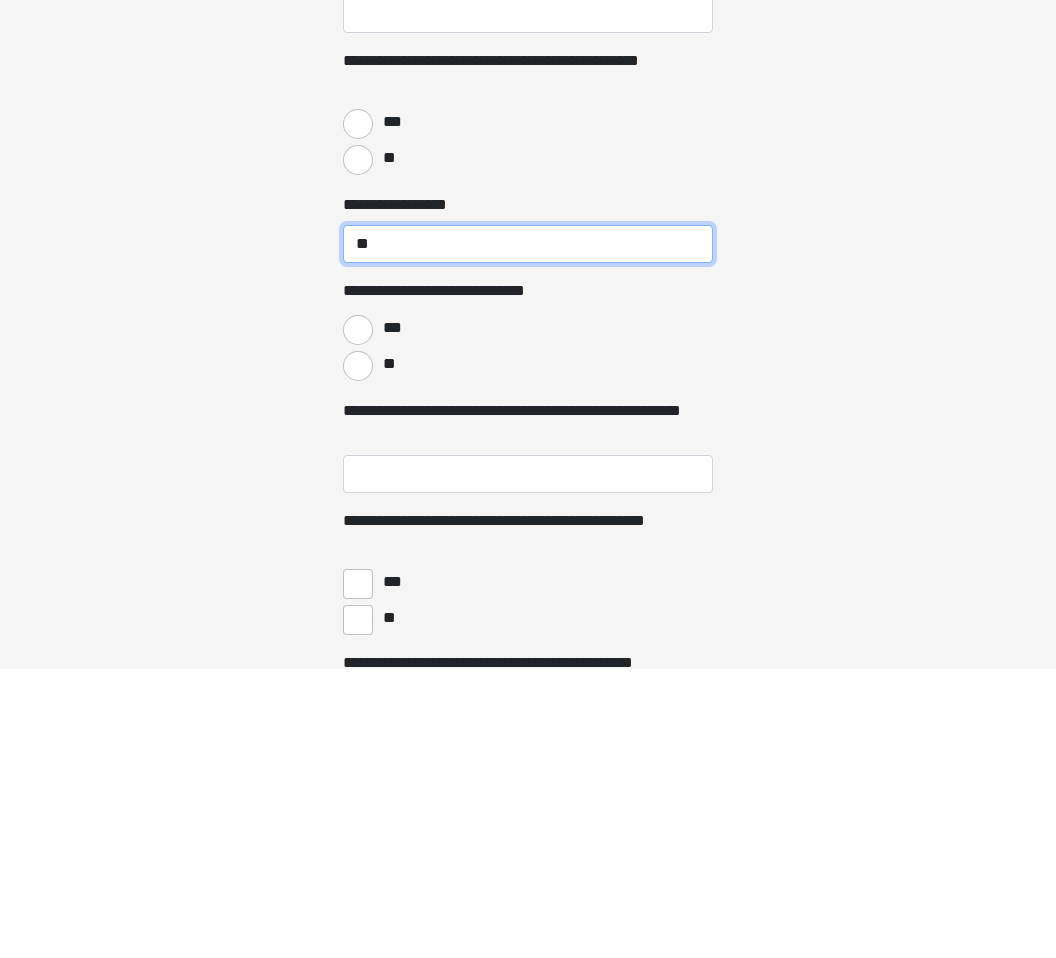 type on "*" 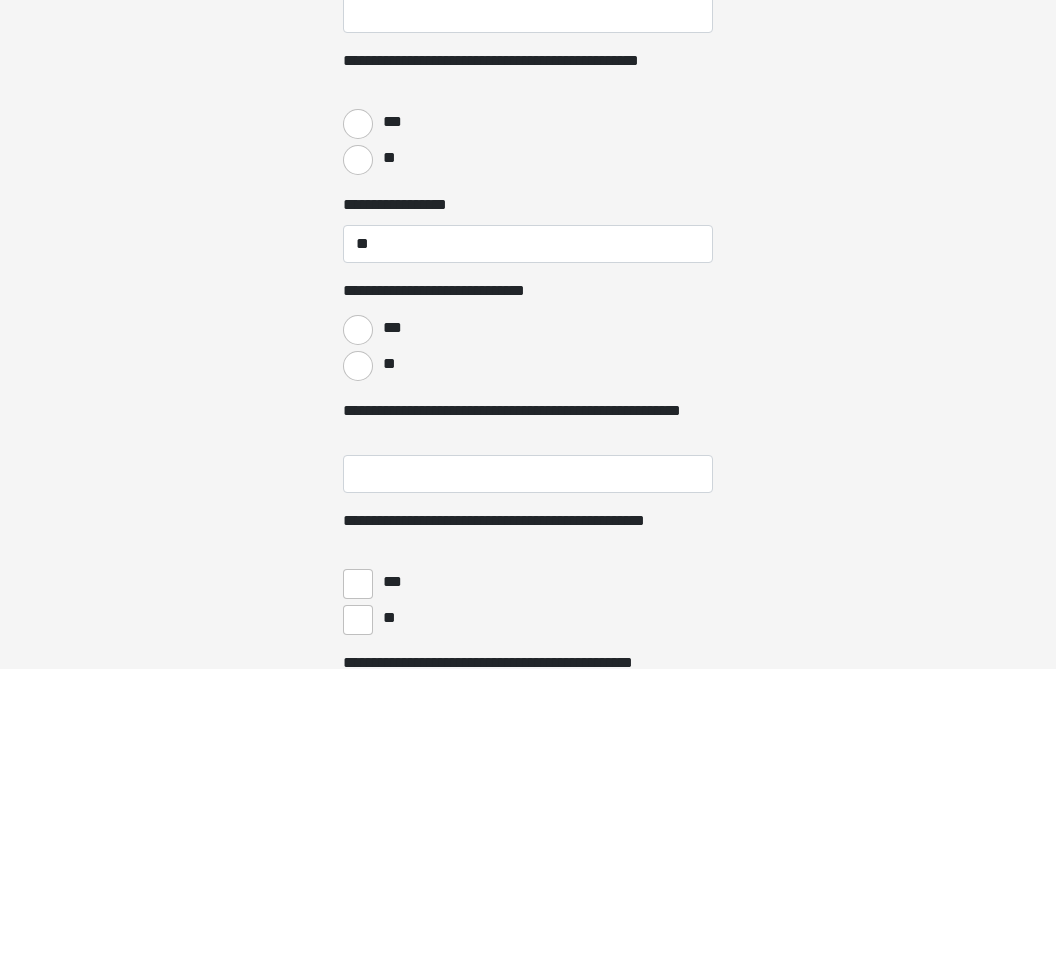 click on "**" at bounding box center [358, 656] 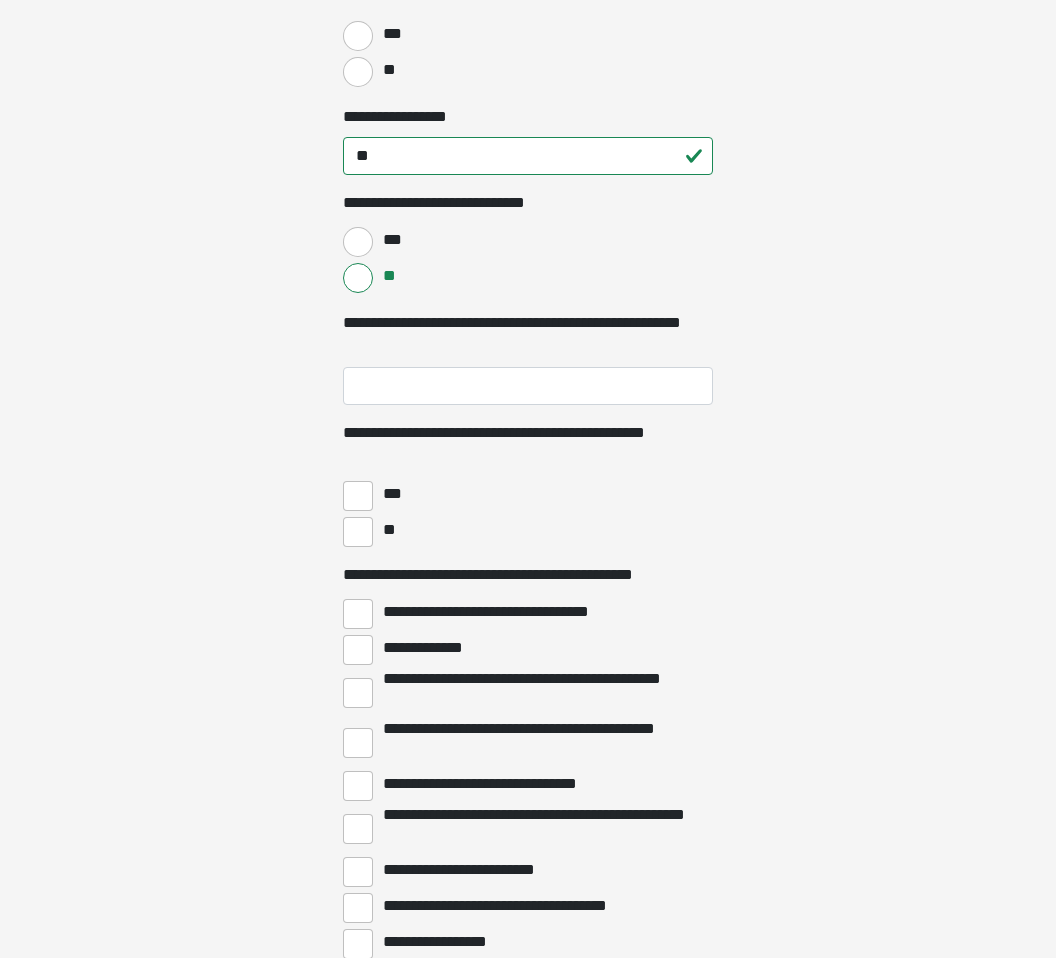 scroll, scrollTop: 4899, scrollLeft: 0, axis: vertical 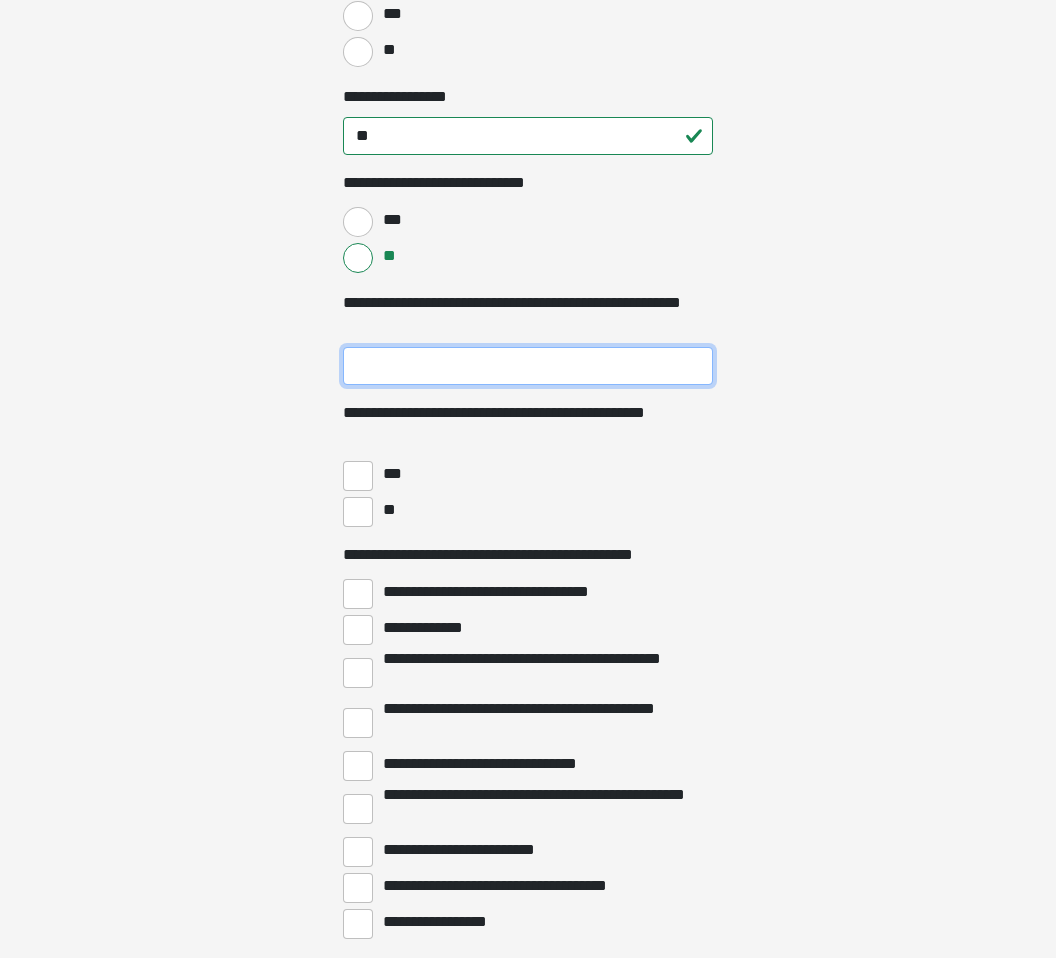 click on "**********" at bounding box center (528, 367) 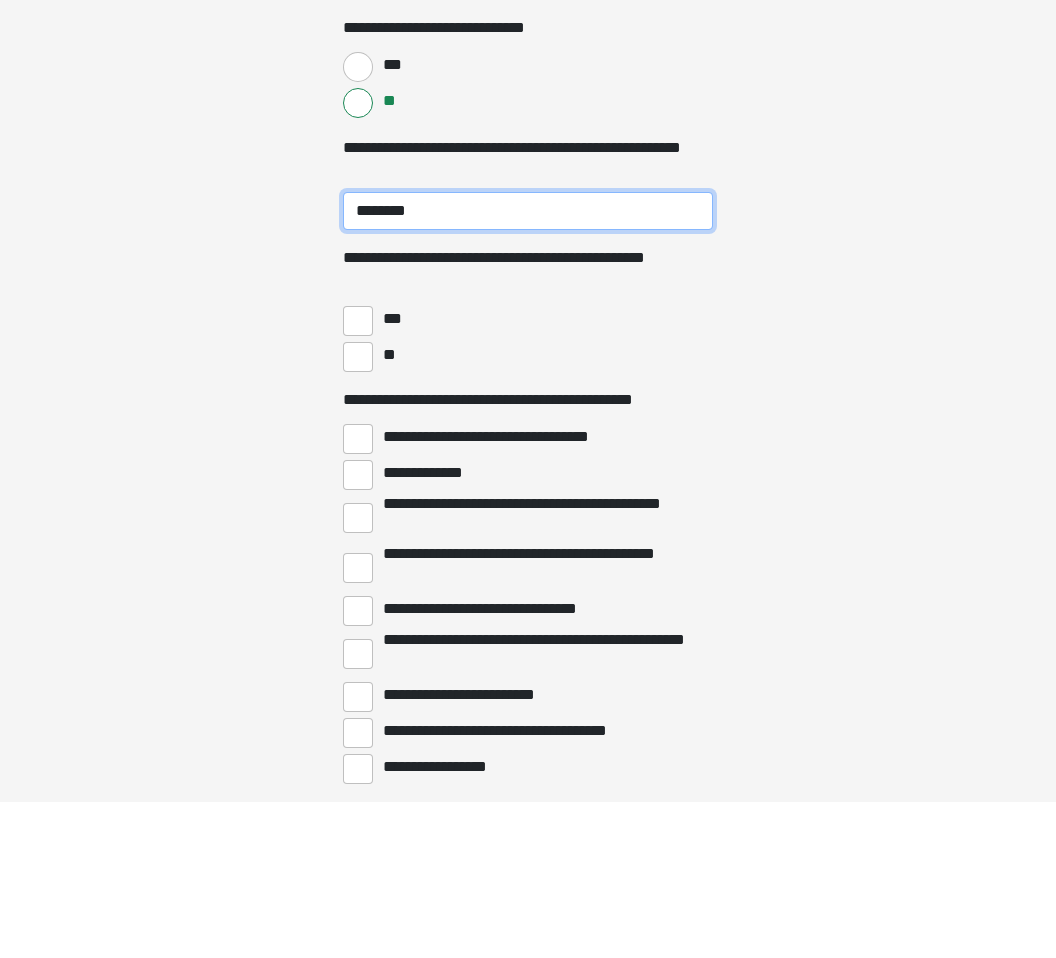 type on "********" 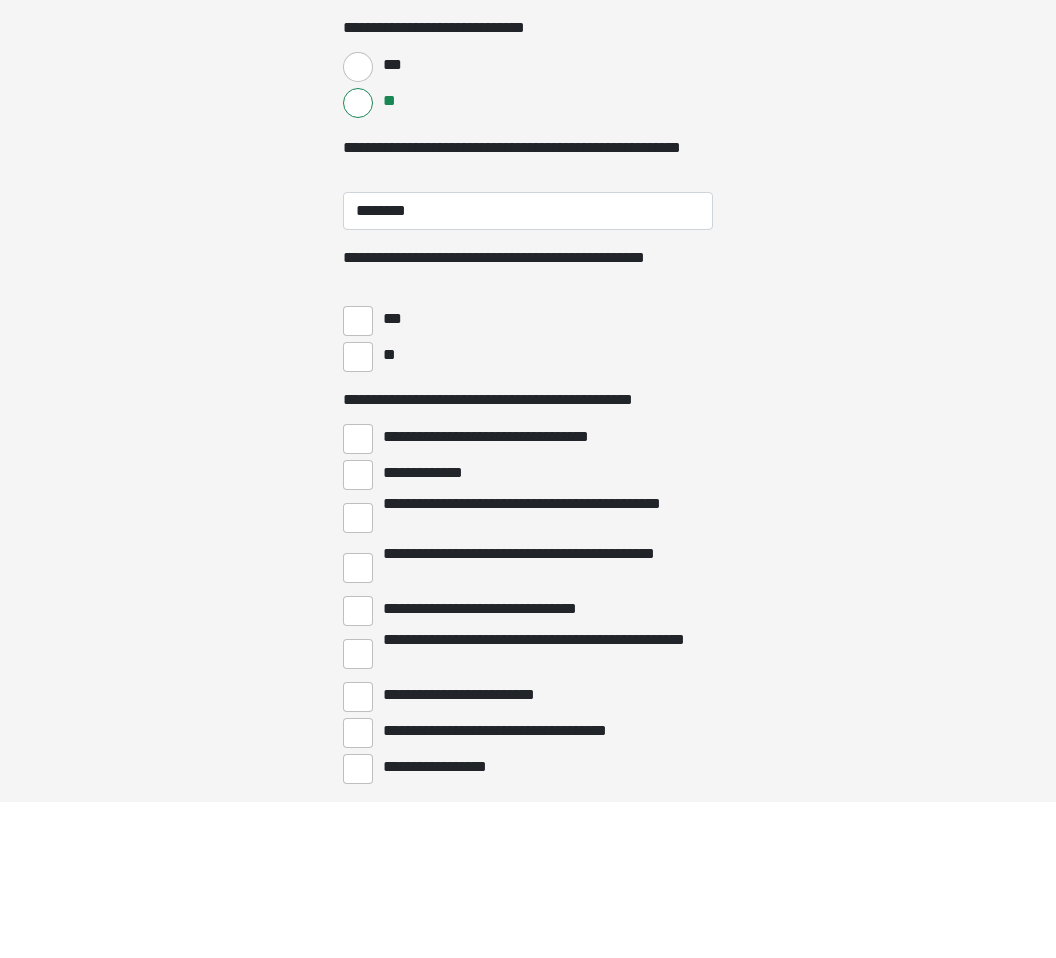 click on "***" at bounding box center (358, 477) 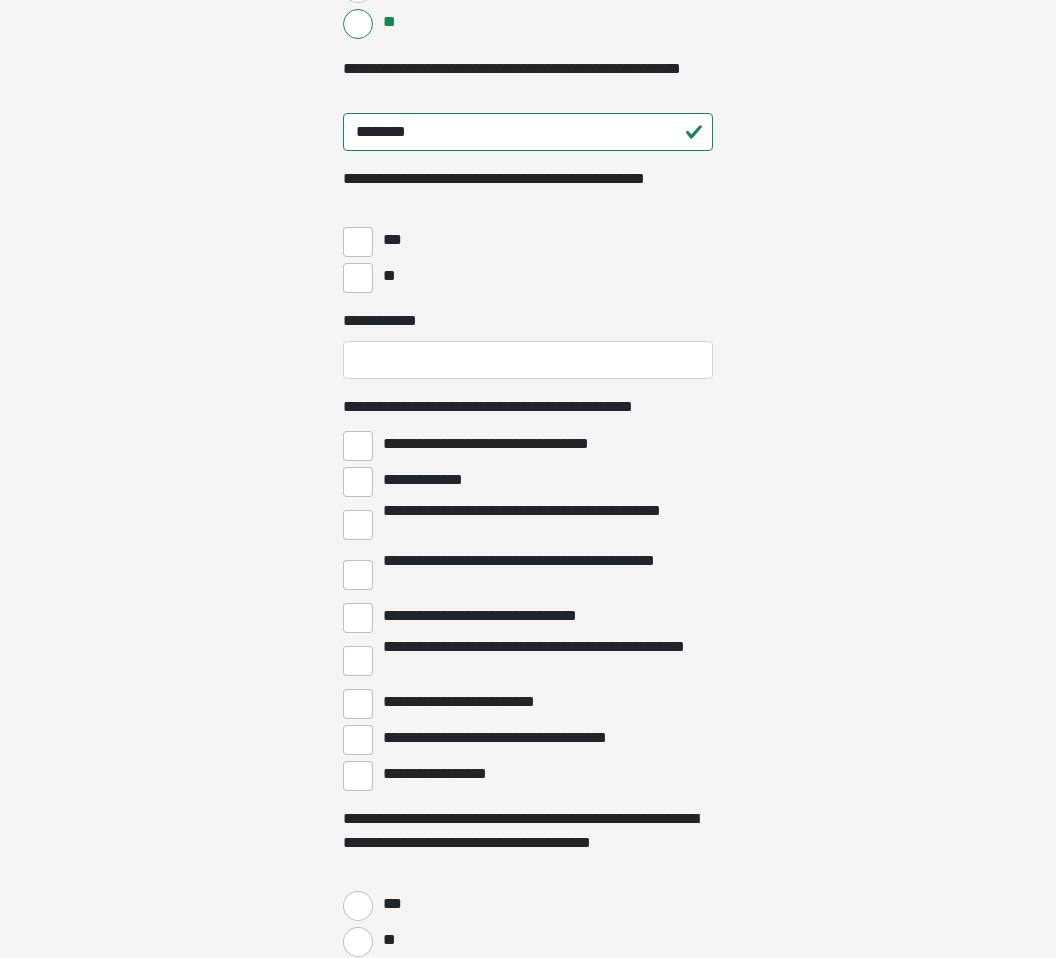 scroll, scrollTop: 5136, scrollLeft: 0, axis: vertical 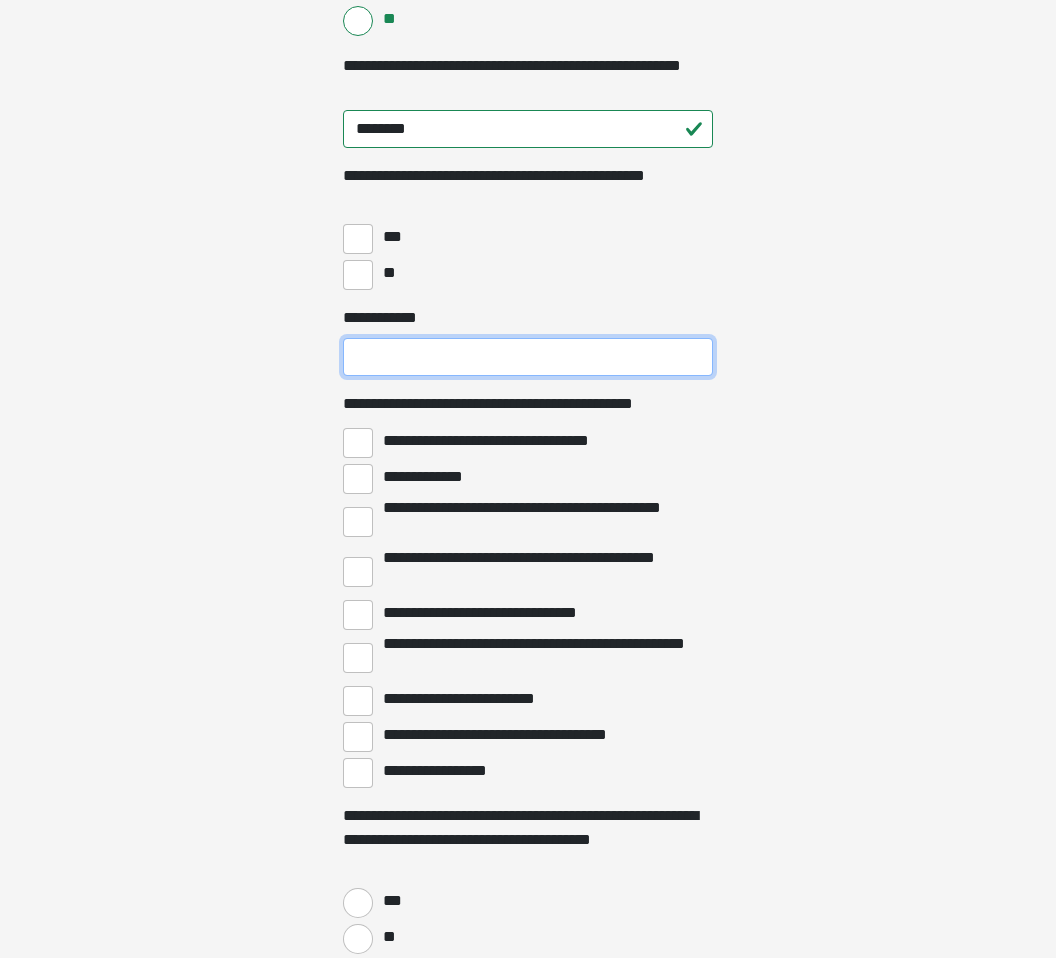 click on "**********" at bounding box center [528, 358] 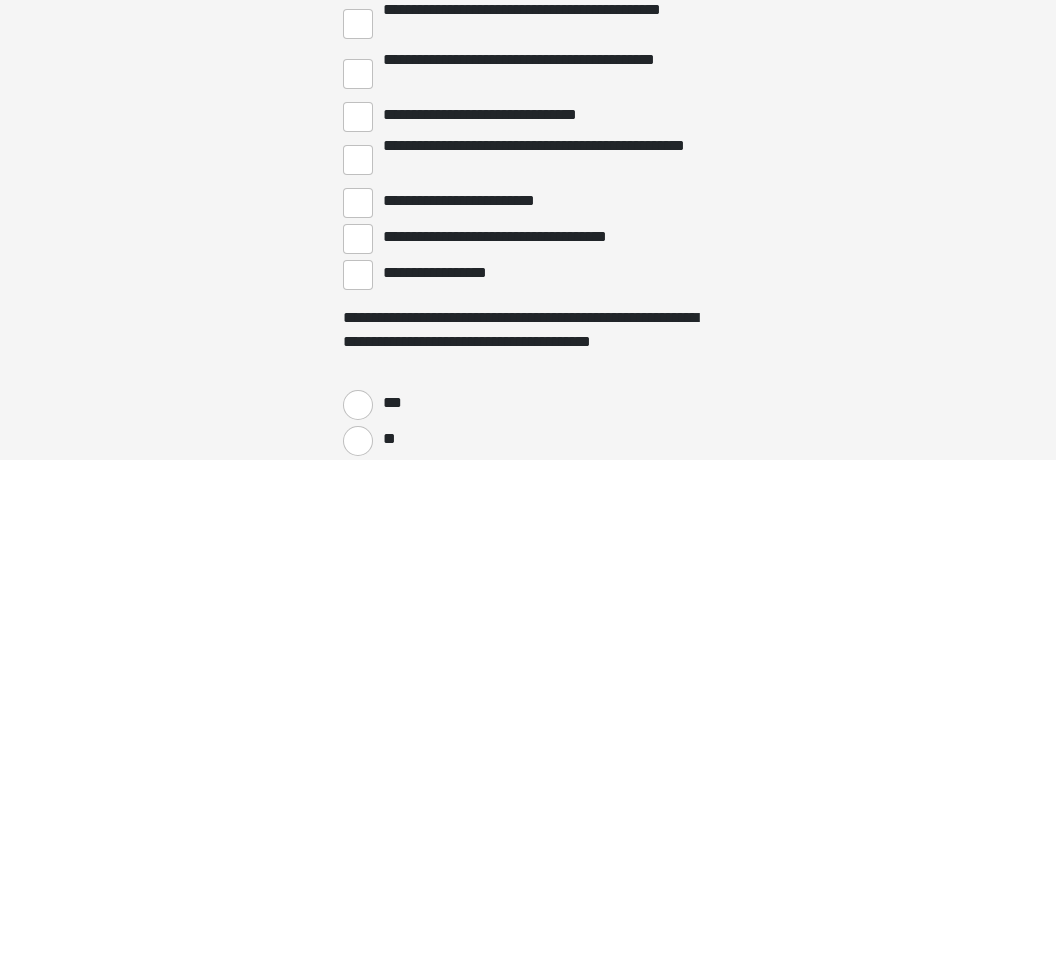 scroll, scrollTop: 5138, scrollLeft: 0, axis: vertical 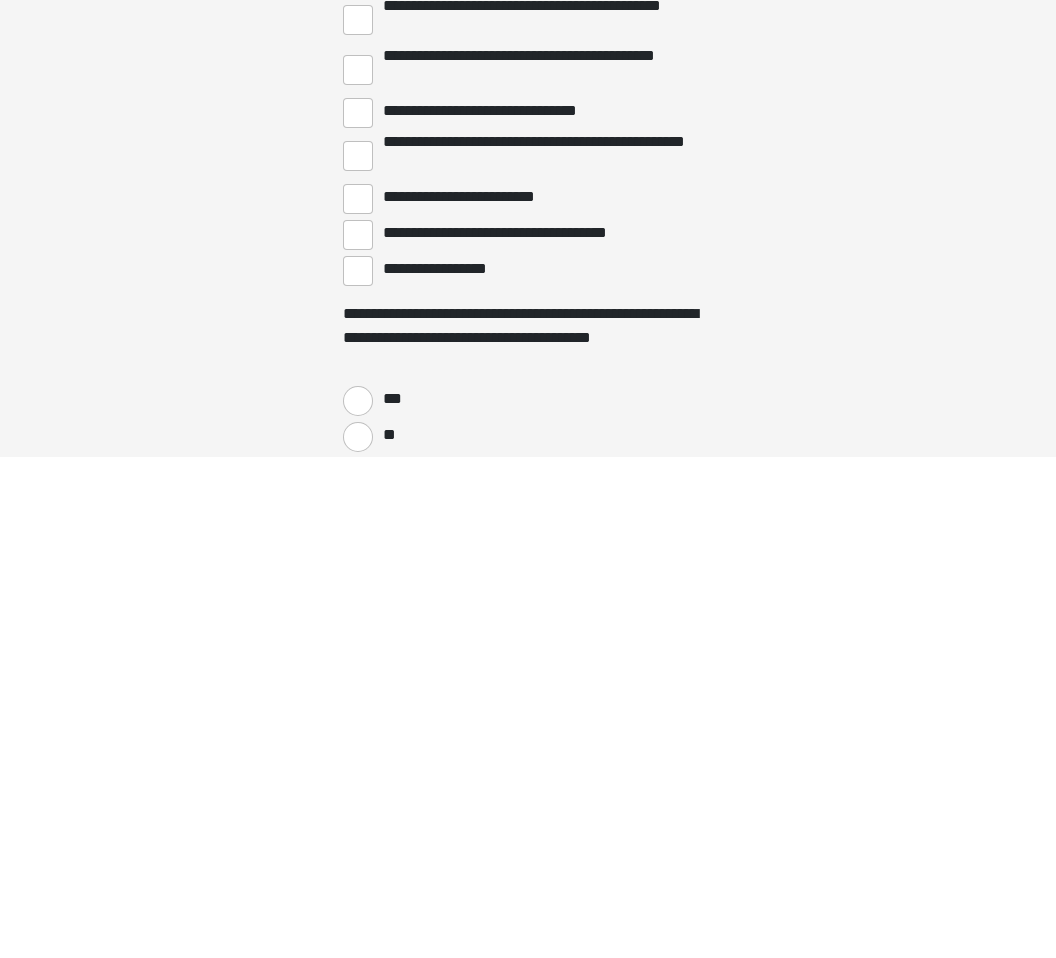 type on "**********" 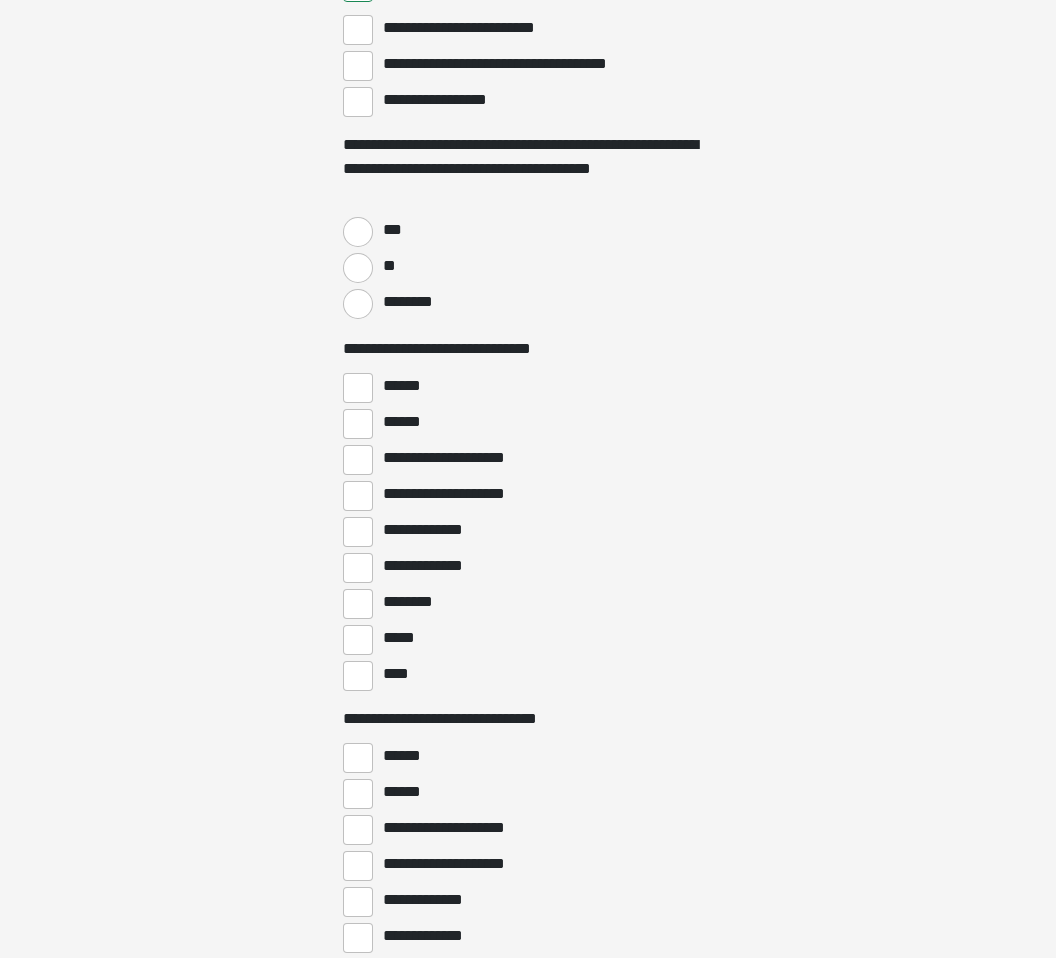 scroll, scrollTop: 5809, scrollLeft: 0, axis: vertical 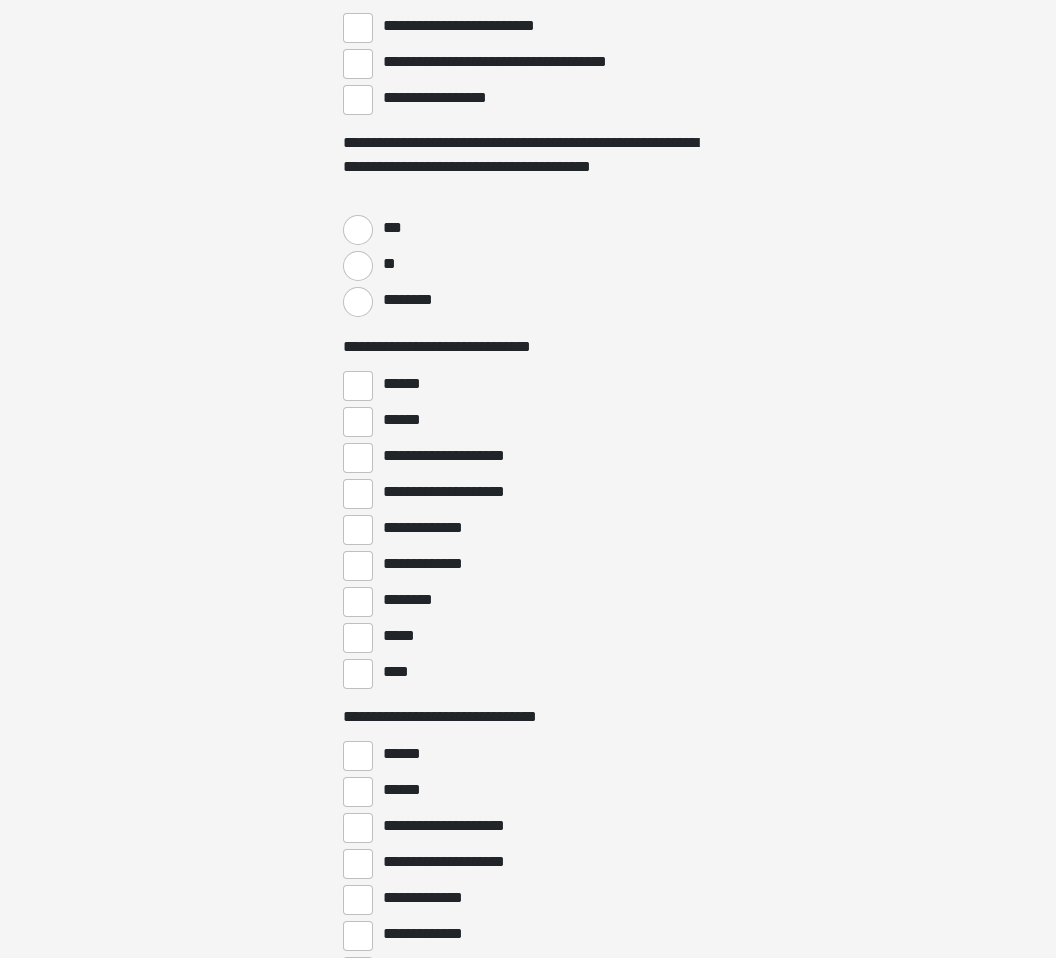 click on "**" at bounding box center [358, 266] 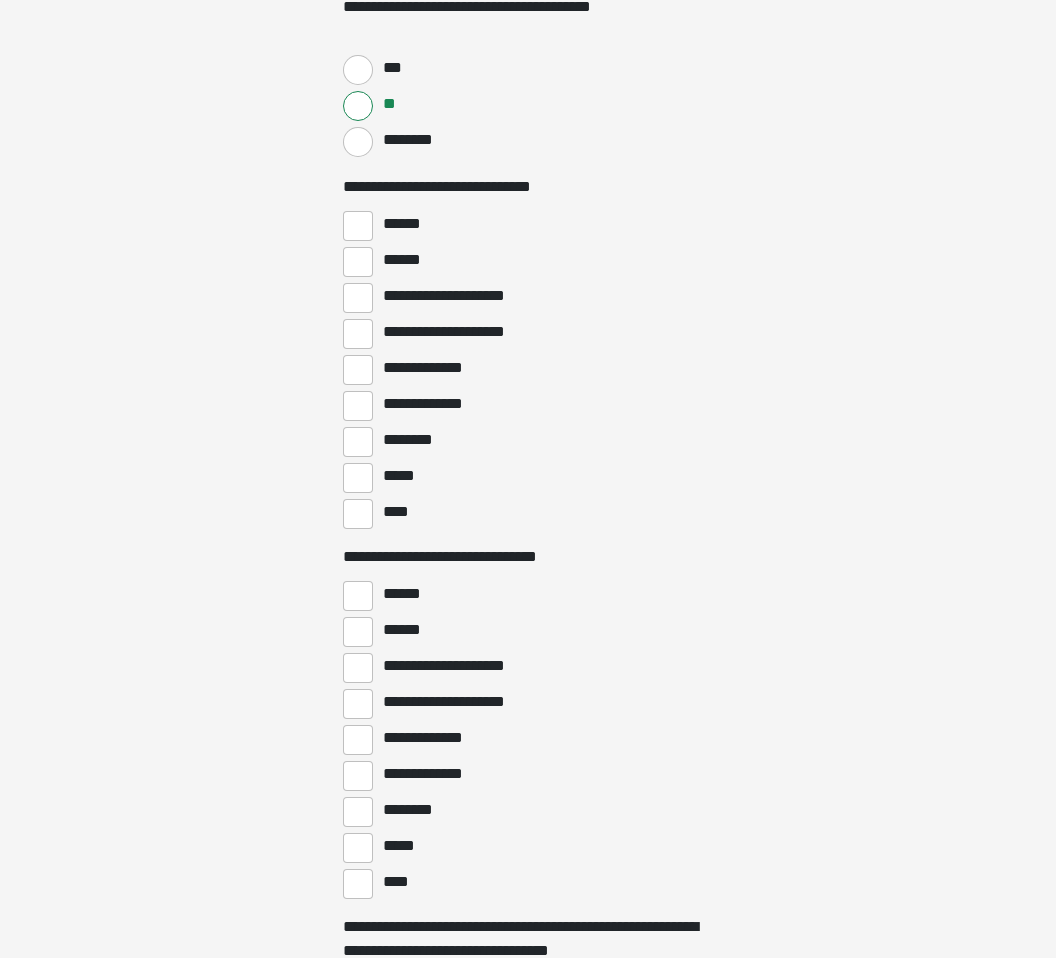 click on "******" at bounding box center (358, 226) 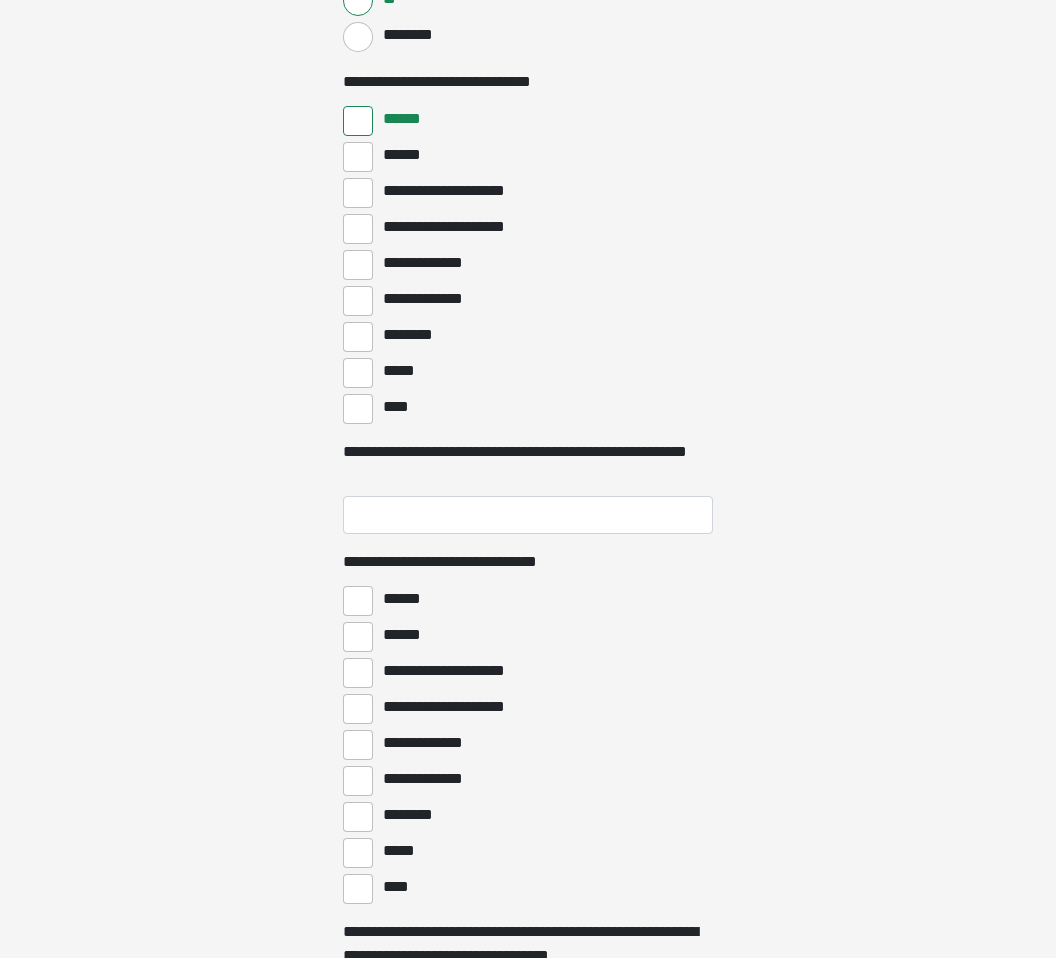scroll, scrollTop: 6075, scrollLeft: 0, axis: vertical 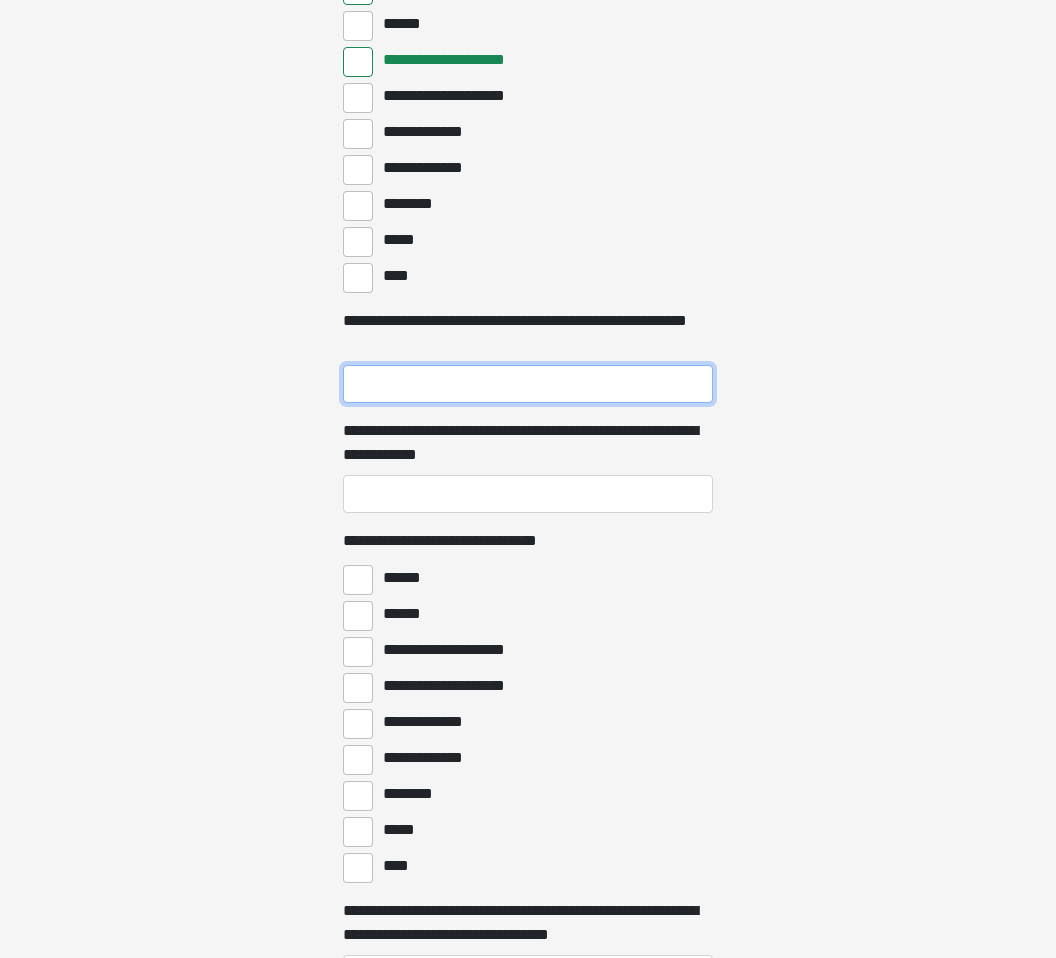 click on "**********" at bounding box center [528, 384] 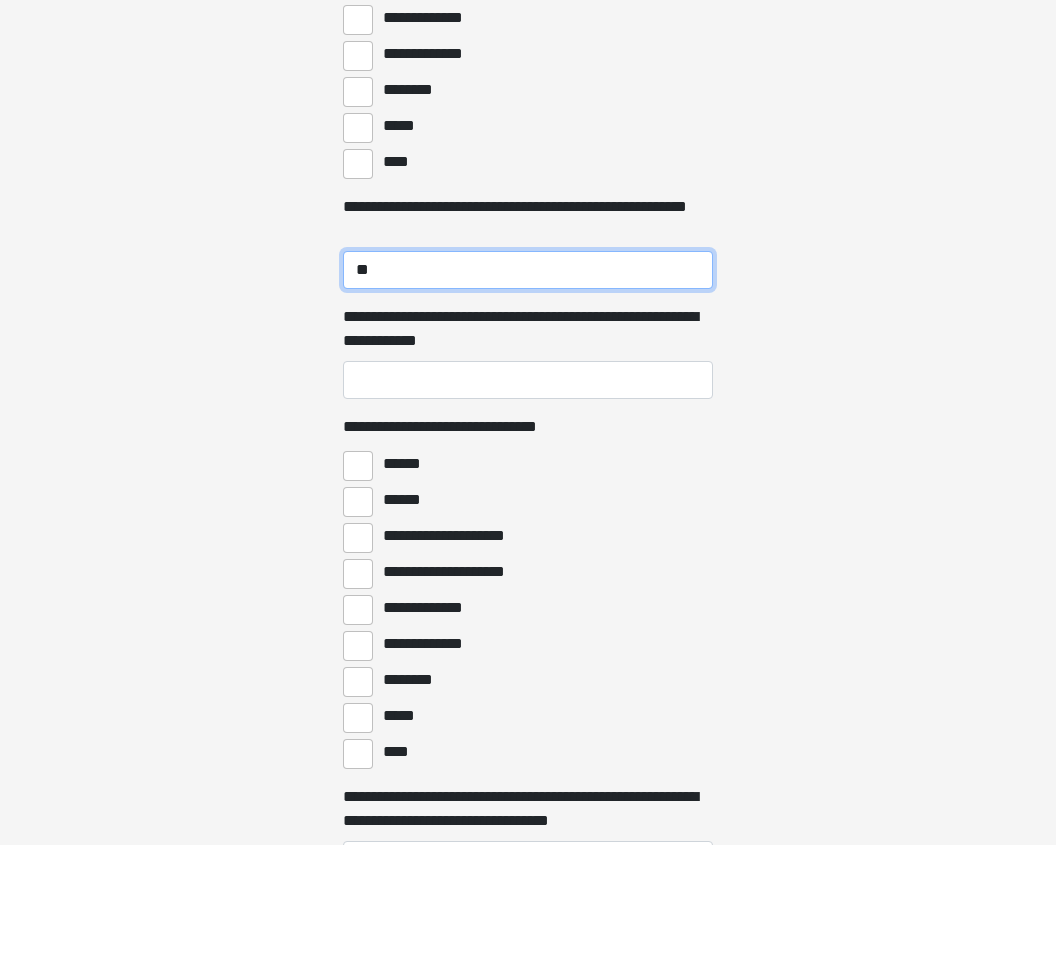 type on "**" 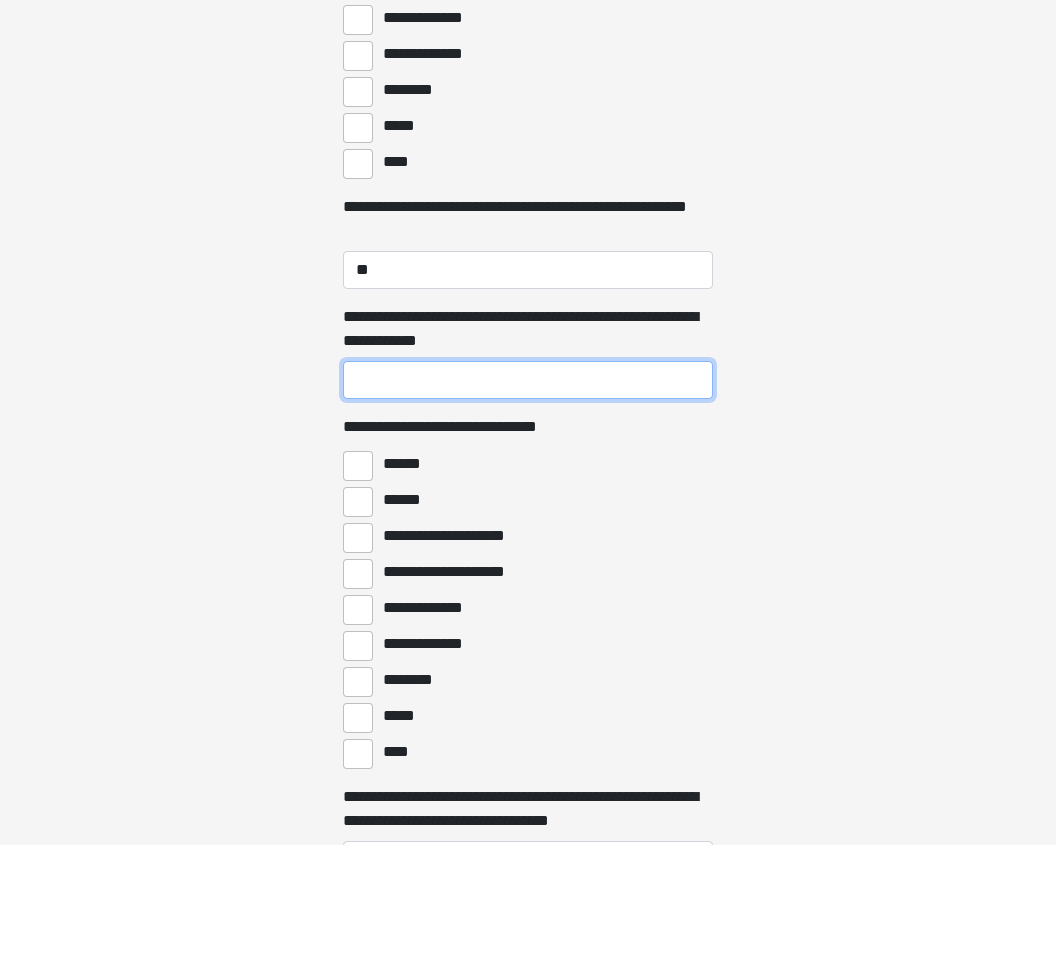 click on "**********" at bounding box center (528, 494) 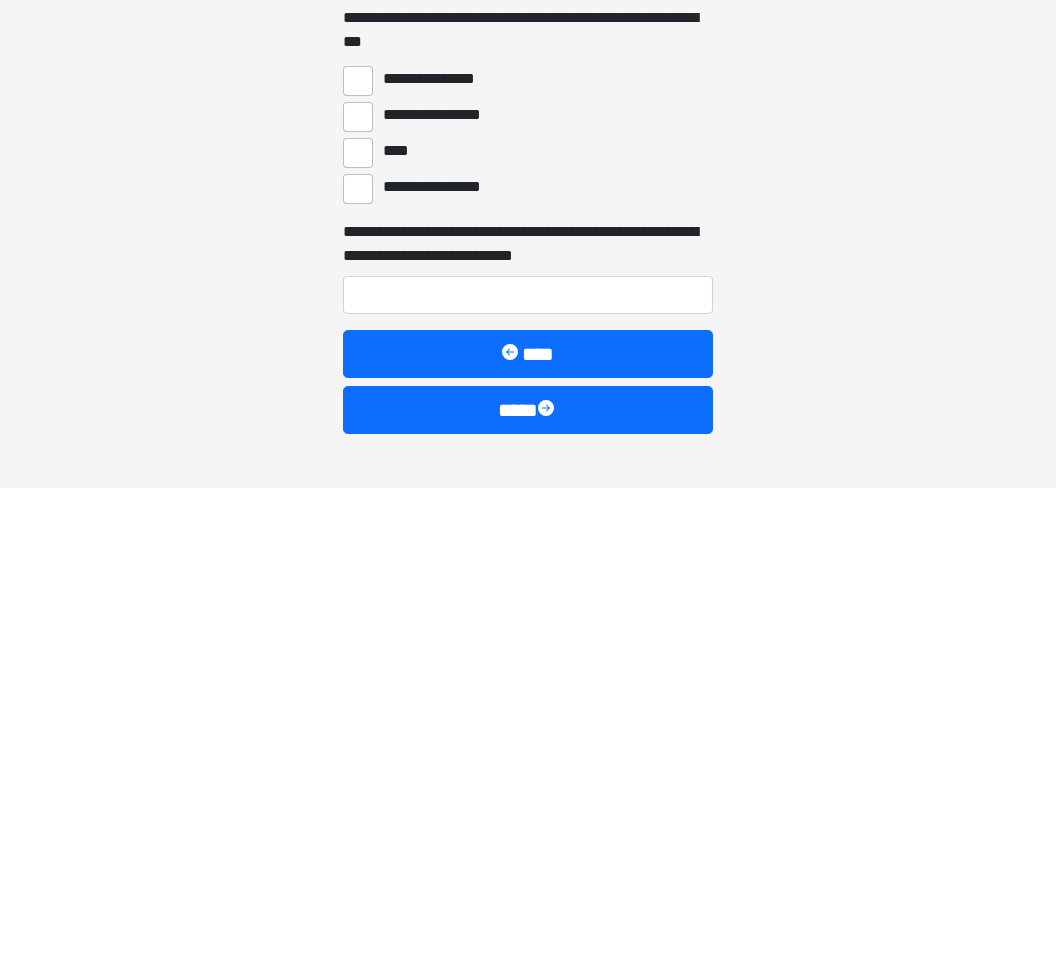 scroll, scrollTop: 6863, scrollLeft: 0, axis: vertical 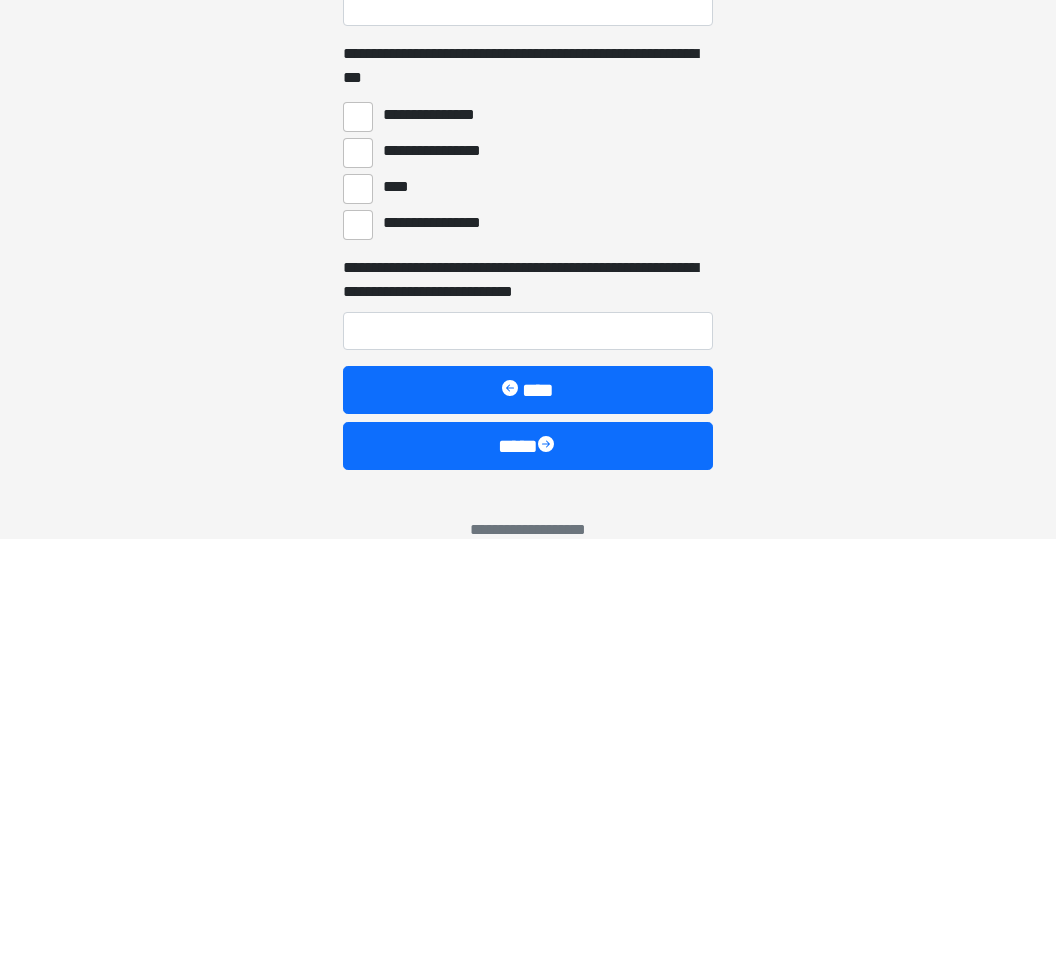 type on "**********" 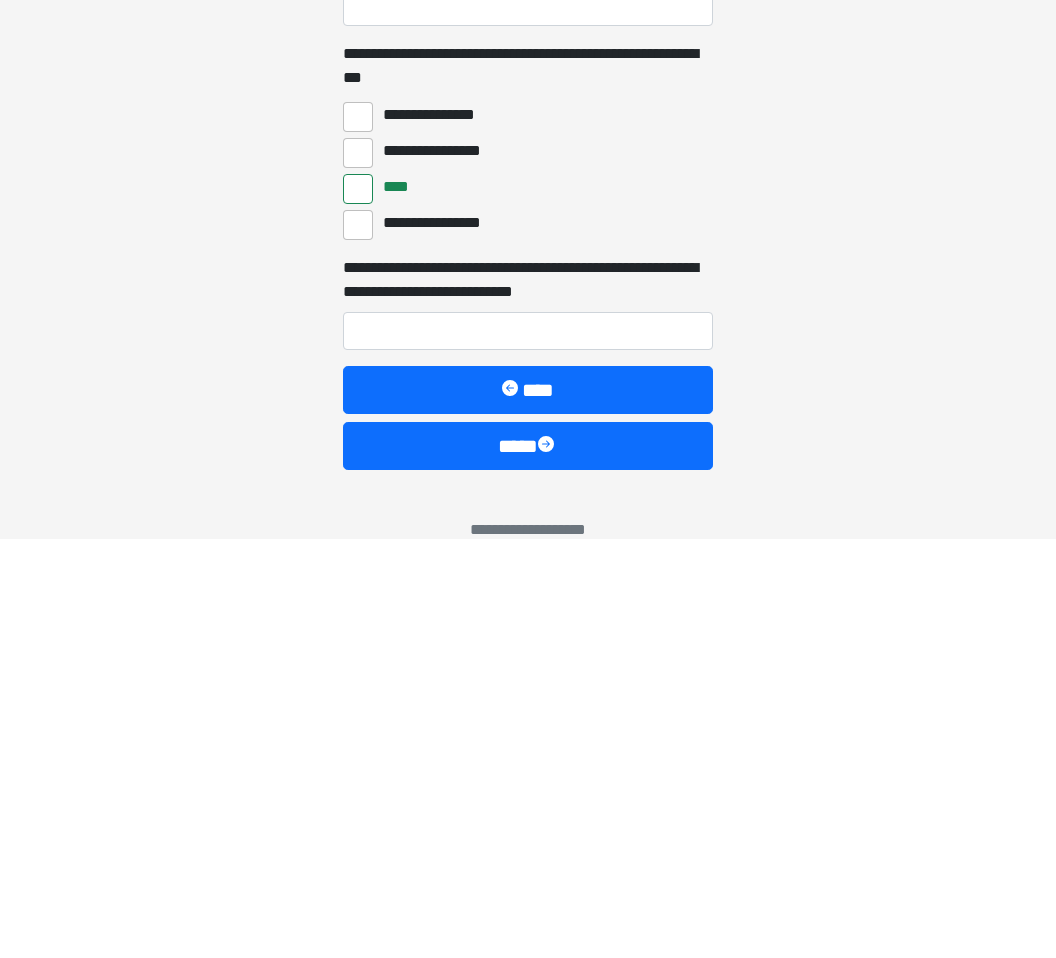 scroll, scrollTop: 6867, scrollLeft: 0, axis: vertical 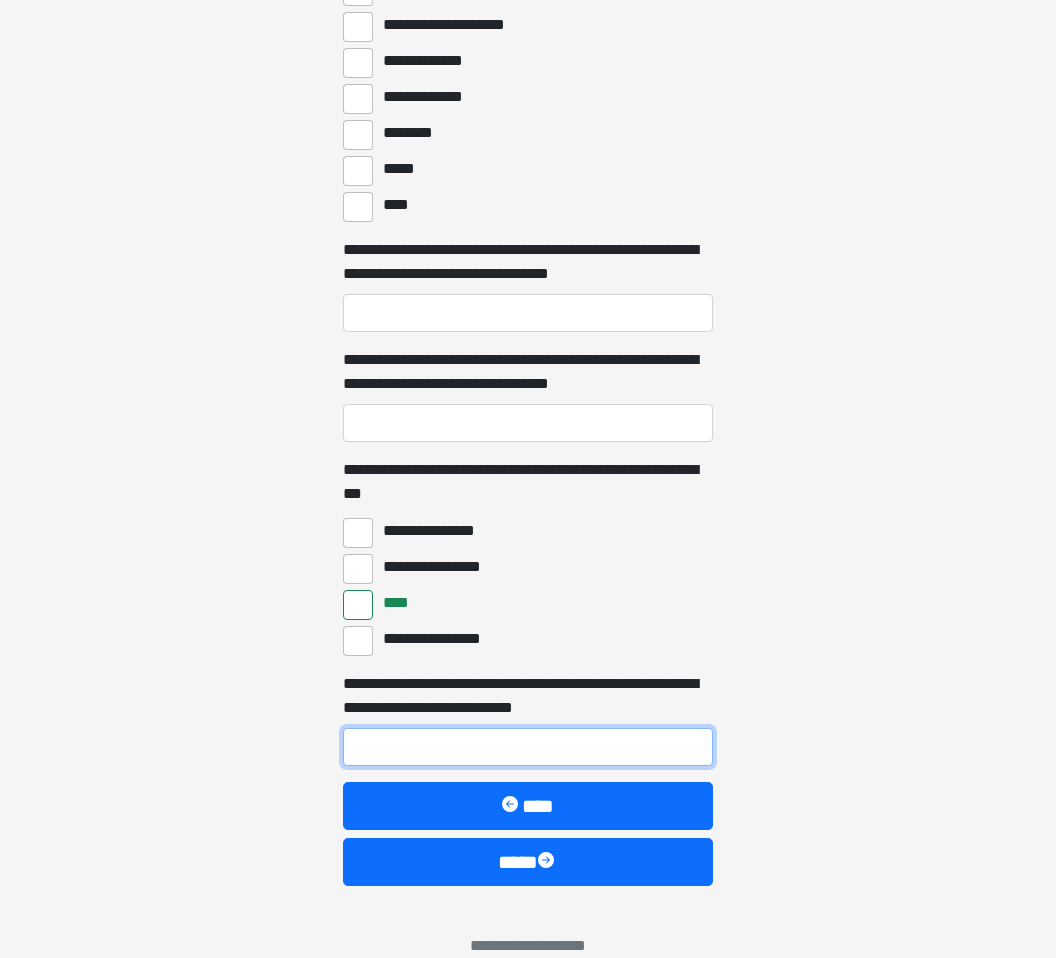 click on "**********" at bounding box center [528, 747] 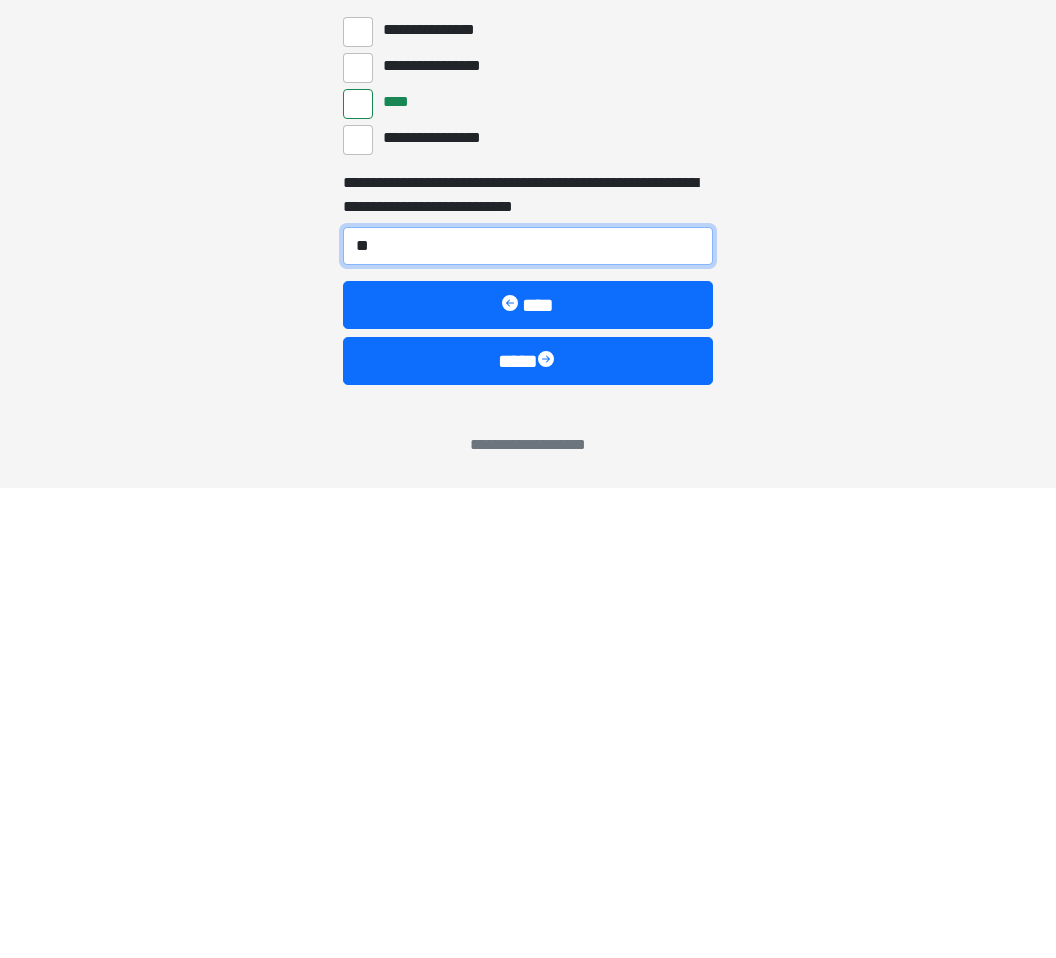type on "**" 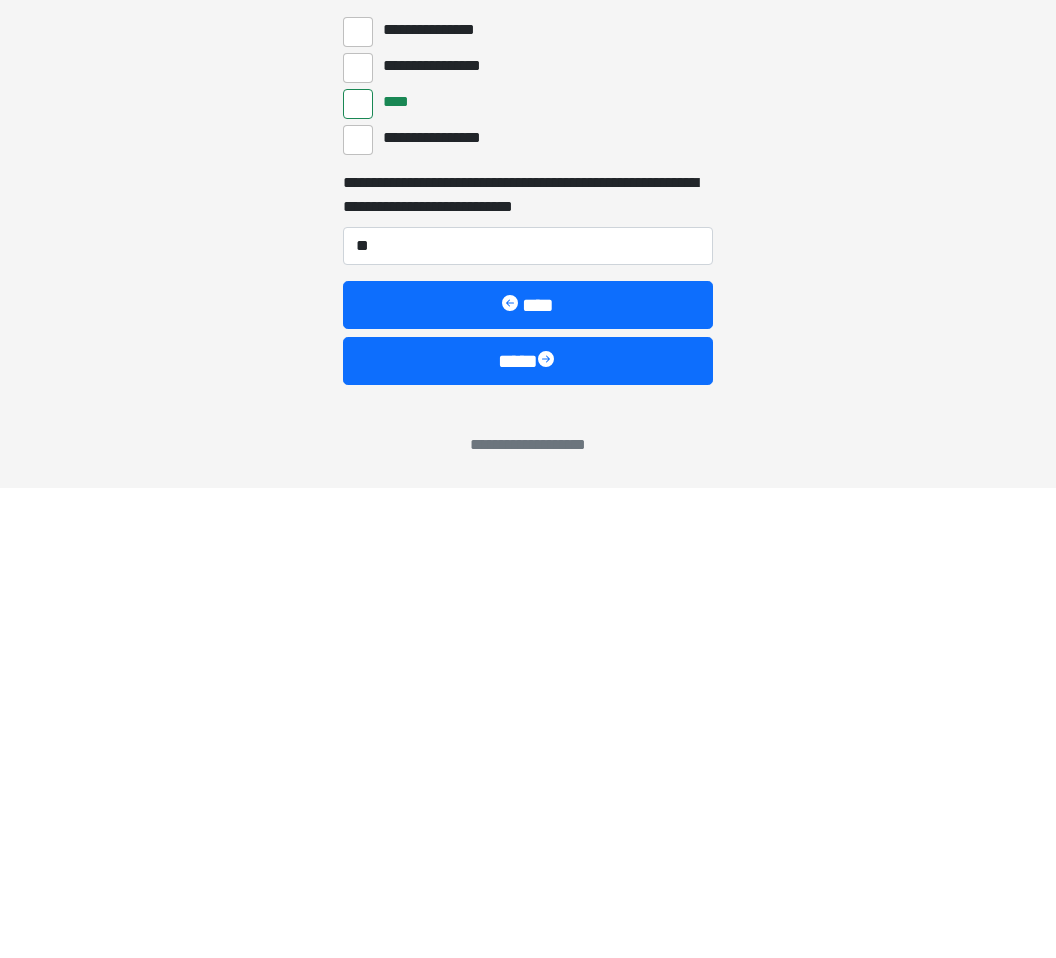 click on "****" at bounding box center [528, 831] 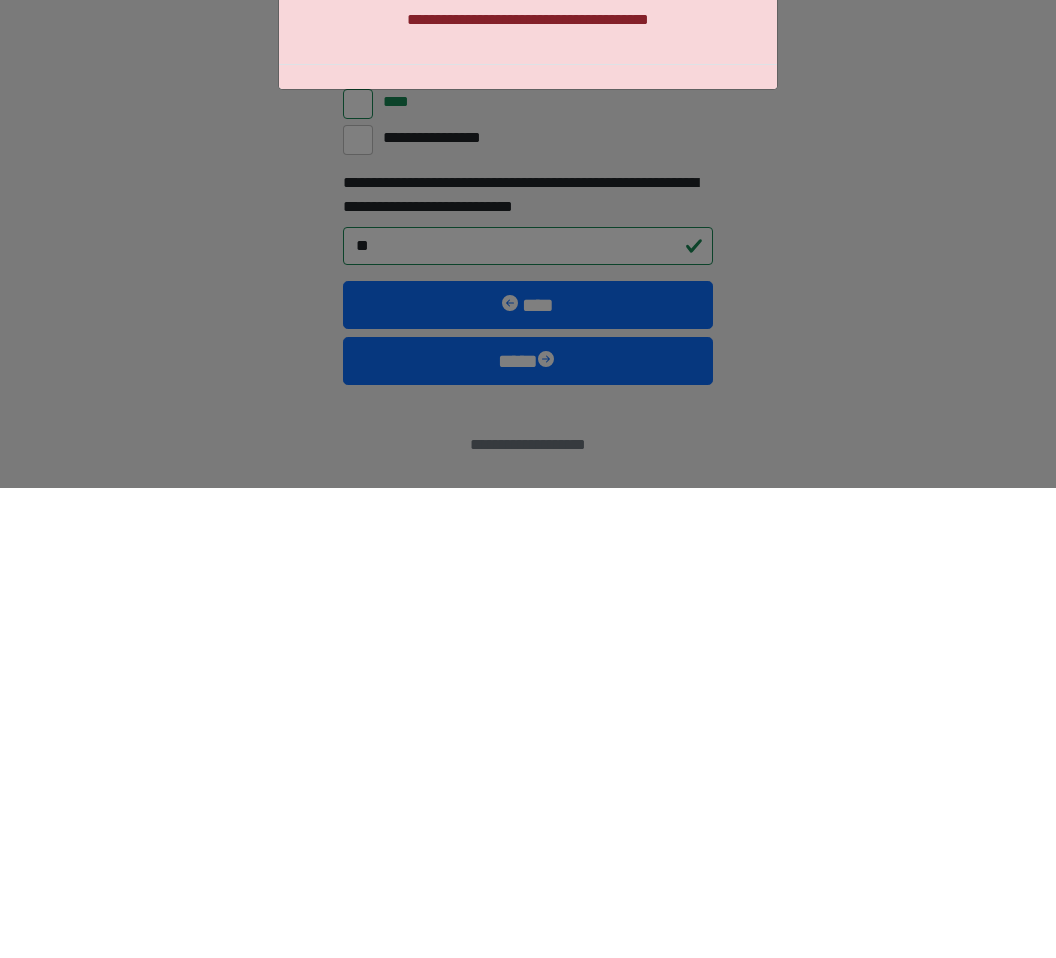 scroll, scrollTop: 6867, scrollLeft: 0, axis: vertical 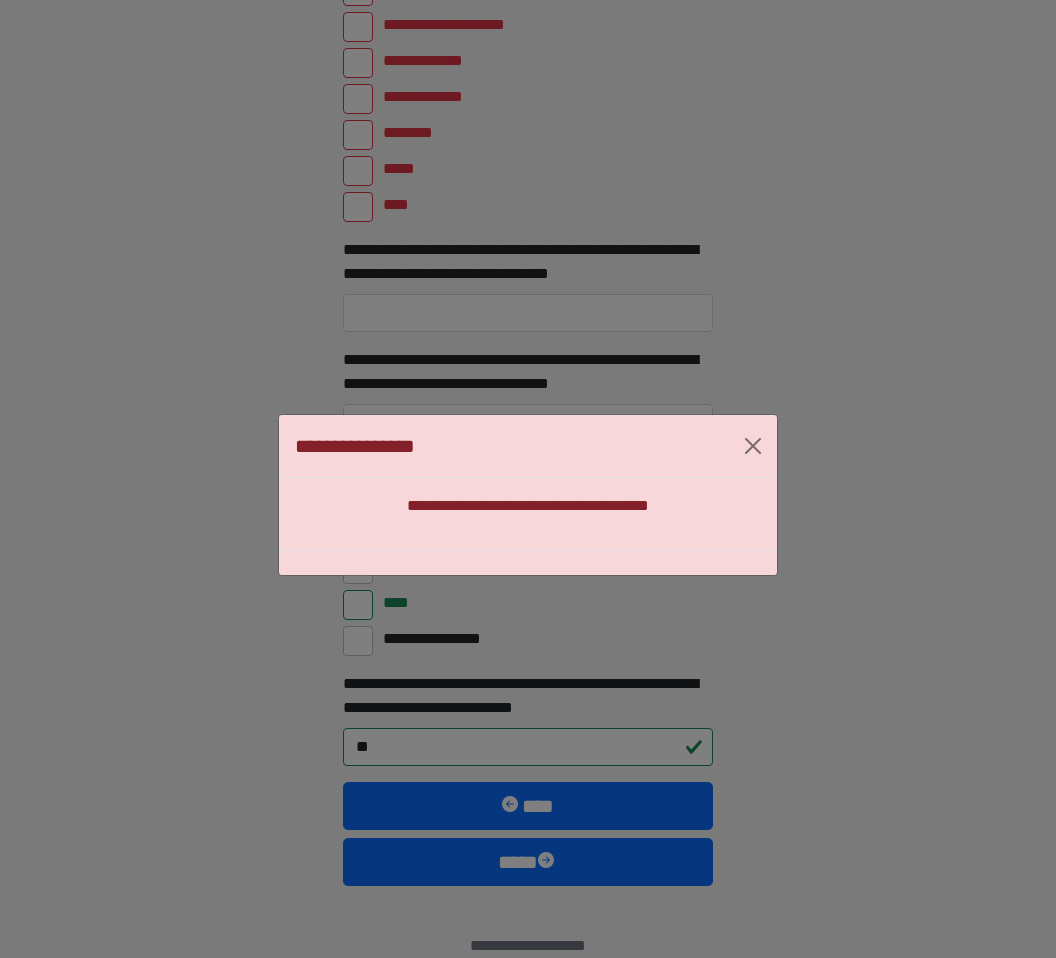 click at bounding box center [753, 446] 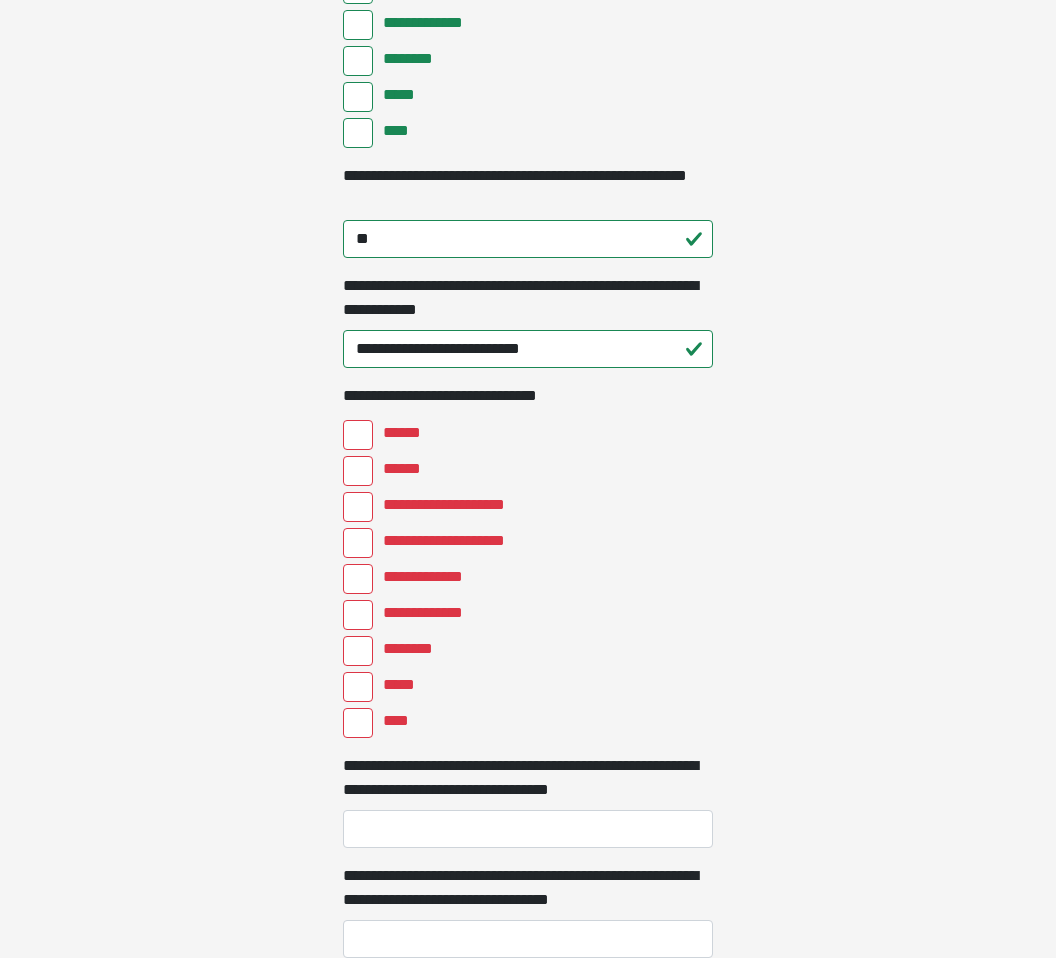 scroll, scrollTop: 6385, scrollLeft: 0, axis: vertical 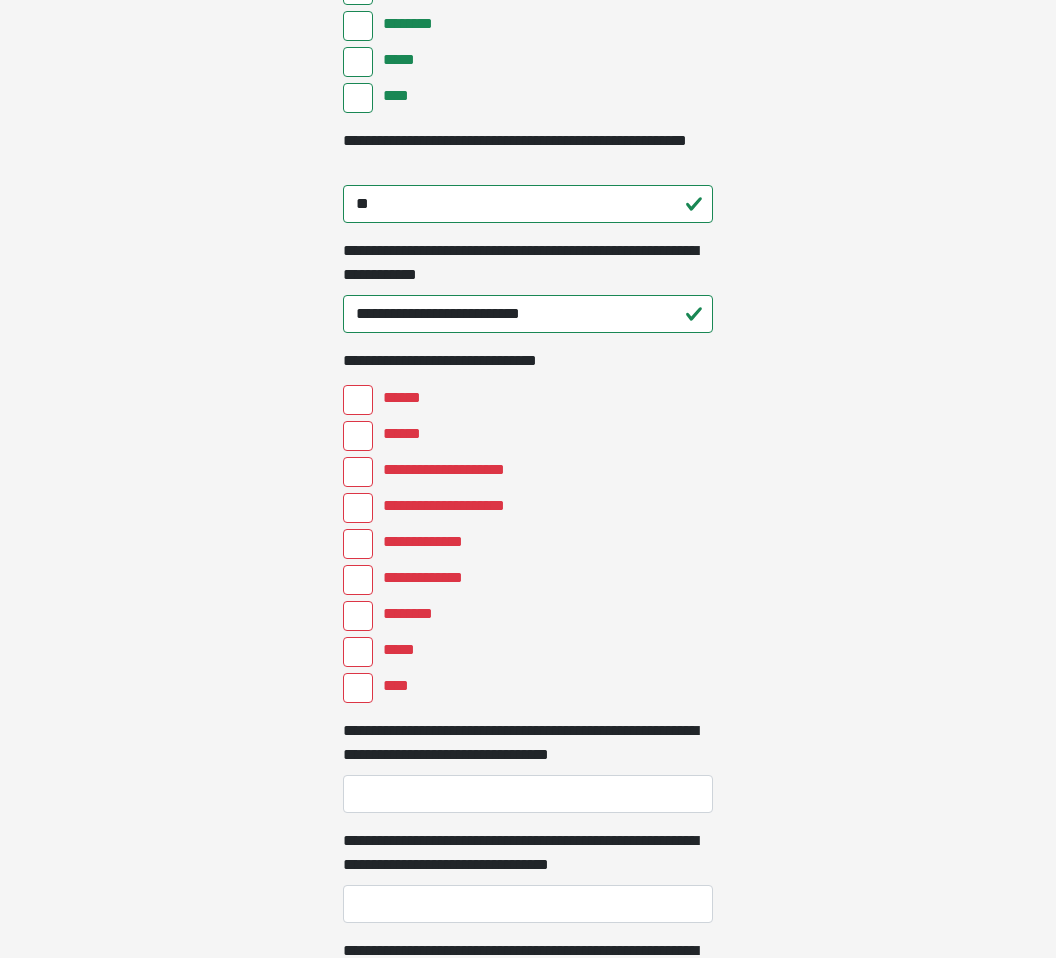 click on "****" at bounding box center (358, 689) 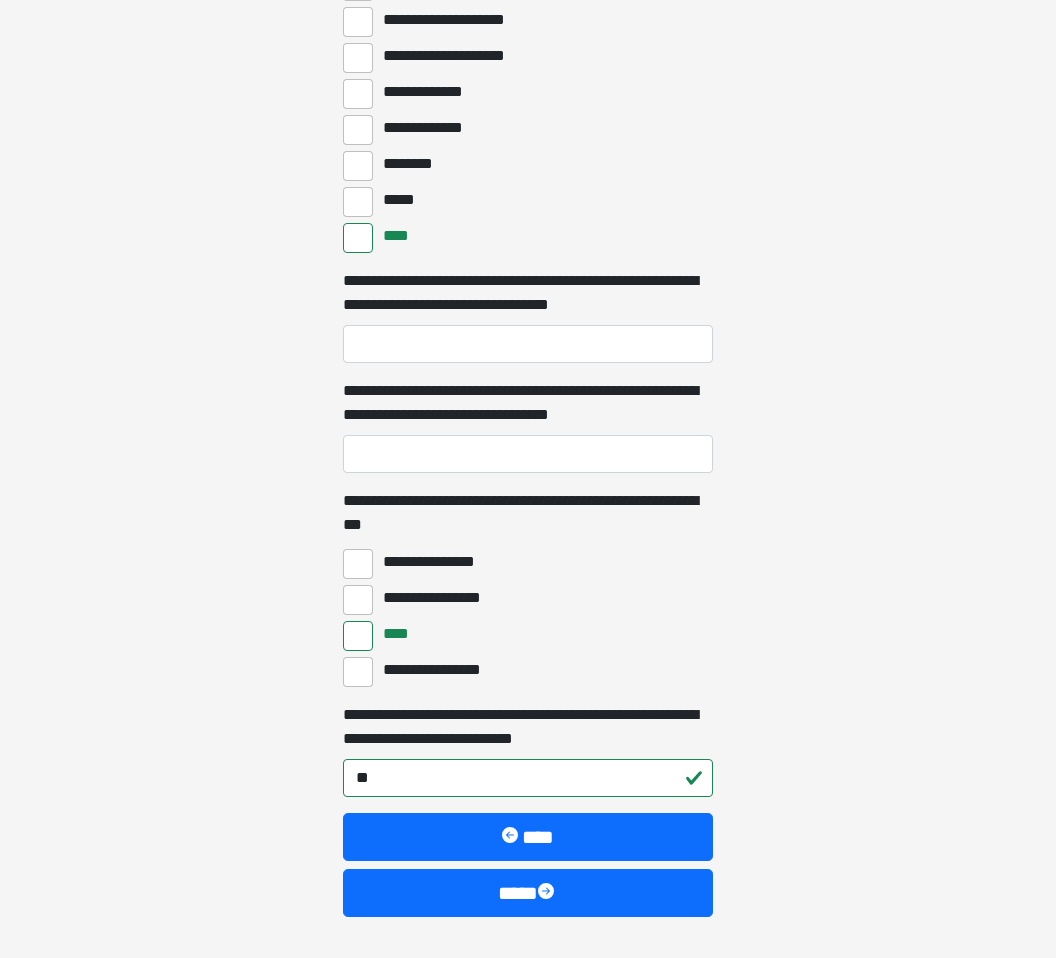 scroll, scrollTop: 6867, scrollLeft: 0, axis: vertical 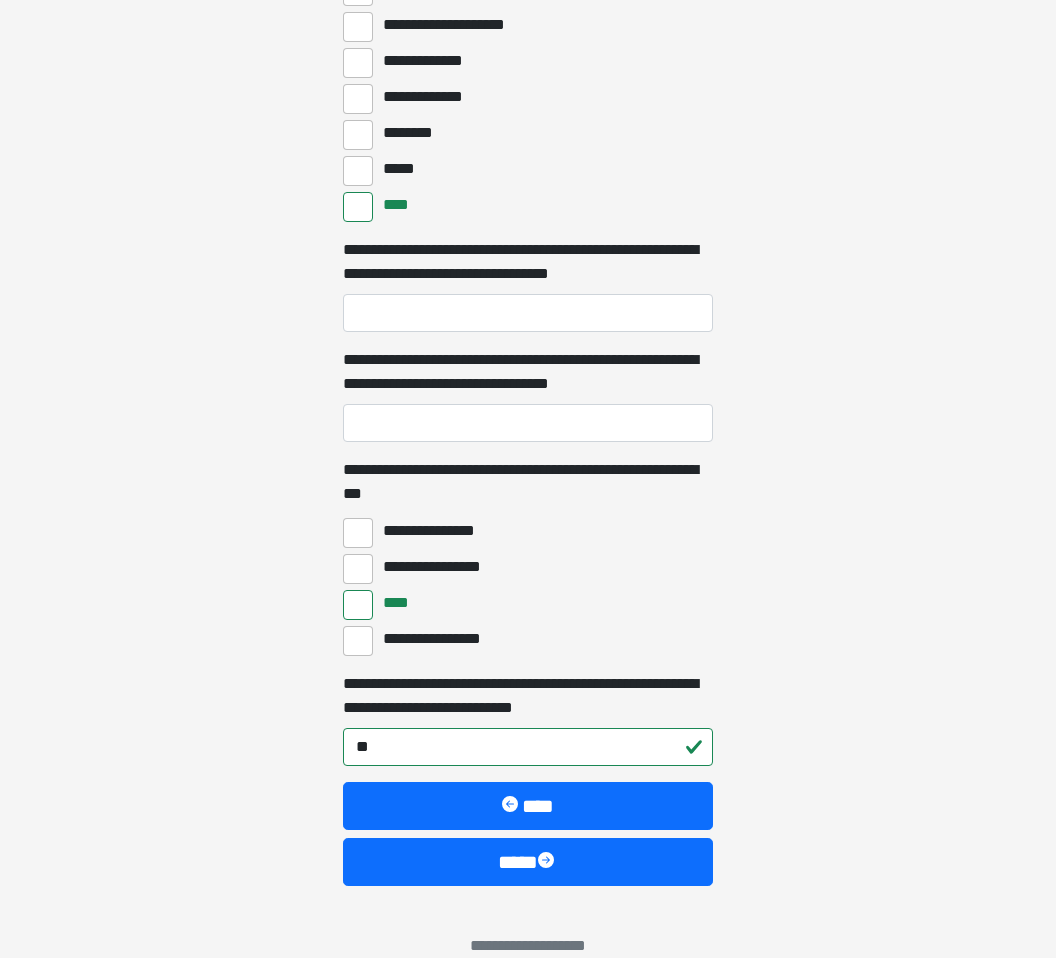 click on "****" at bounding box center (528, 862) 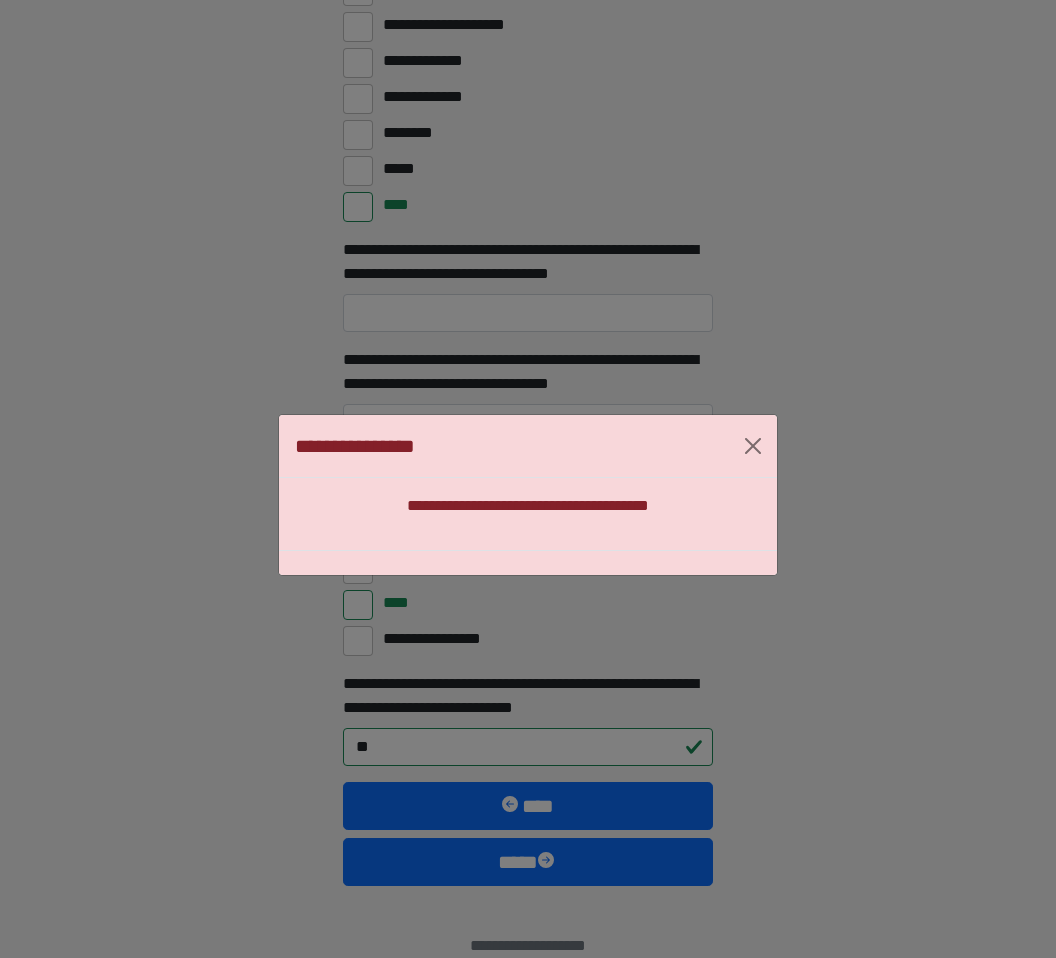 scroll, scrollTop: 6866, scrollLeft: 0, axis: vertical 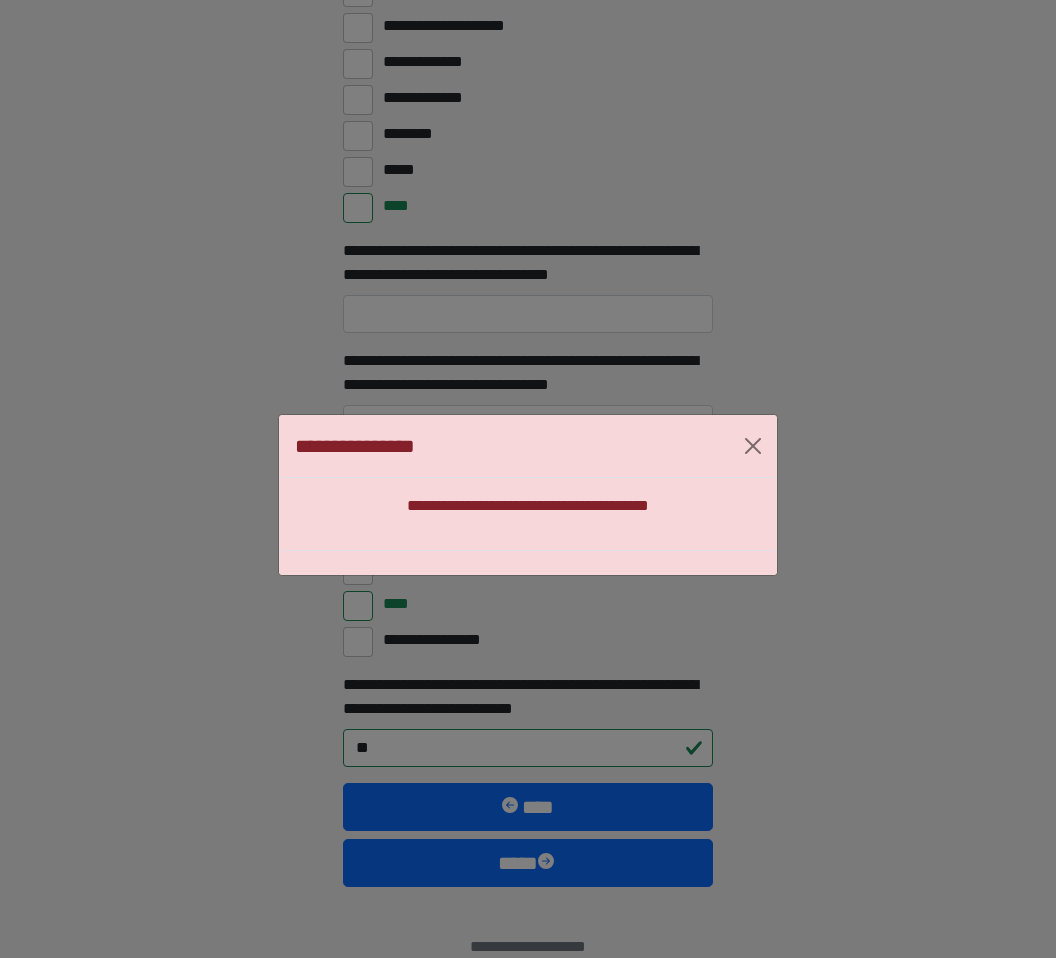 click at bounding box center [753, 446] 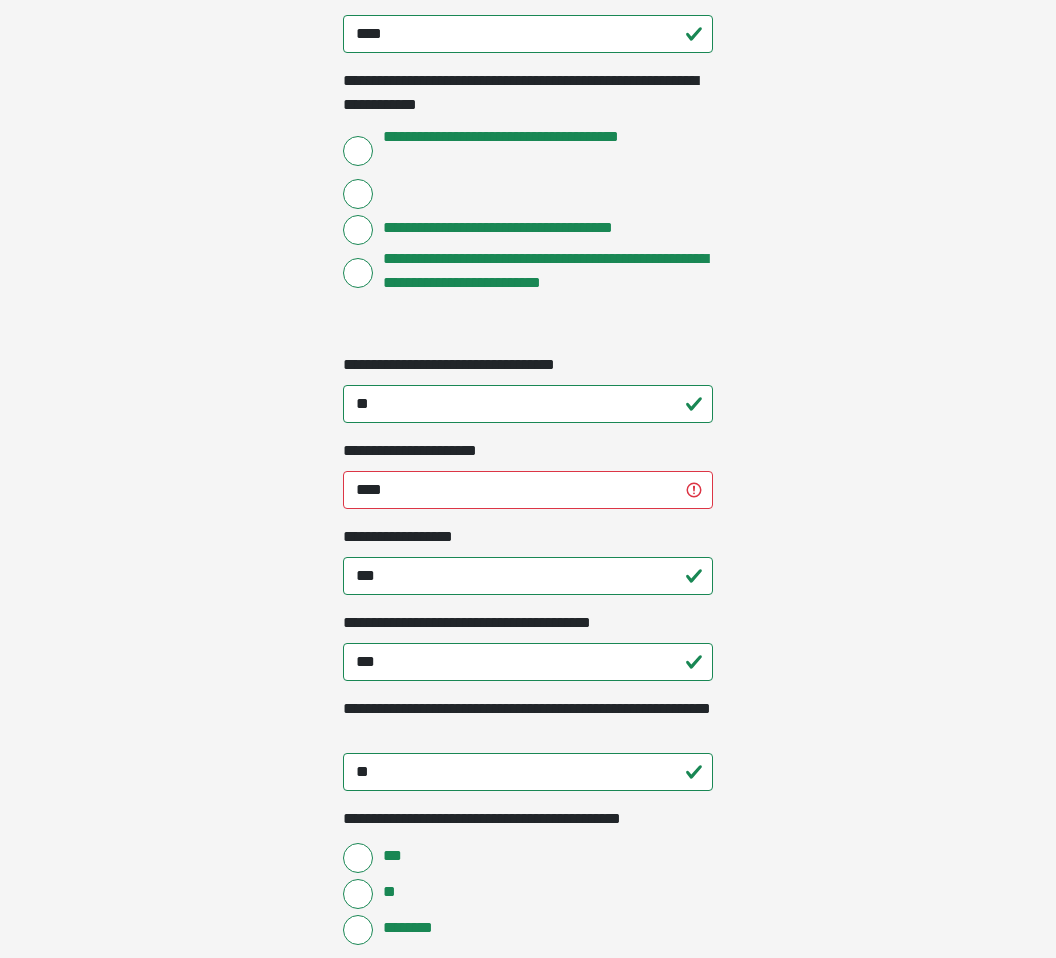 scroll, scrollTop: 2285, scrollLeft: 0, axis: vertical 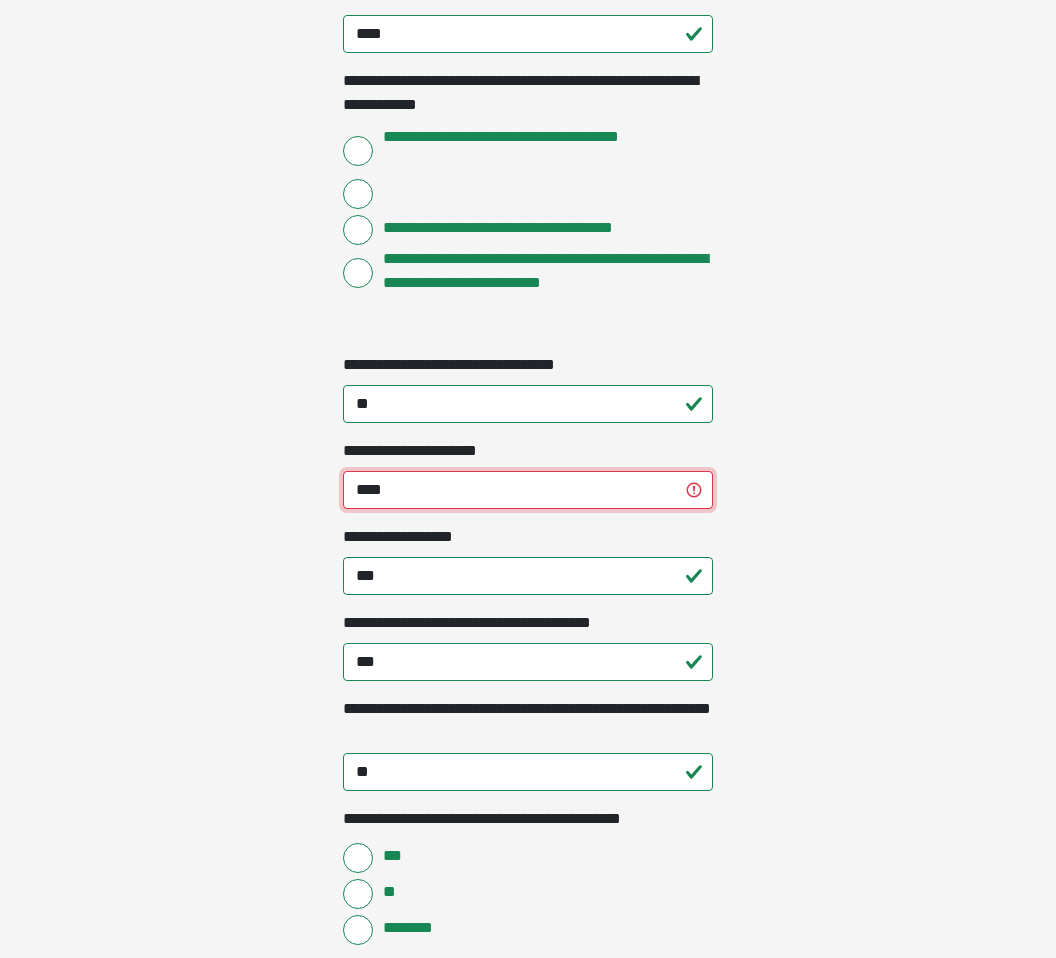 click on "****" at bounding box center (528, 491) 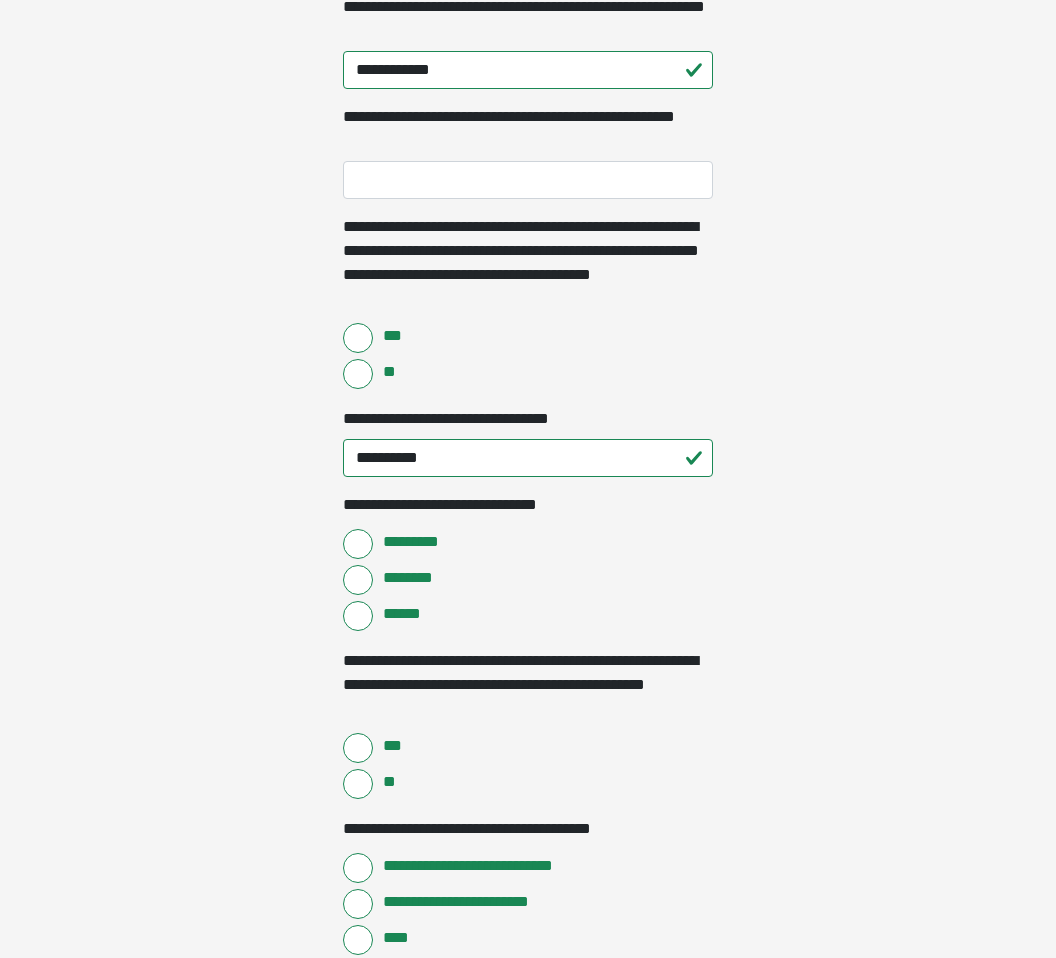 scroll, scrollTop: 0, scrollLeft: 0, axis: both 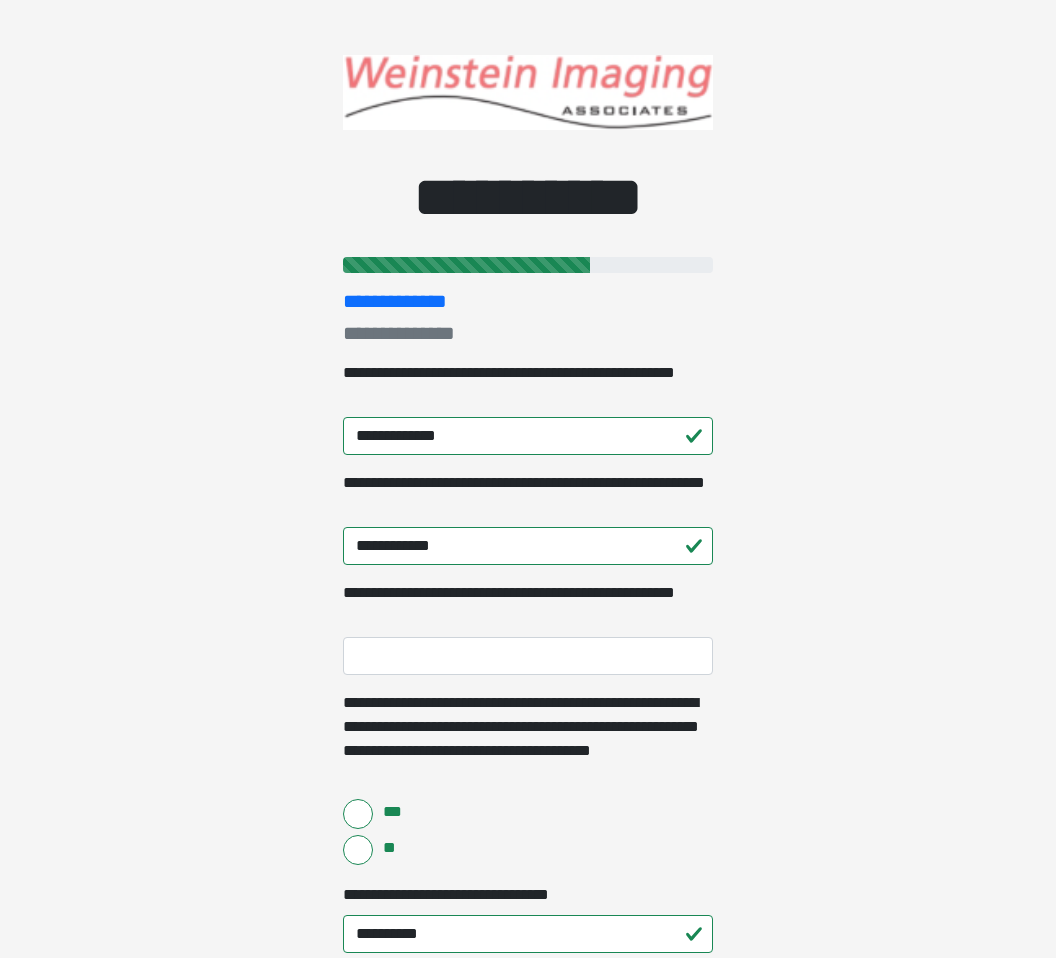 type on "***" 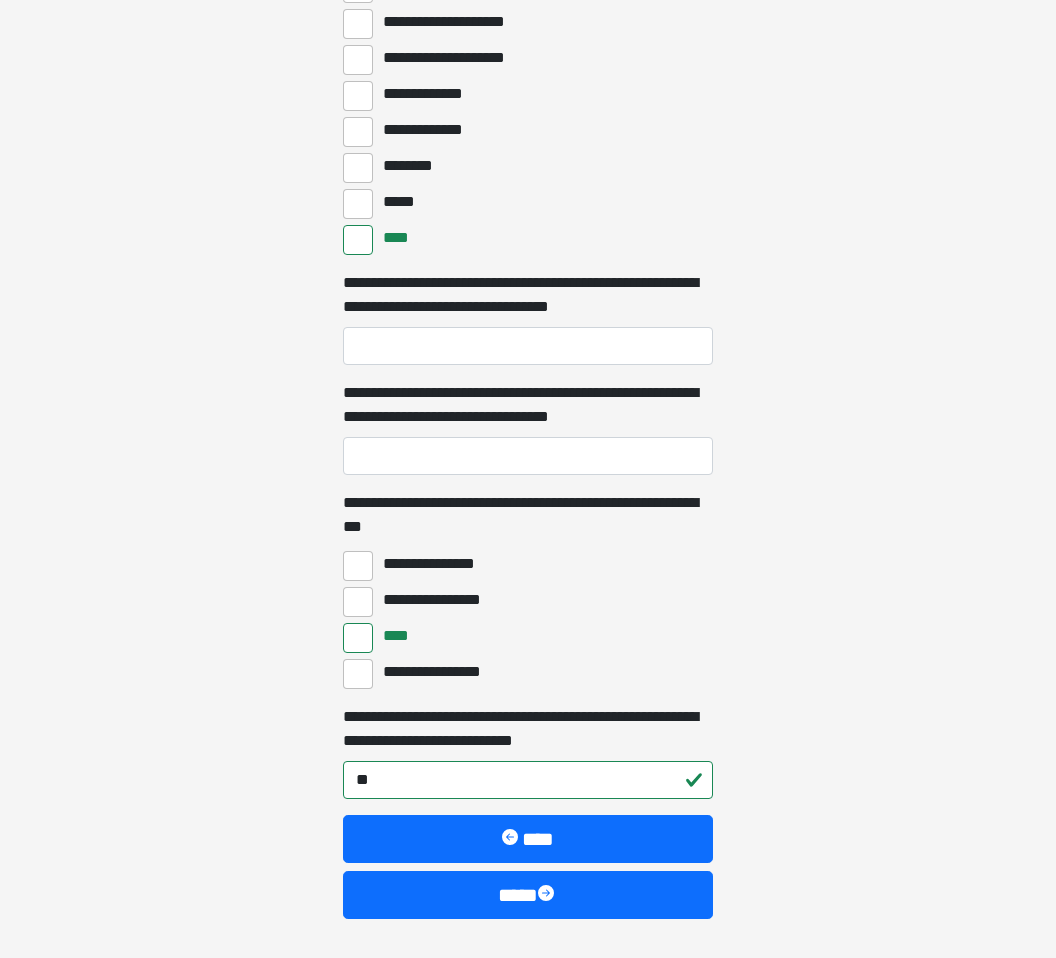 scroll, scrollTop: 6867, scrollLeft: 0, axis: vertical 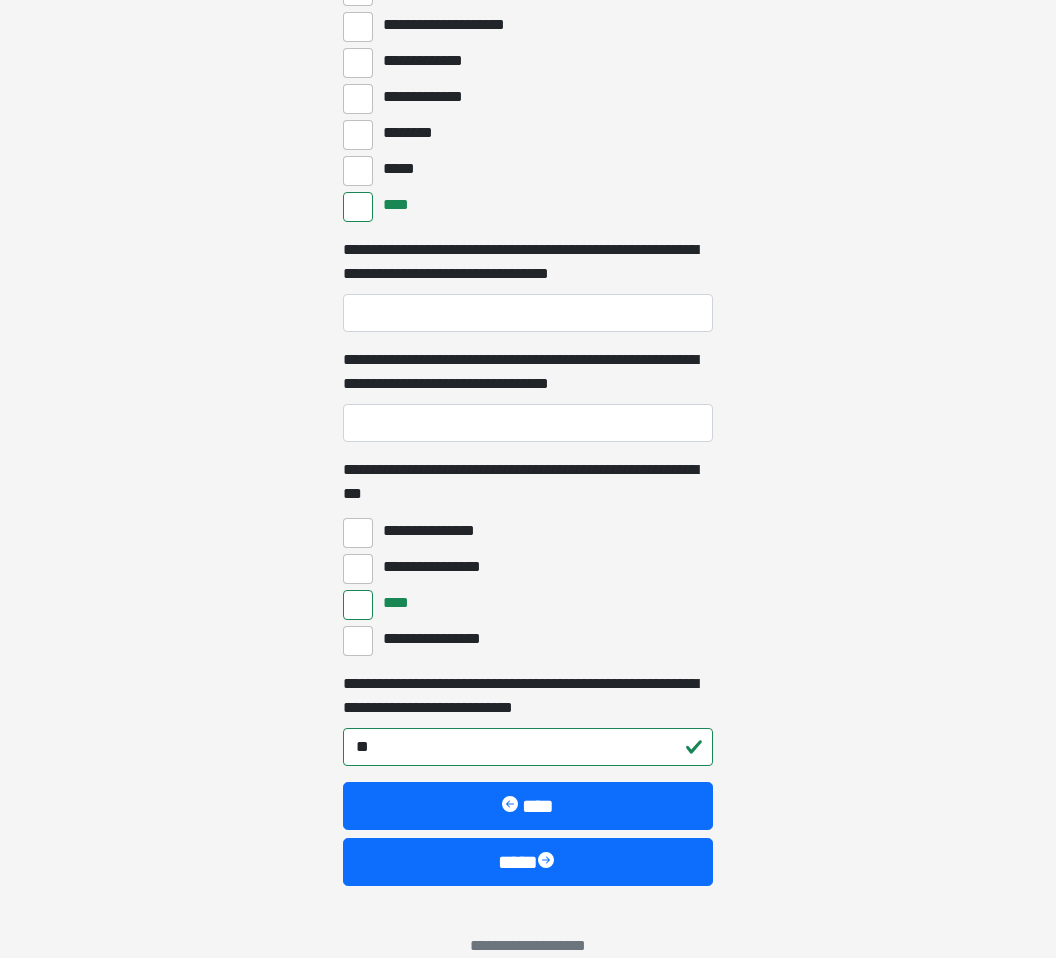 click at bounding box center (548, 862) 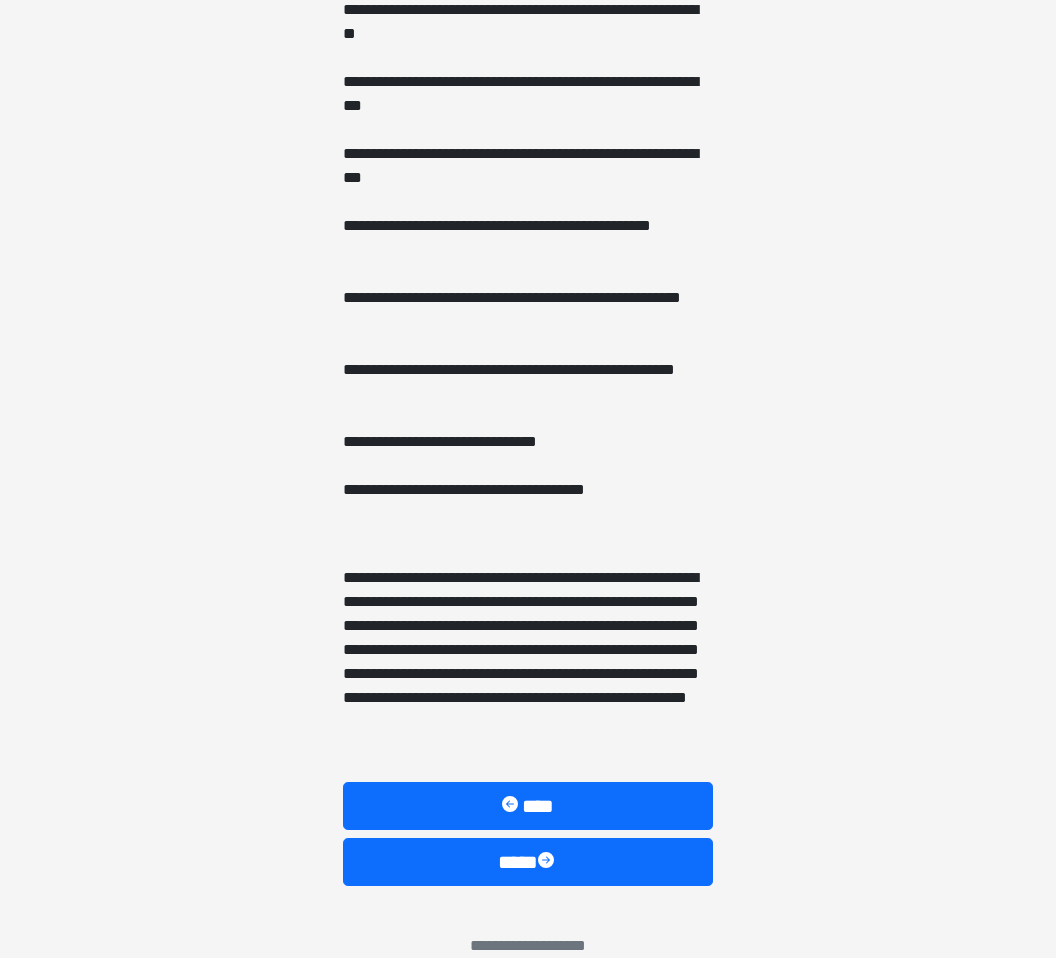 scroll, scrollTop: 1235, scrollLeft: 0, axis: vertical 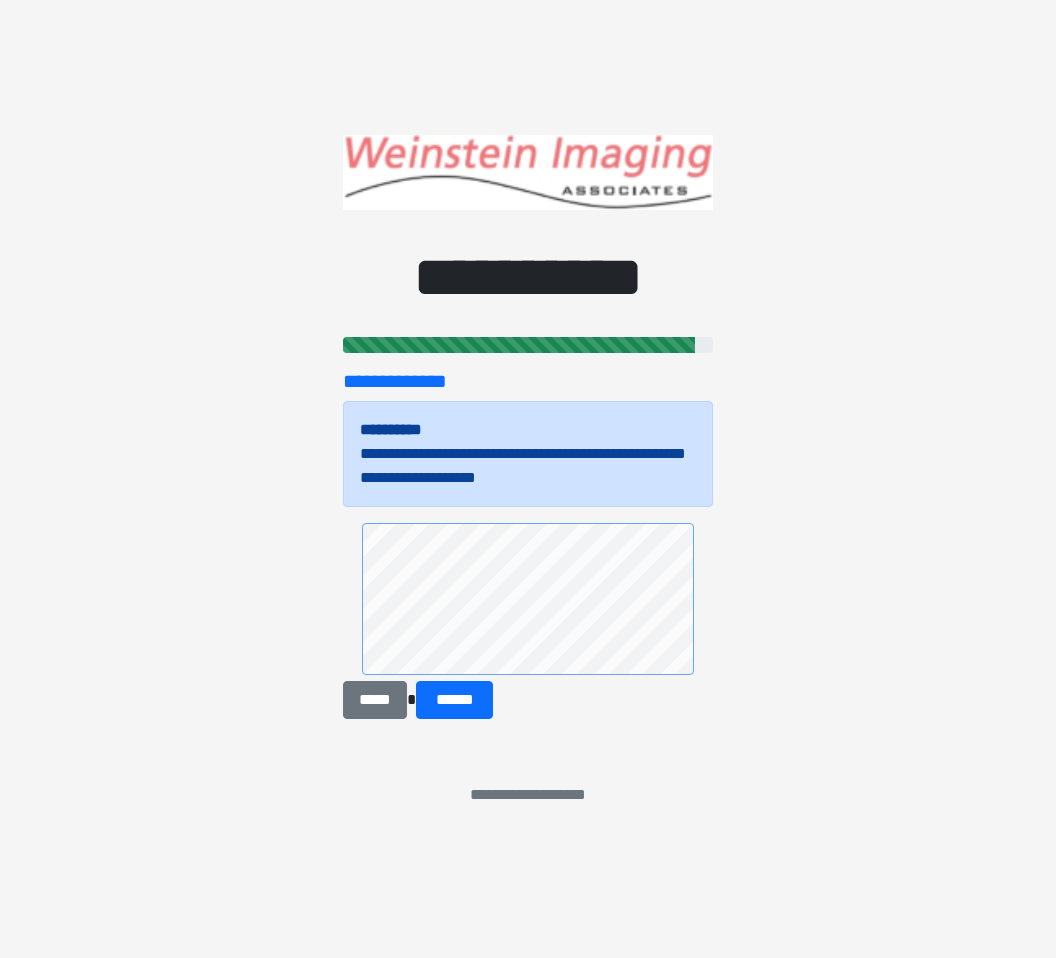 click on "******" at bounding box center [454, 700] 